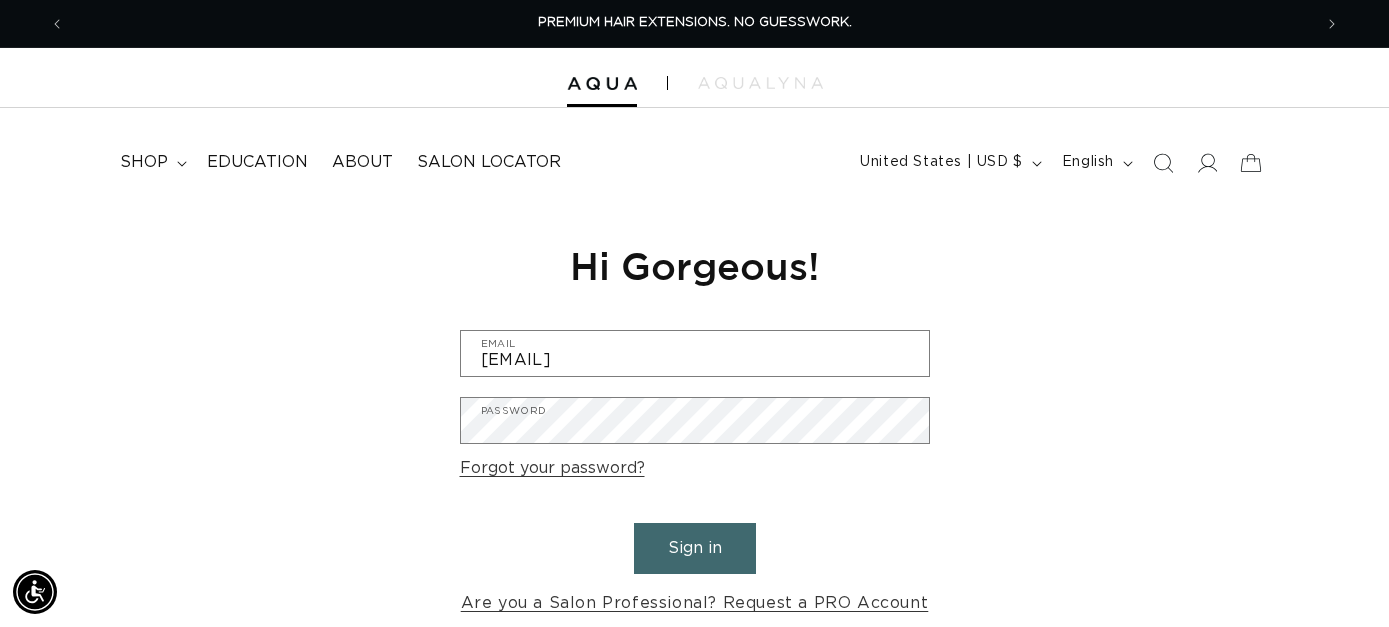 scroll, scrollTop: 0, scrollLeft: 0, axis: both 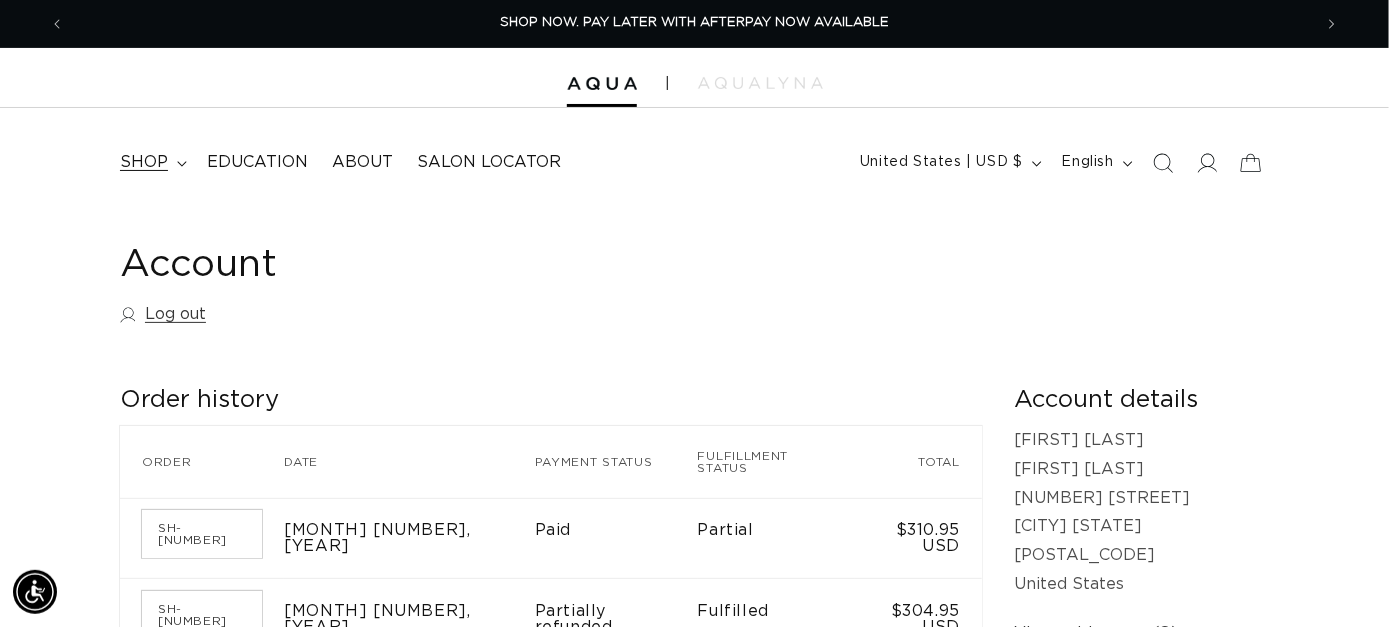 click on "shop" at bounding box center (144, 162) 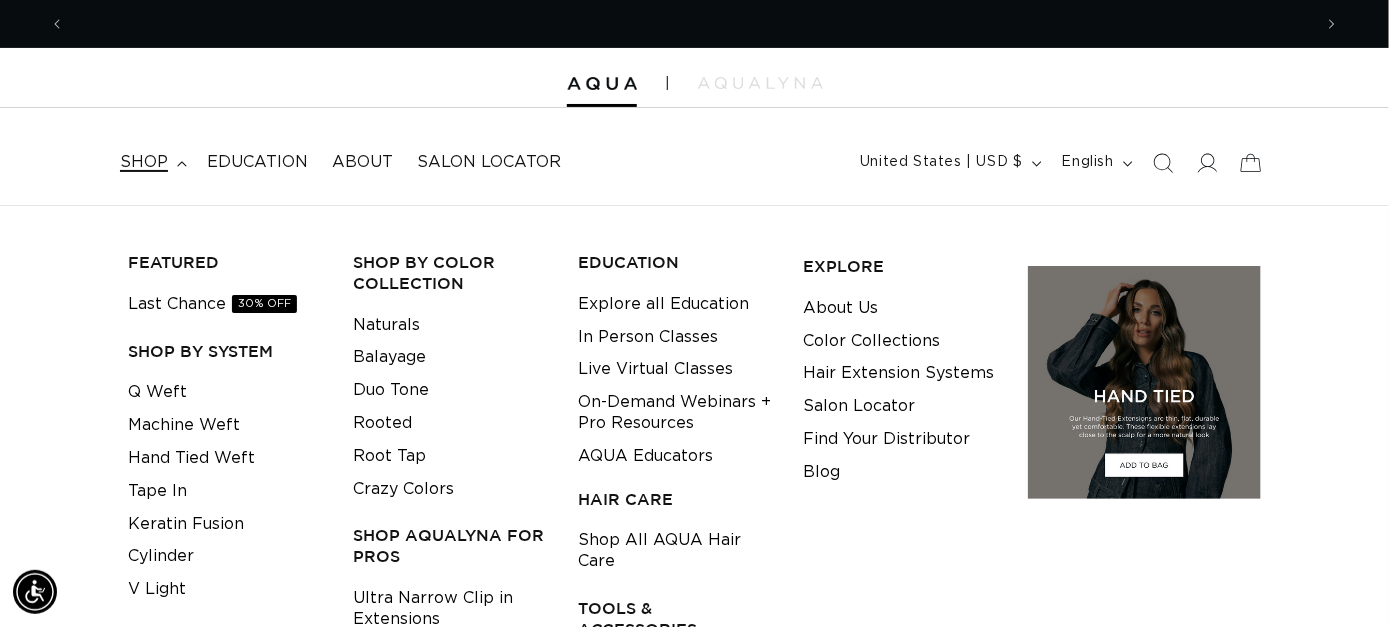 scroll, scrollTop: 0, scrollLeft: 2494, axis: horizontal 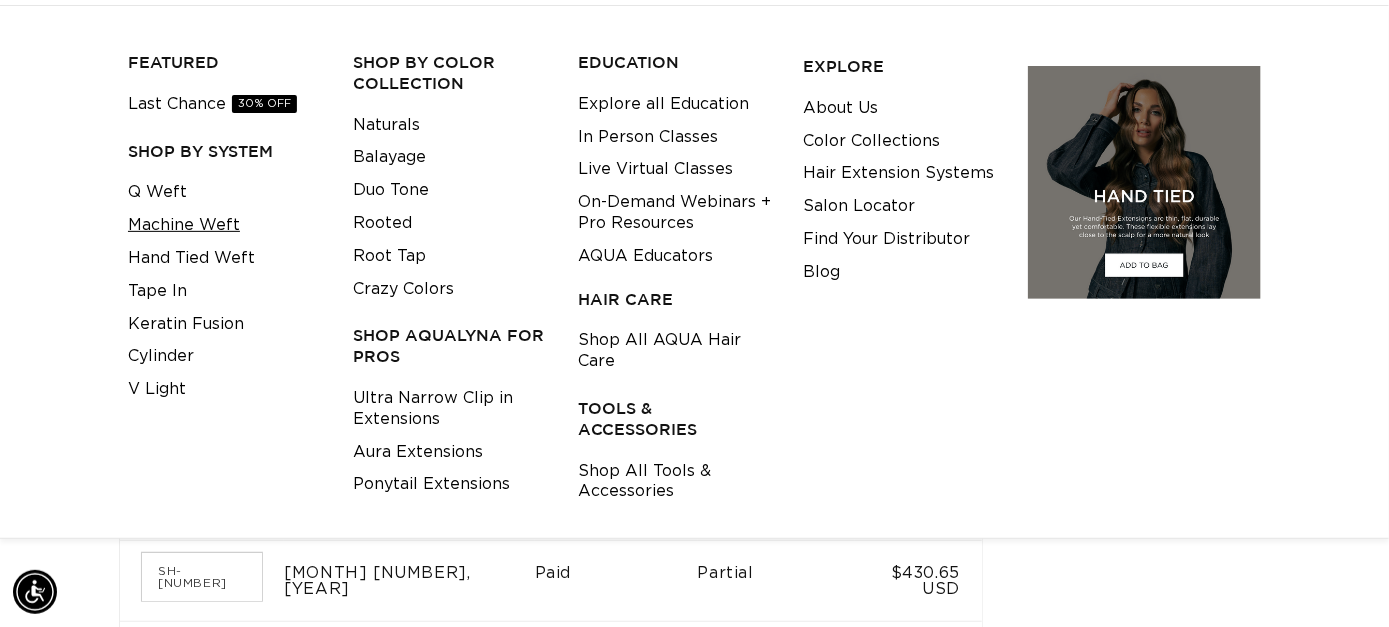 click on "Machine Weft" at bounding box center [184, 225] 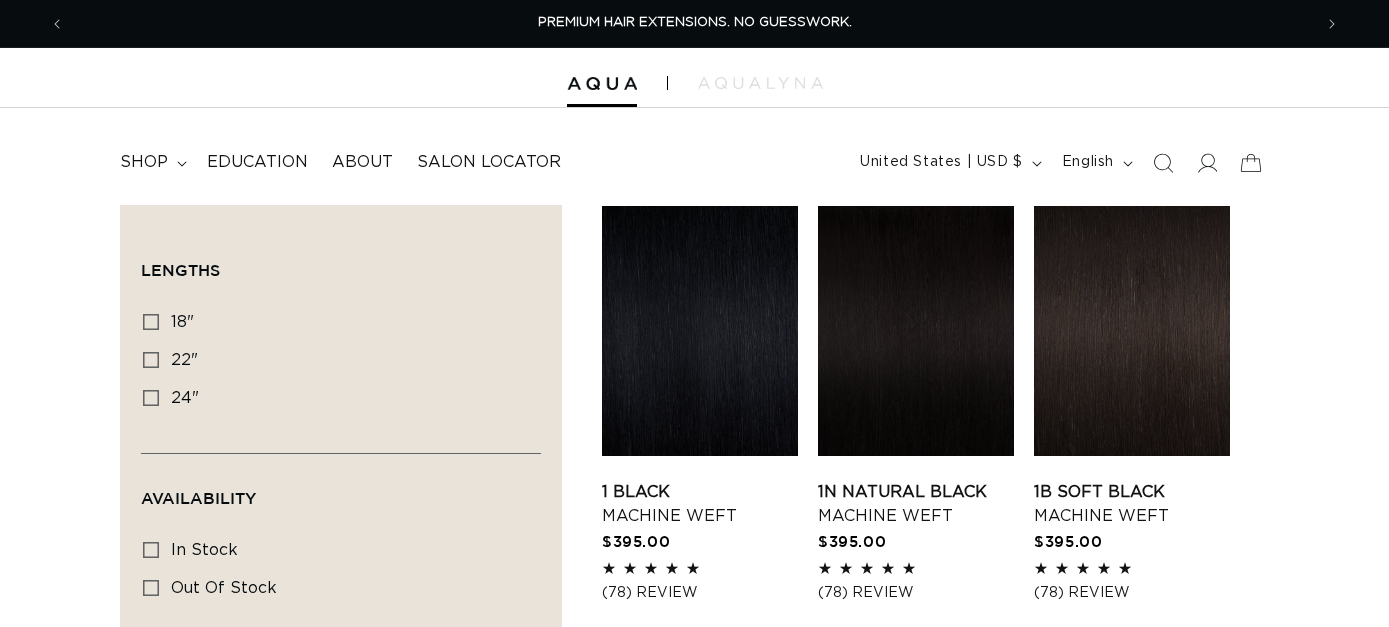 scroll, scrollTop: 300, scrollLeft: 0, axis: vertical 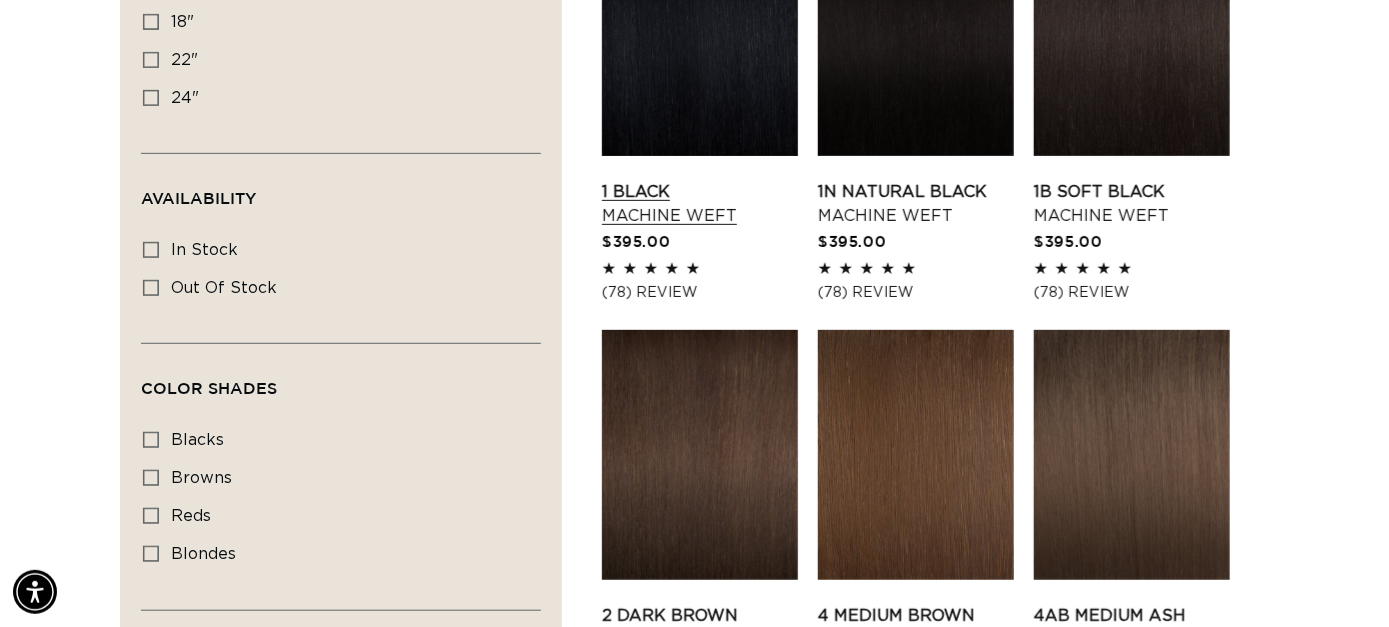 click on "1 Black
Machine Weft" at bounding box center (700, 204) 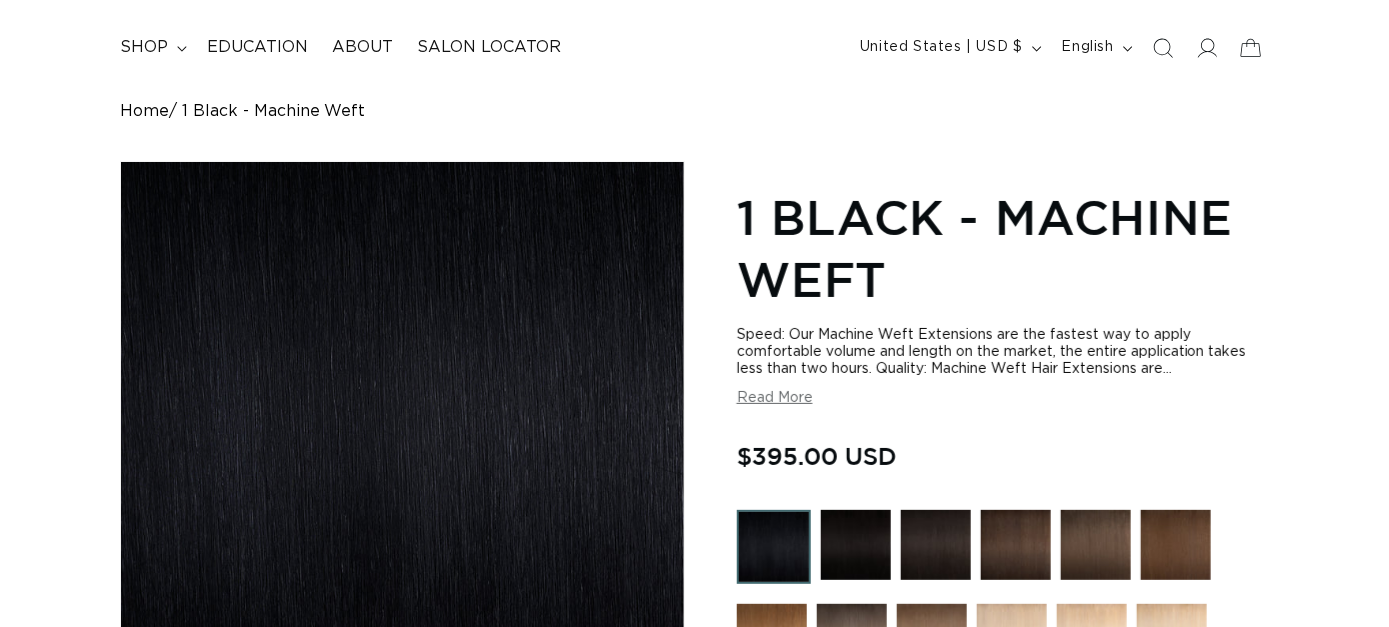 scroll, scrollTop: 0, scrollLeft: 0, axis: both 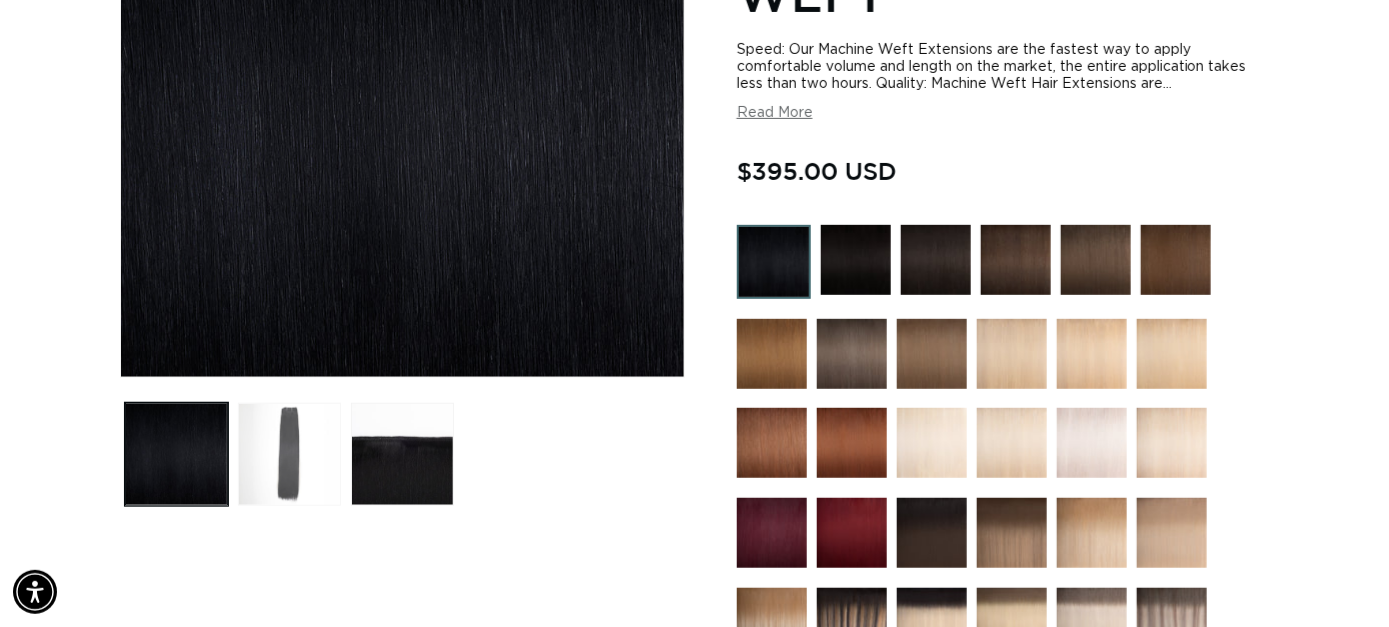 click at bounding box center (289, 454) 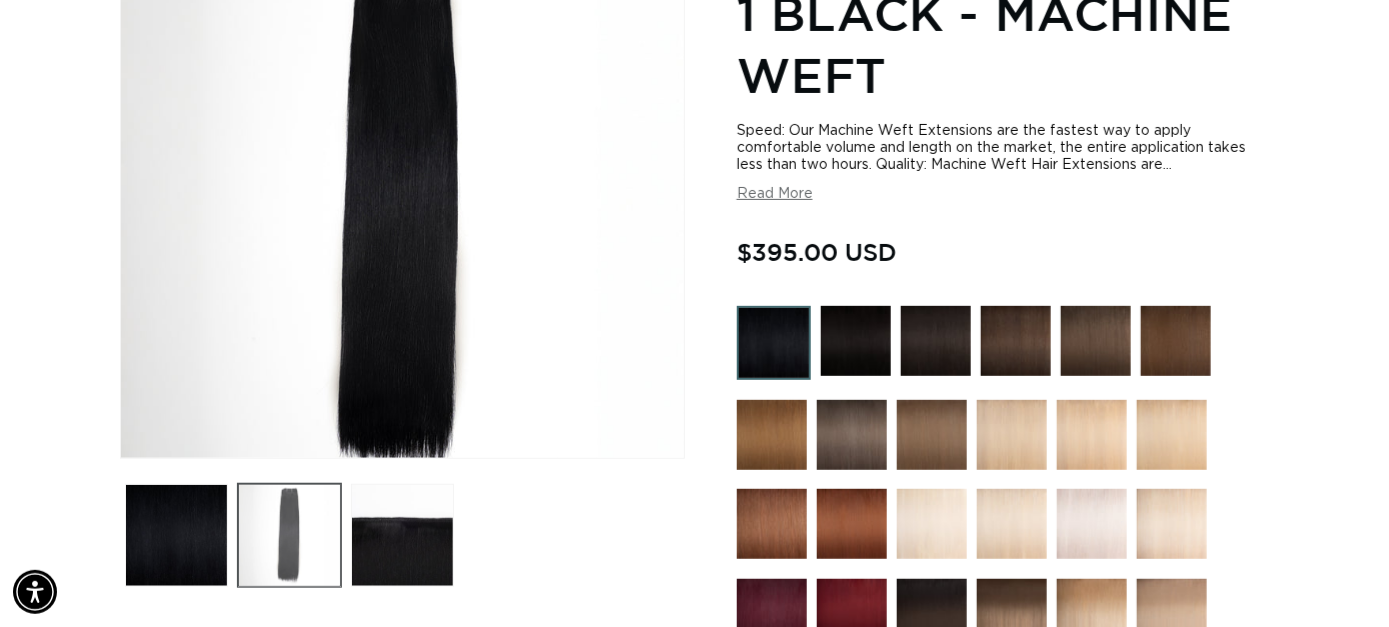 scroll, scrollTop: 275, scrollLeft: 0, axis: vertical 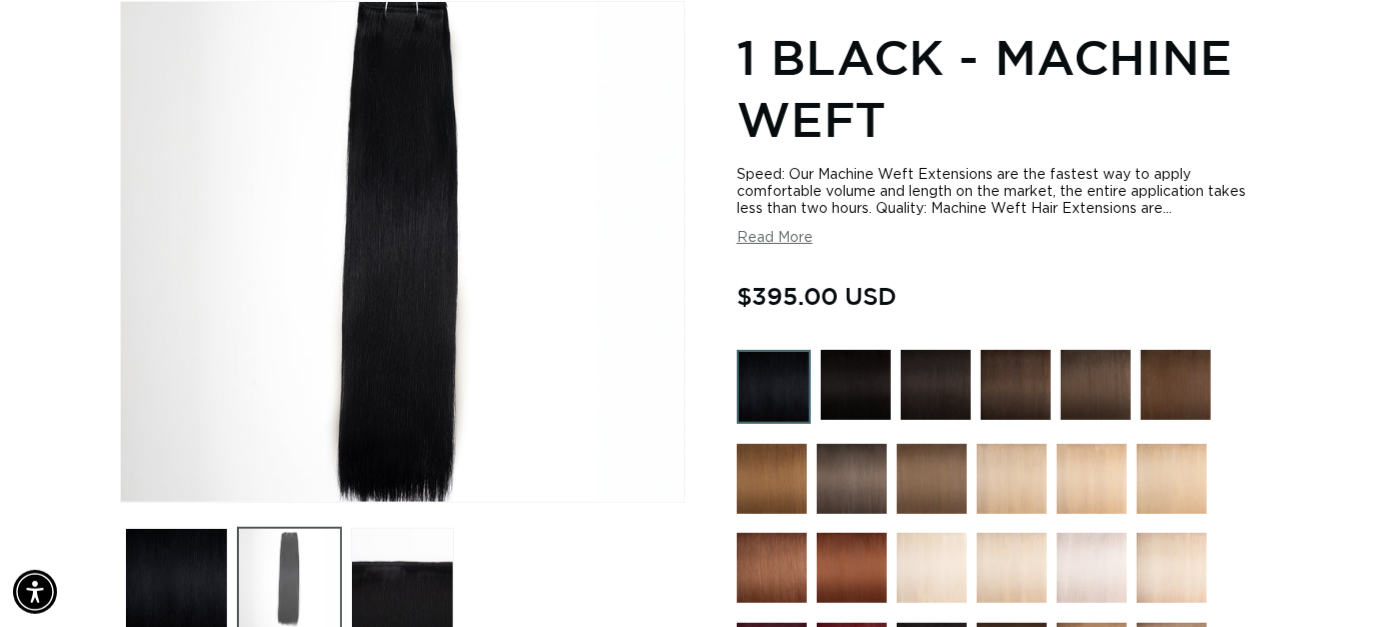 click at bounding box center [289, 579] 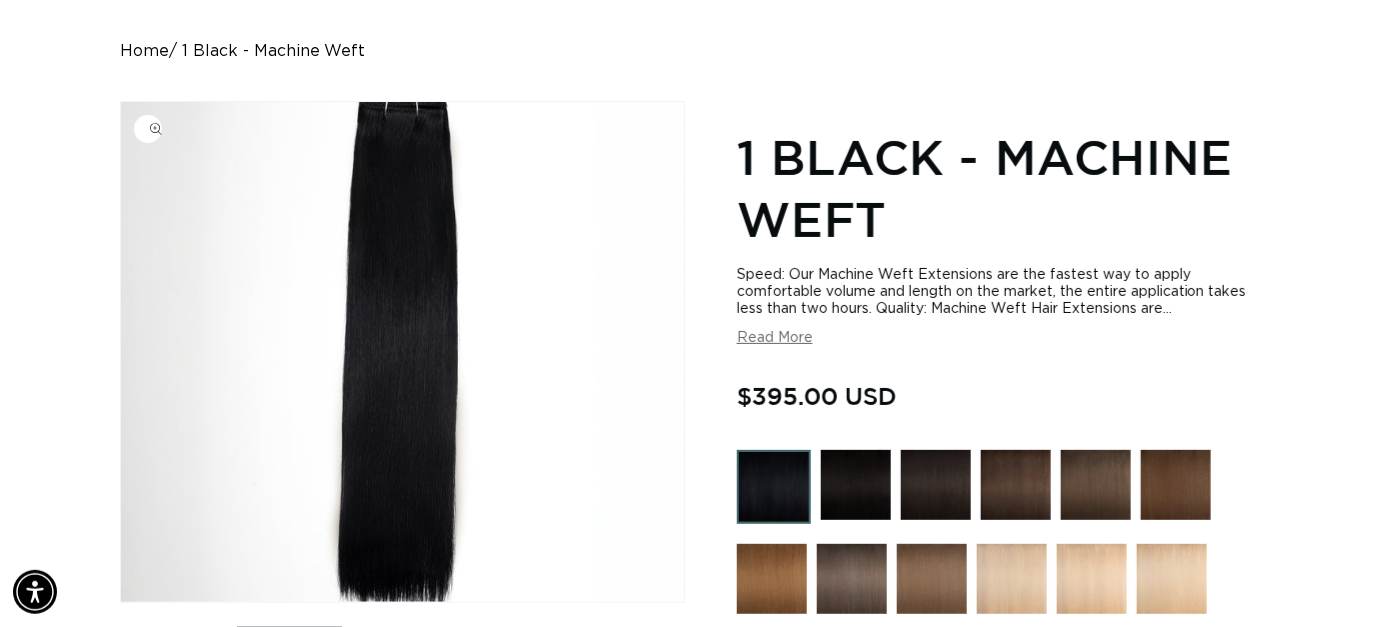 scroll, scrollTop: 875, scrollLeft: 0, axis: vertical 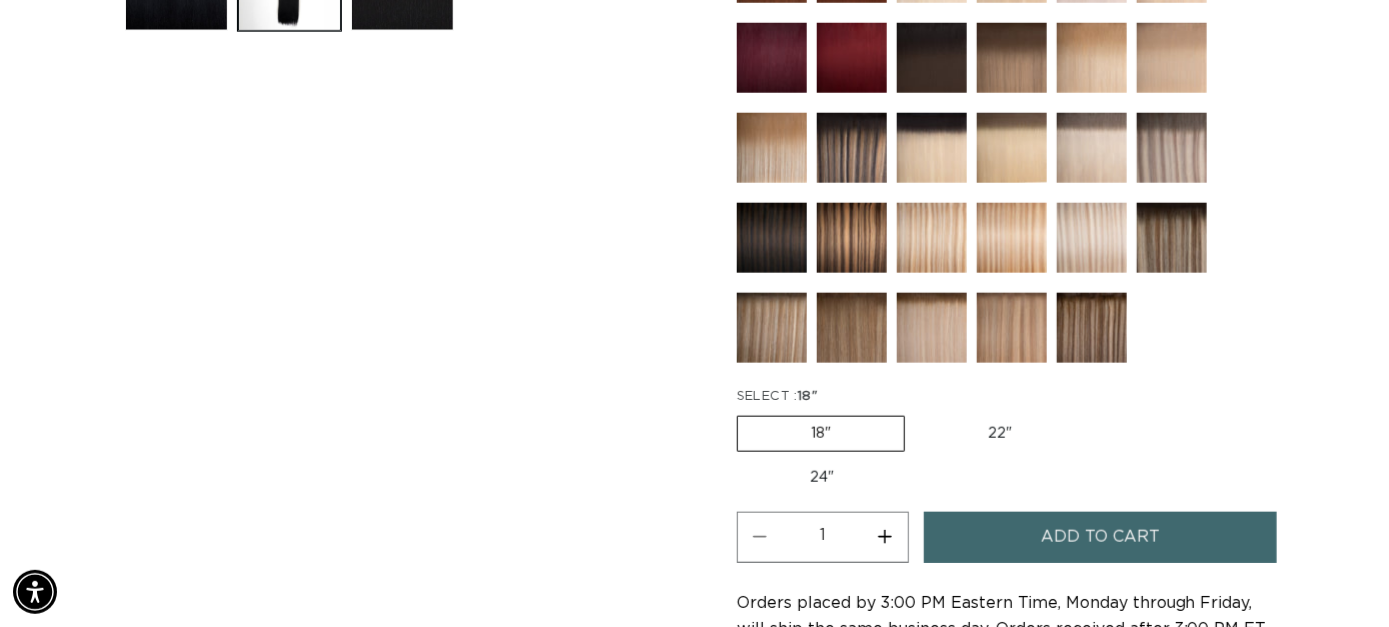 click on "22" Variant sold out or unavailable" at bounding box center [1000, 434] 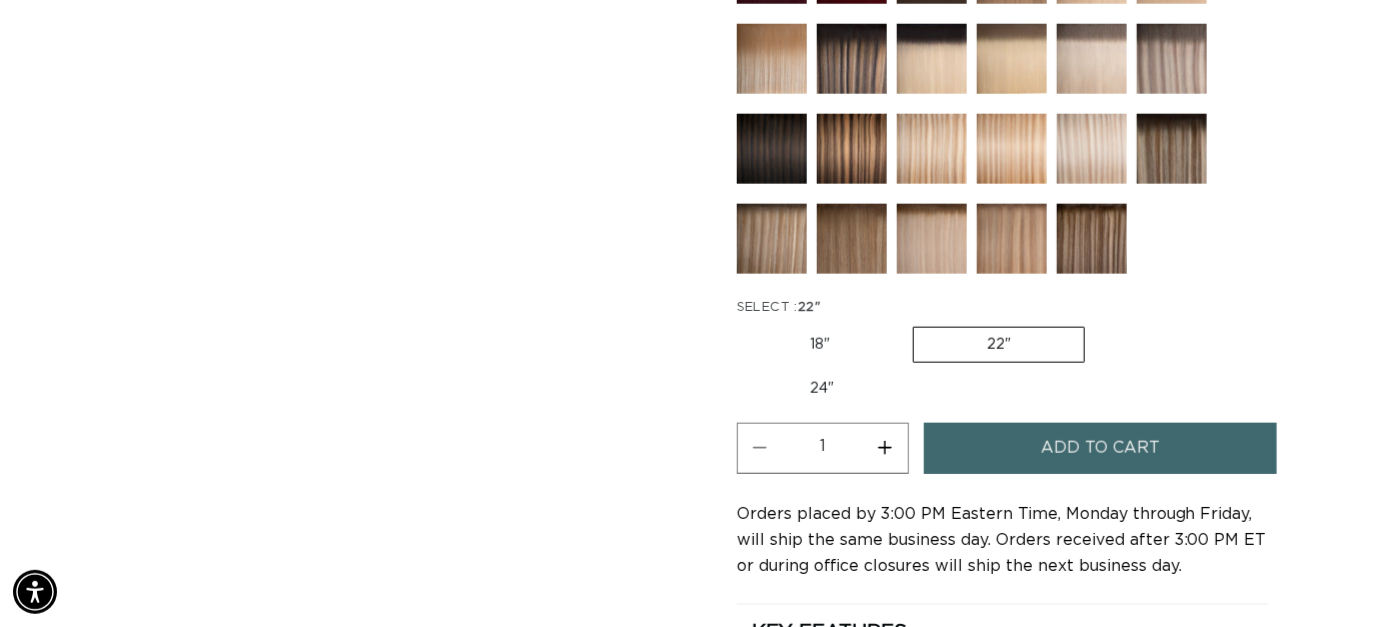 scroll, scrollTop: 464, scrollLeft: 0, axis: vertical 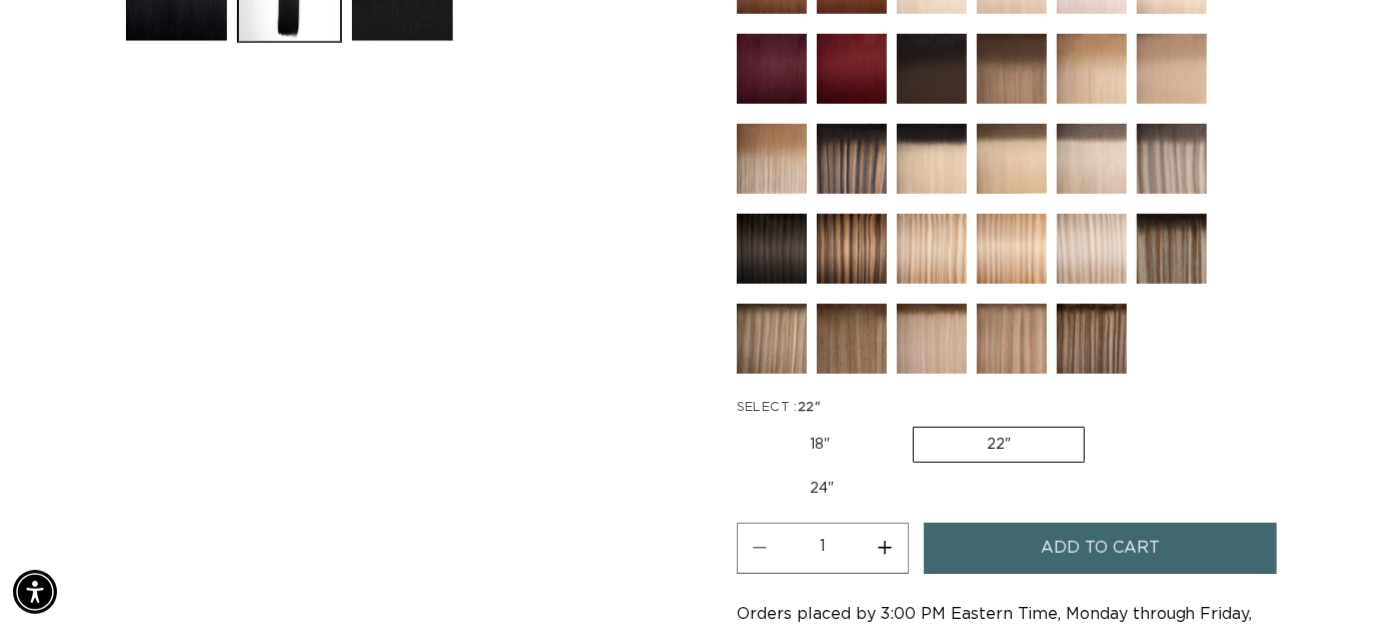 click on "24" Variant sold out or unavailable" at bounding box center (822, 489) 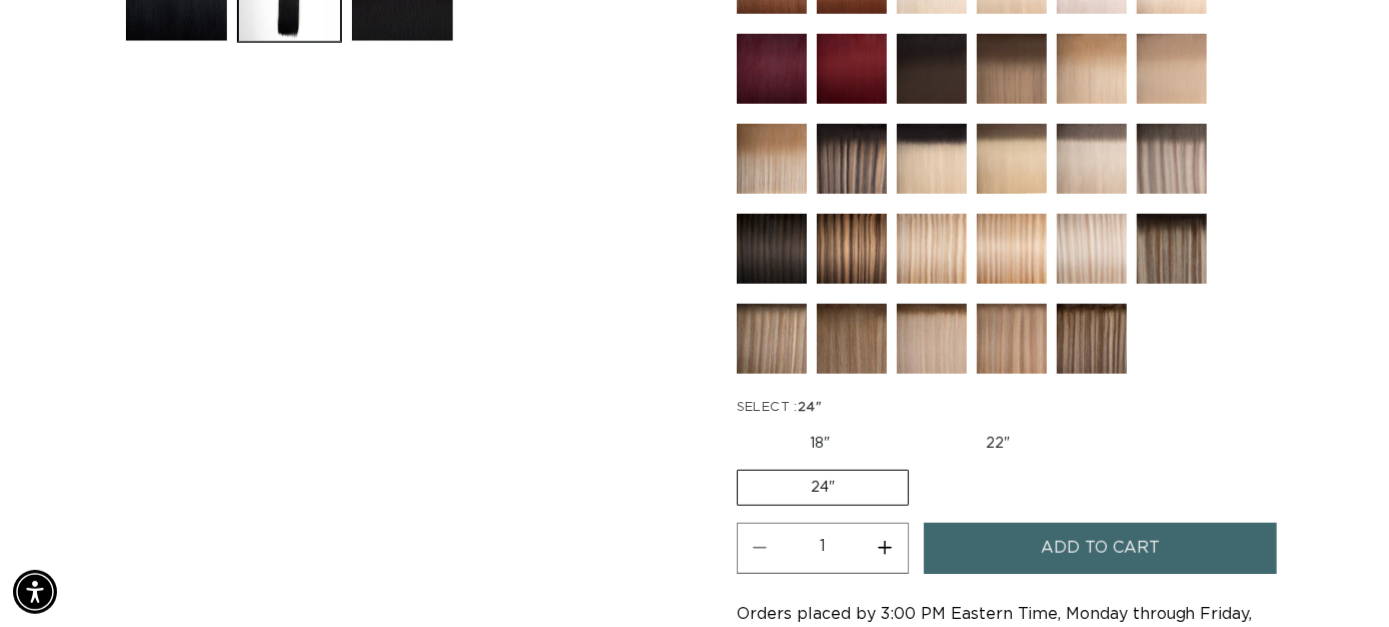 scroll, scrollTop: 0, scrollLeft: 2494, axis: horizontal 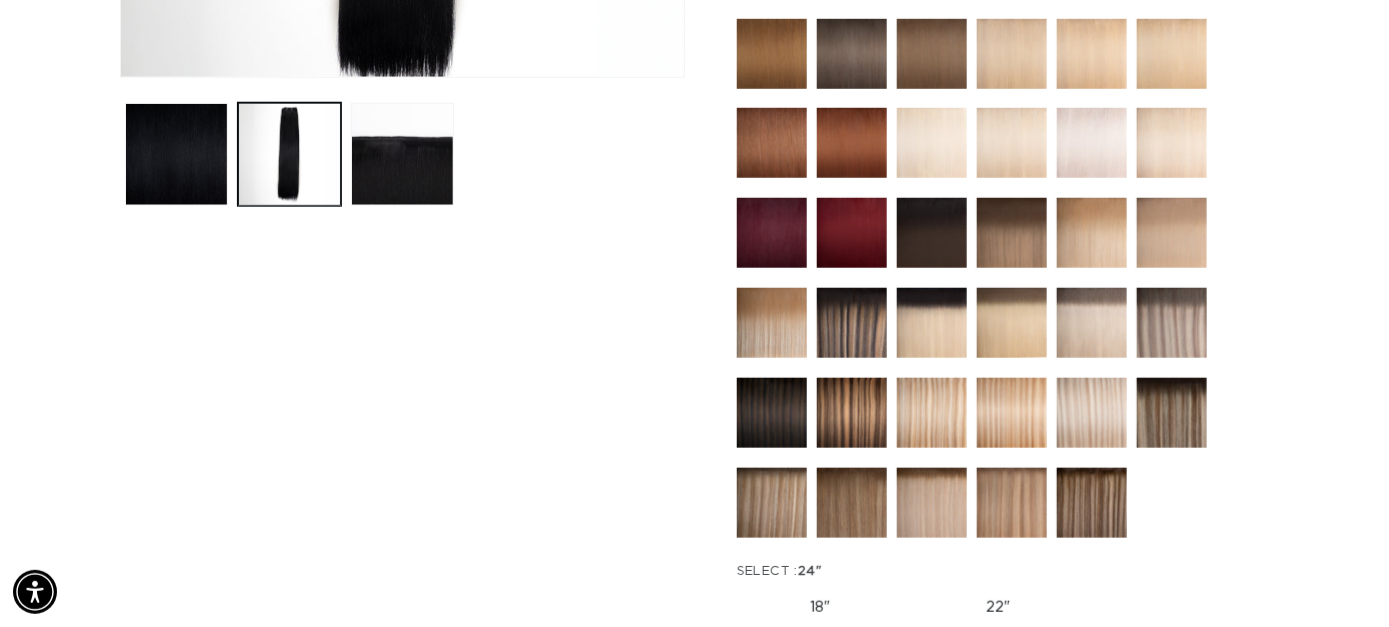 click on "22" Variant sold out or unavailable" at bounding box center [998, 608] 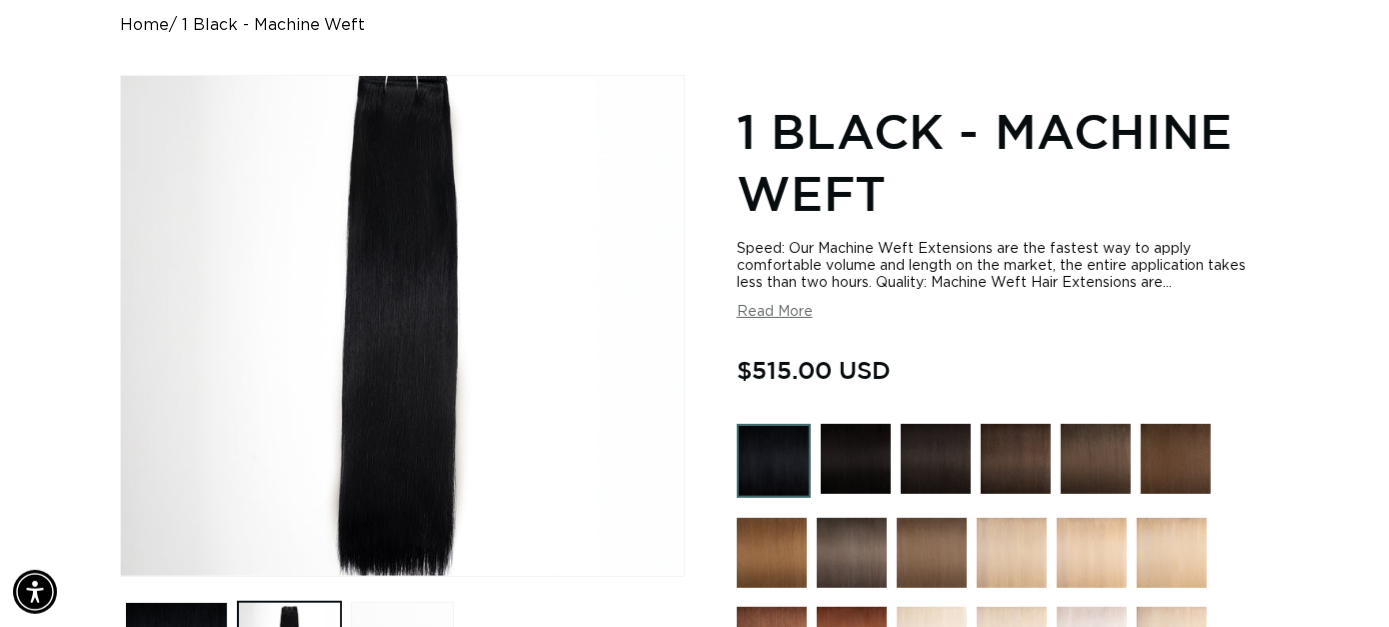 scroll, scrollTop: 200, scrollLeft: 0, axis: vertical 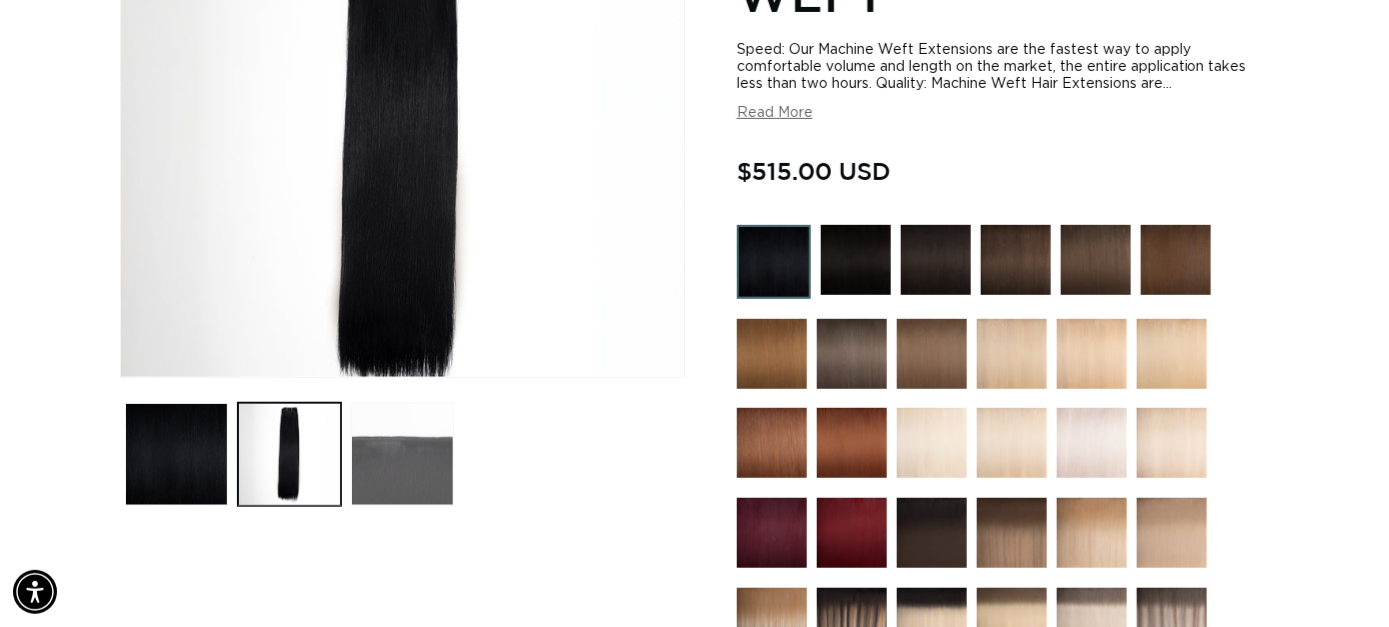 click at bounding box center (402, 454) 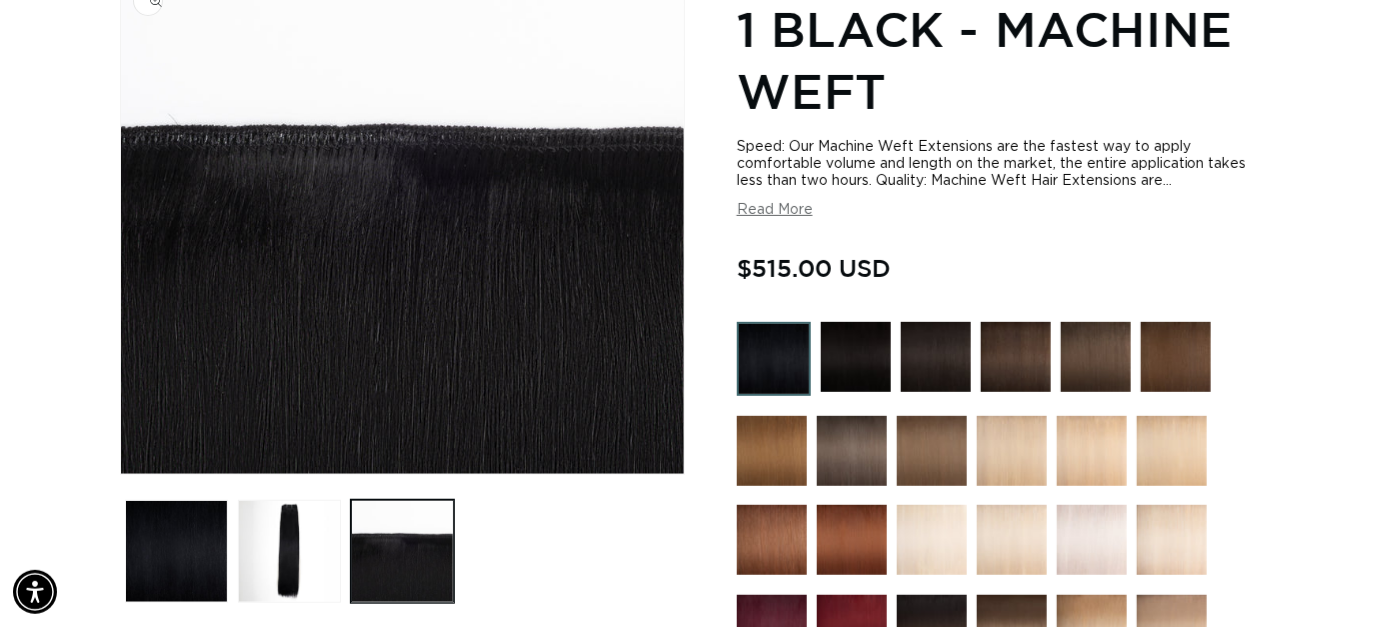 scroll, scrollTop: 275, scrollLeft: 0, axis: vertical 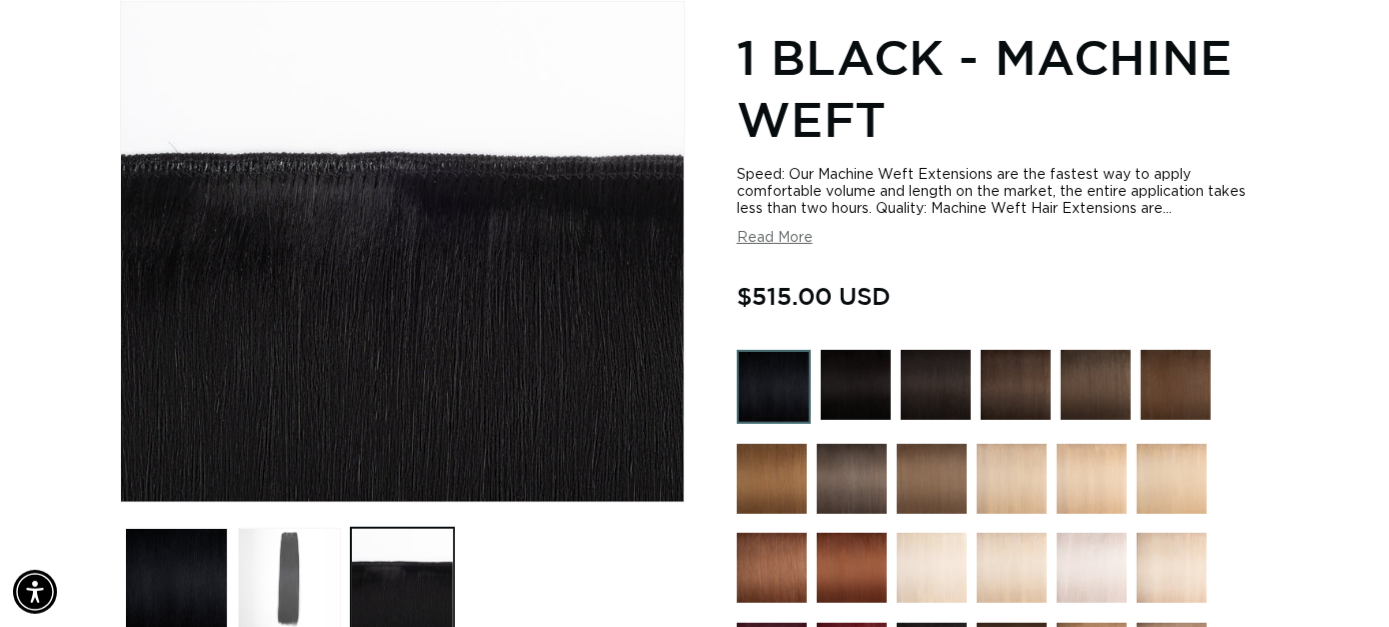 click at bounding box center (289, 579) 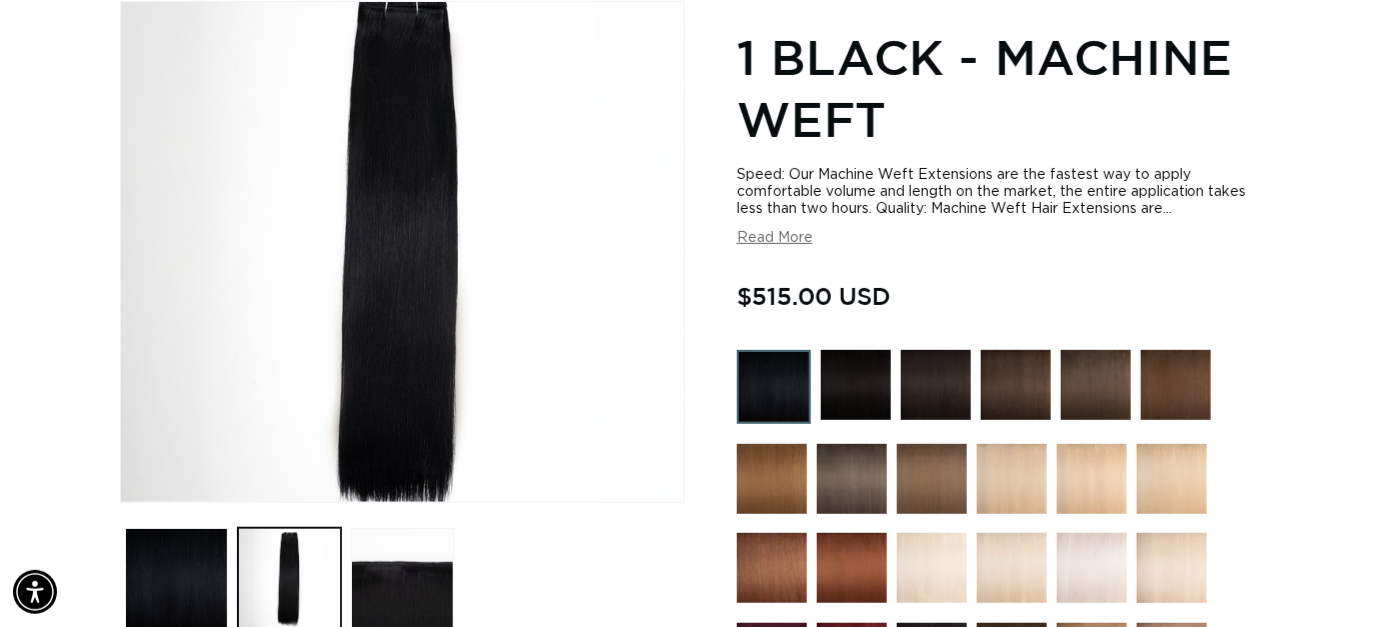 scroll, scrollTop: 0, scrollLeft: 0, axis: both 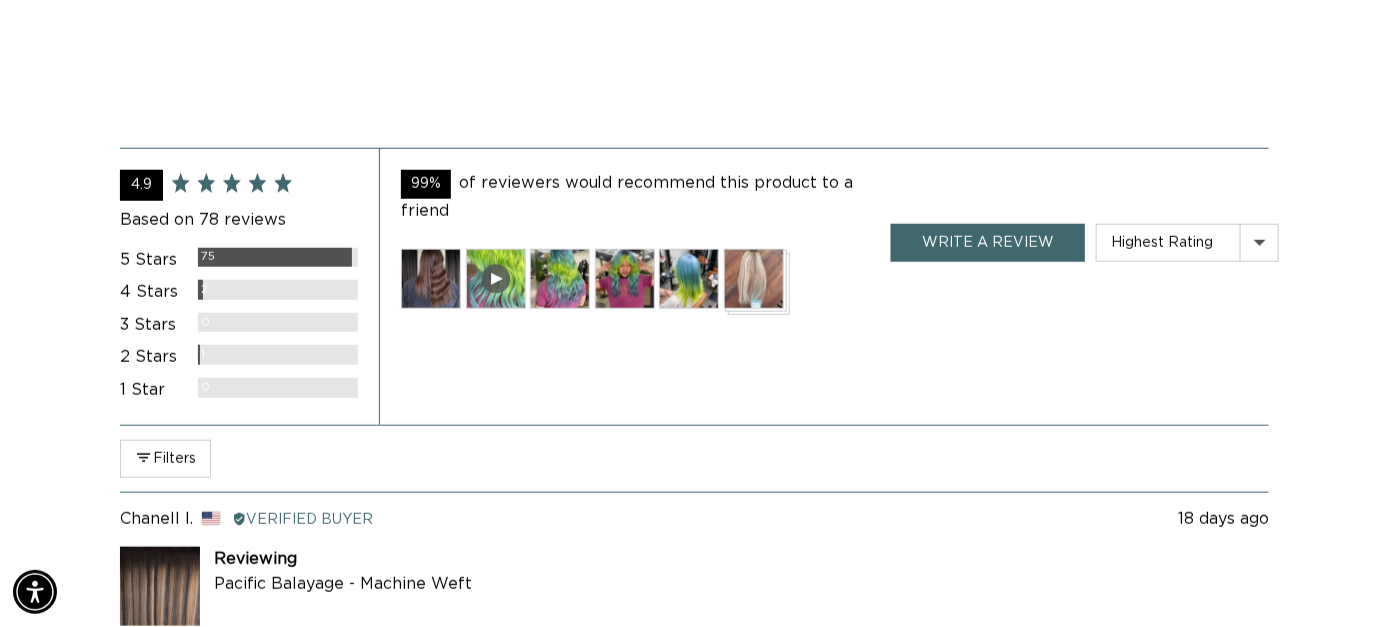 click at bounding box center (431, 279) 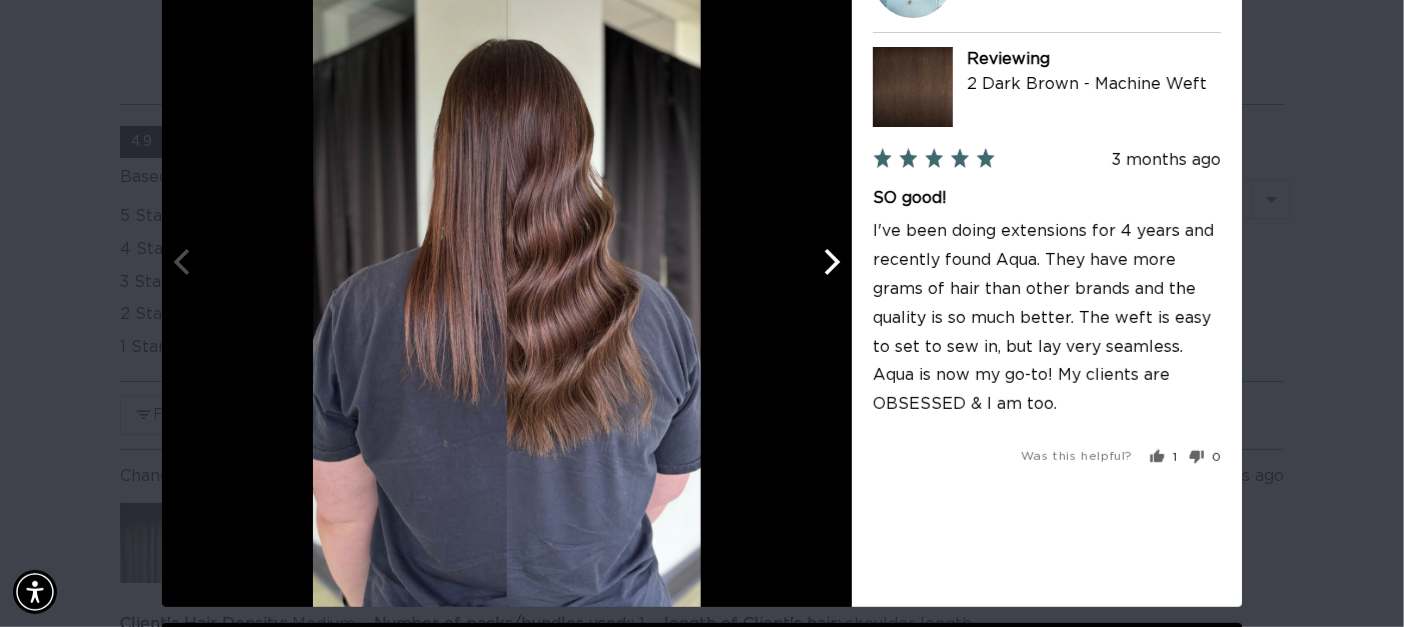 click at bounding box center (830, 262) 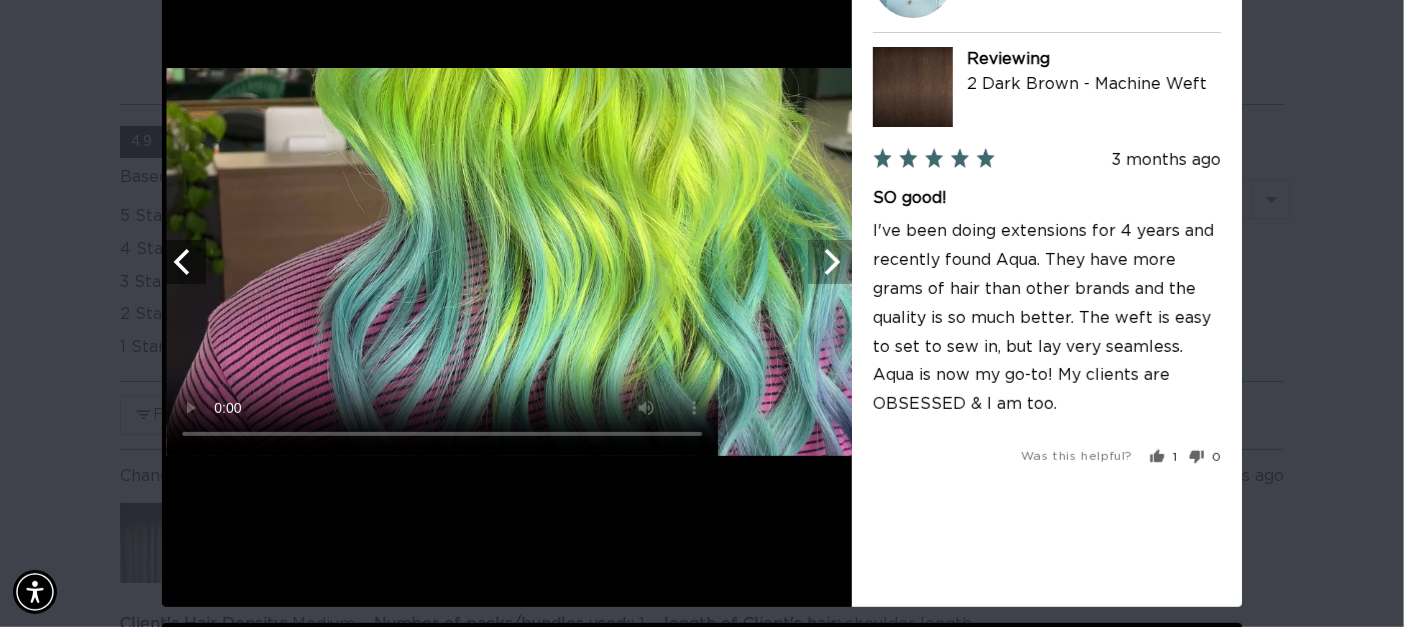 click at bounding box center [830, 262] 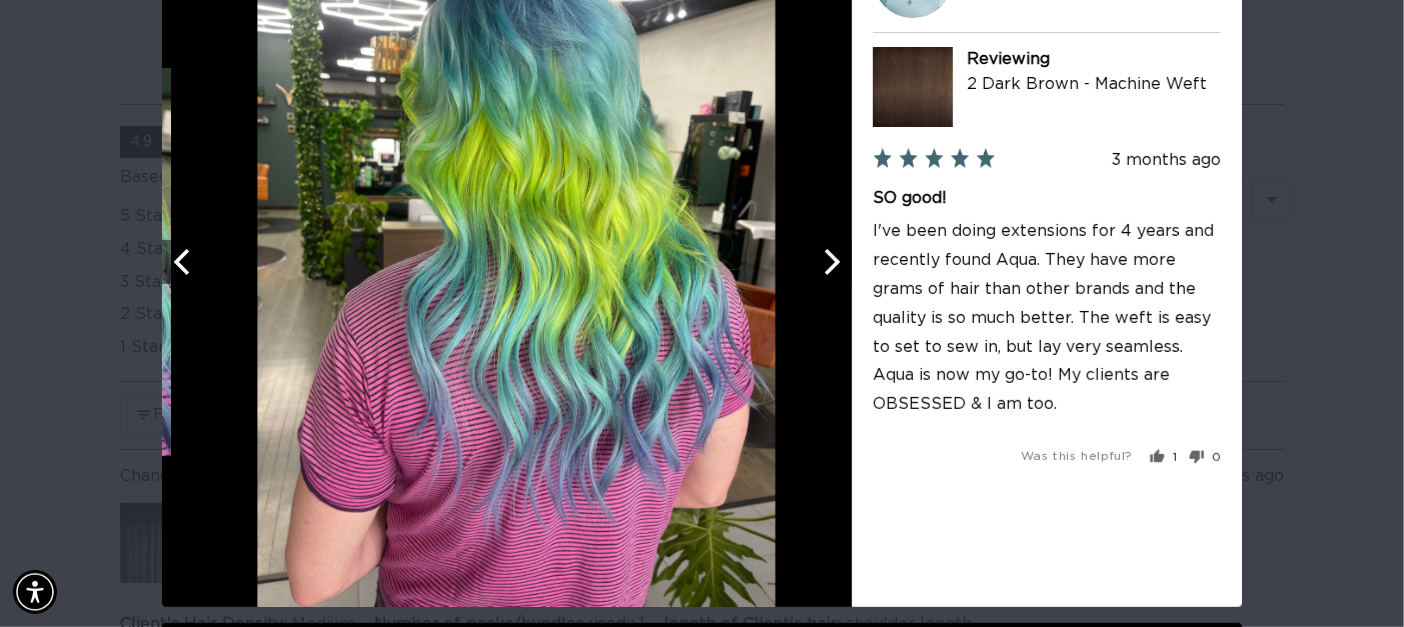 click at bounding box center (830, 262) 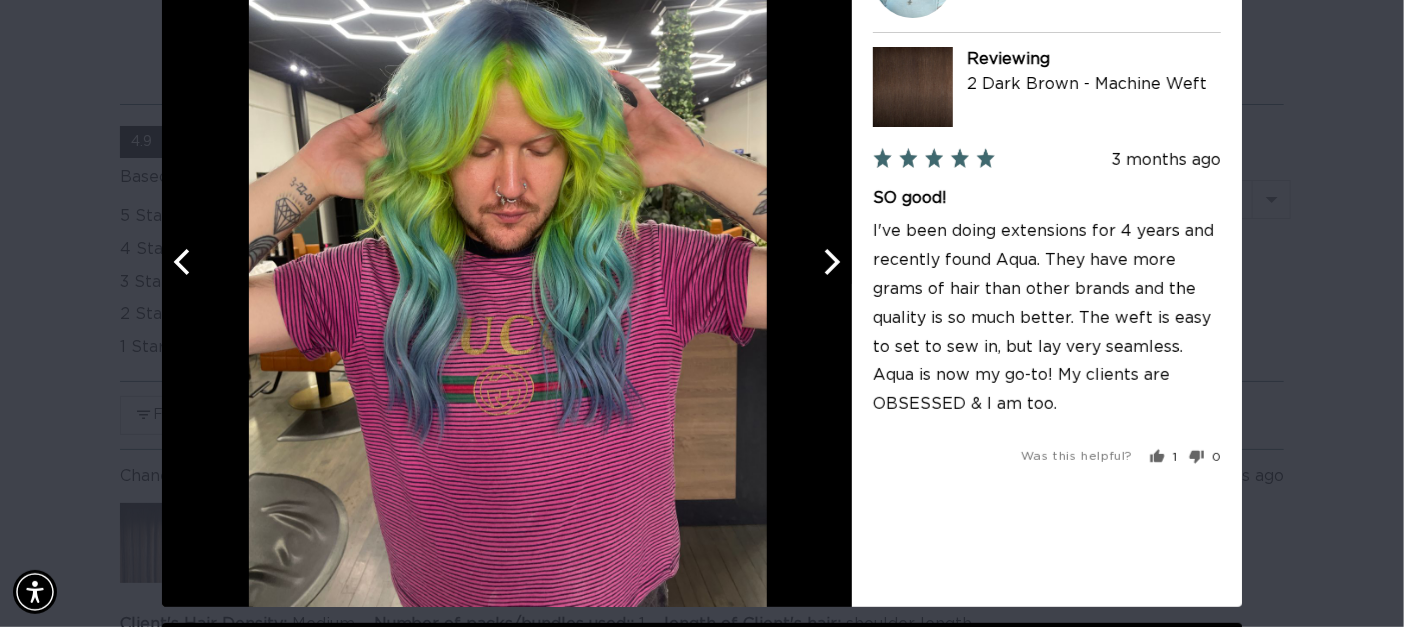 click at bounding box center [830, 262] 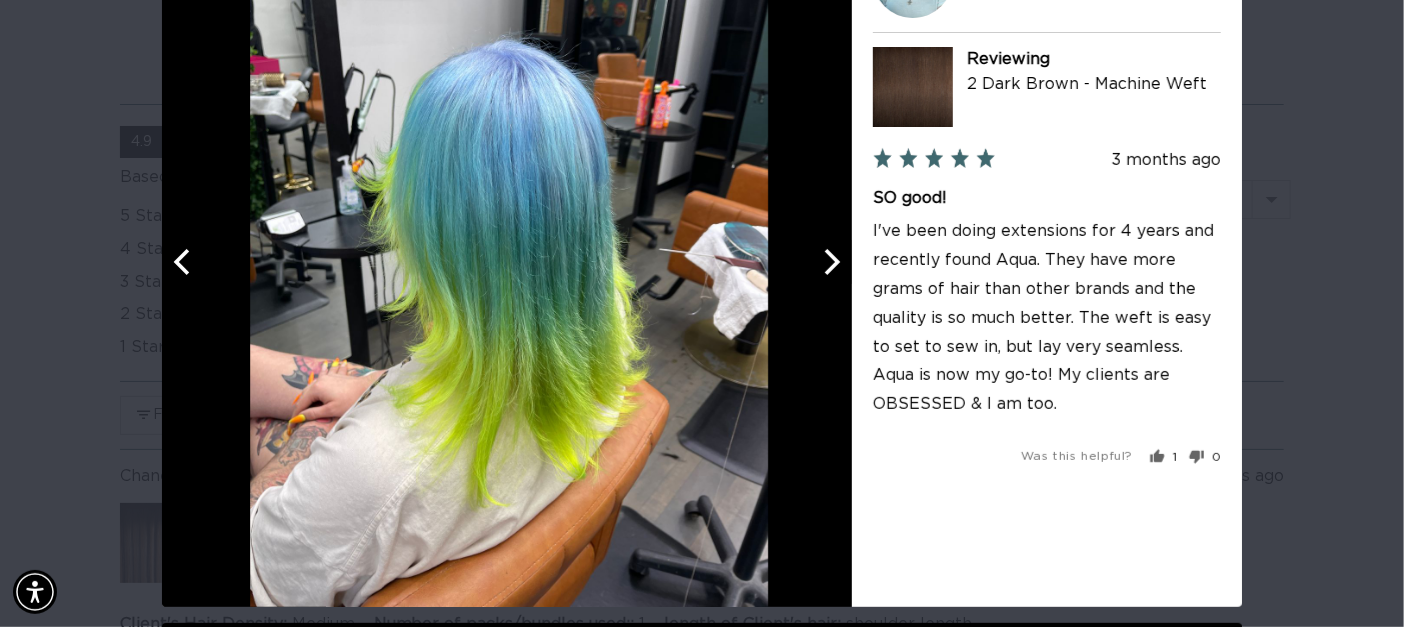 click at bounding box center [830, 262] 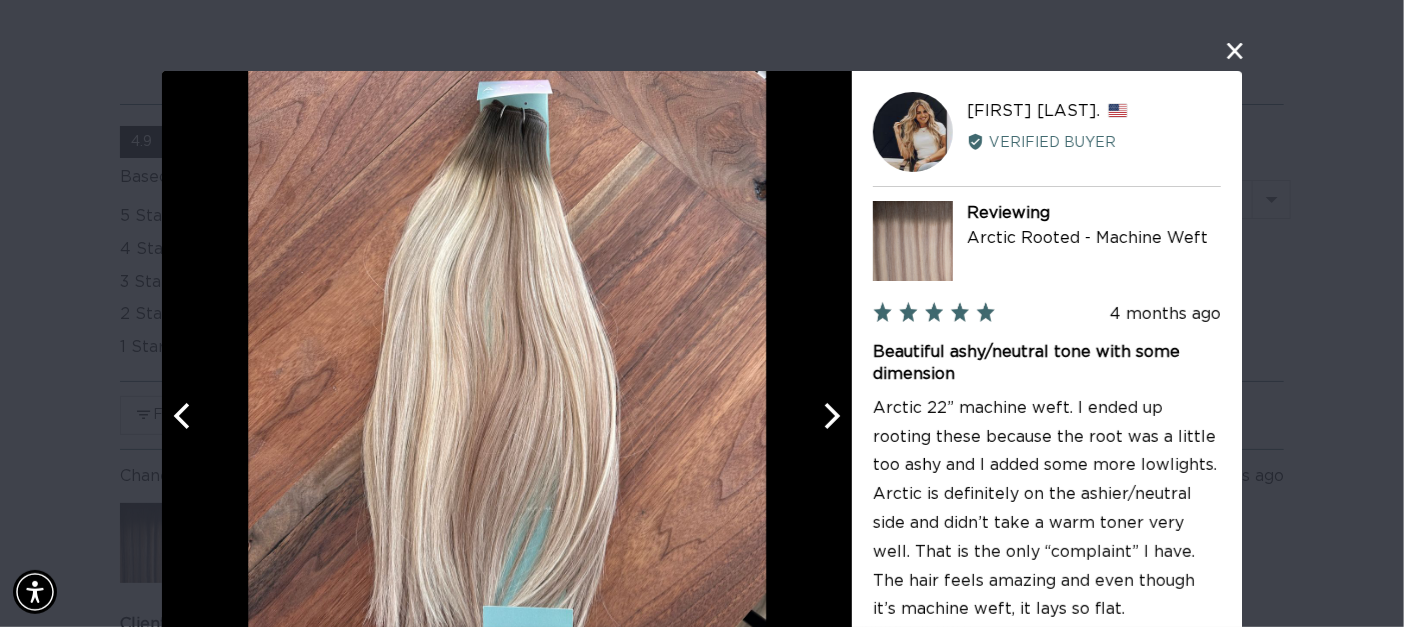 click 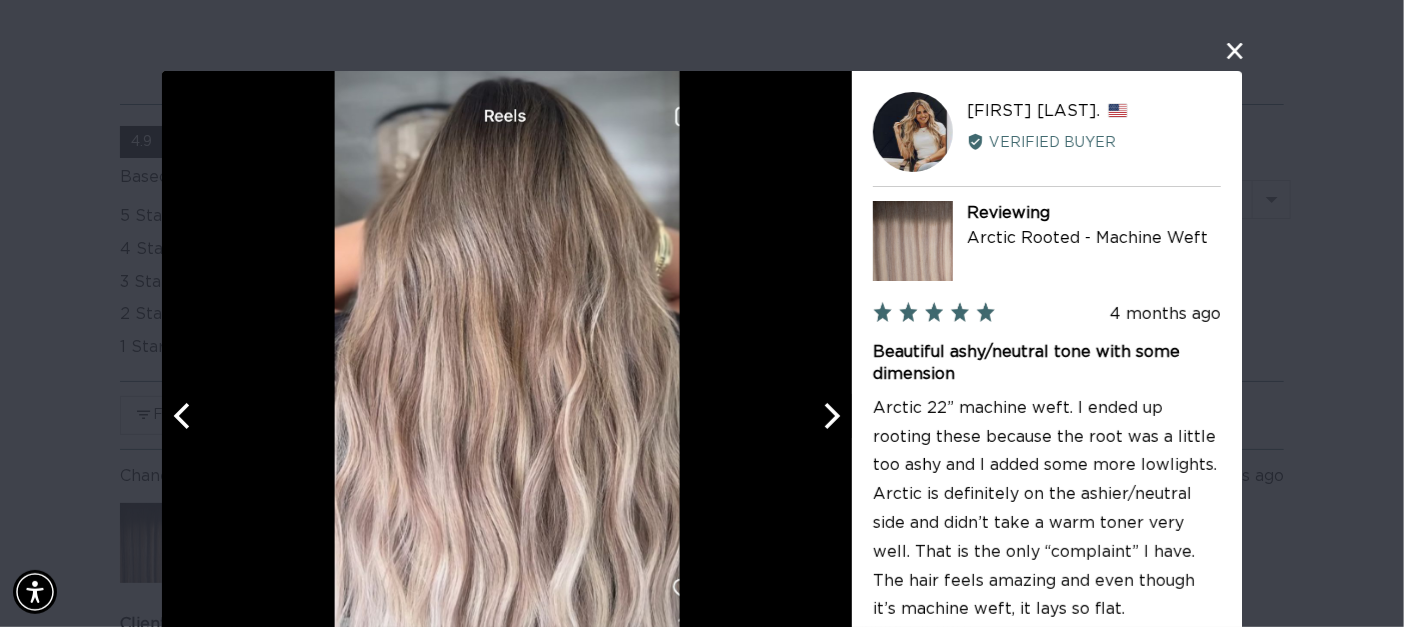click 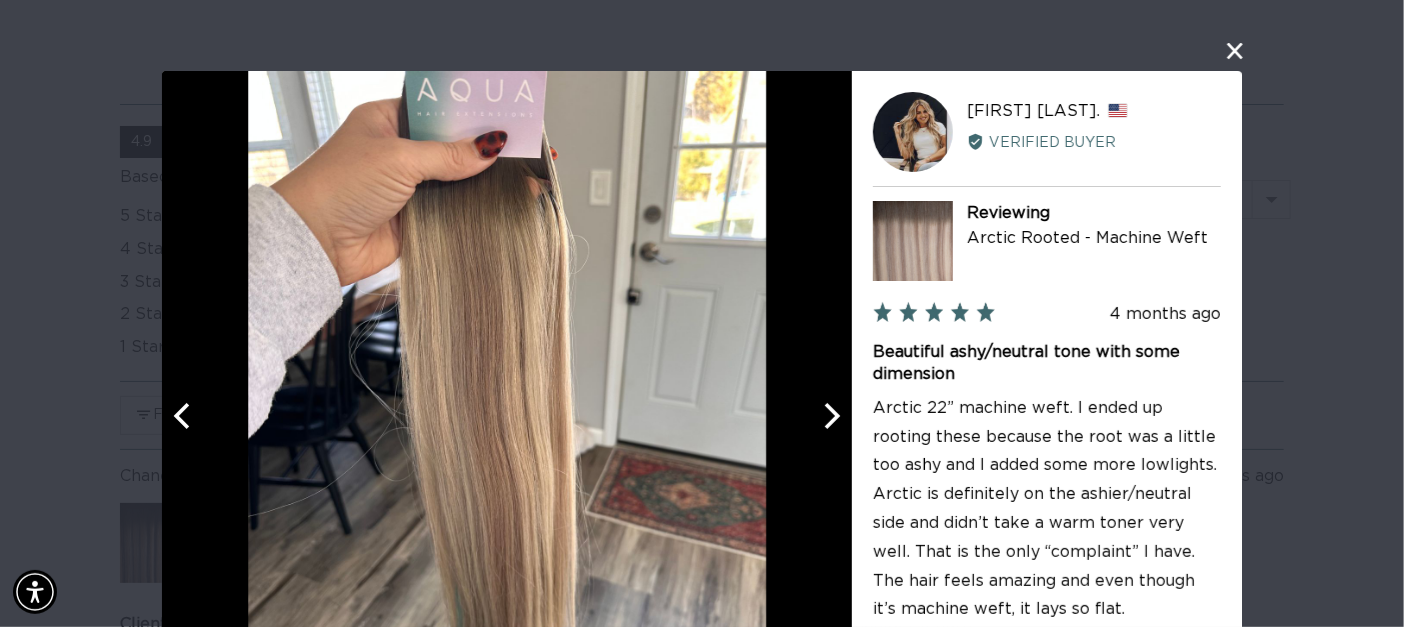 click 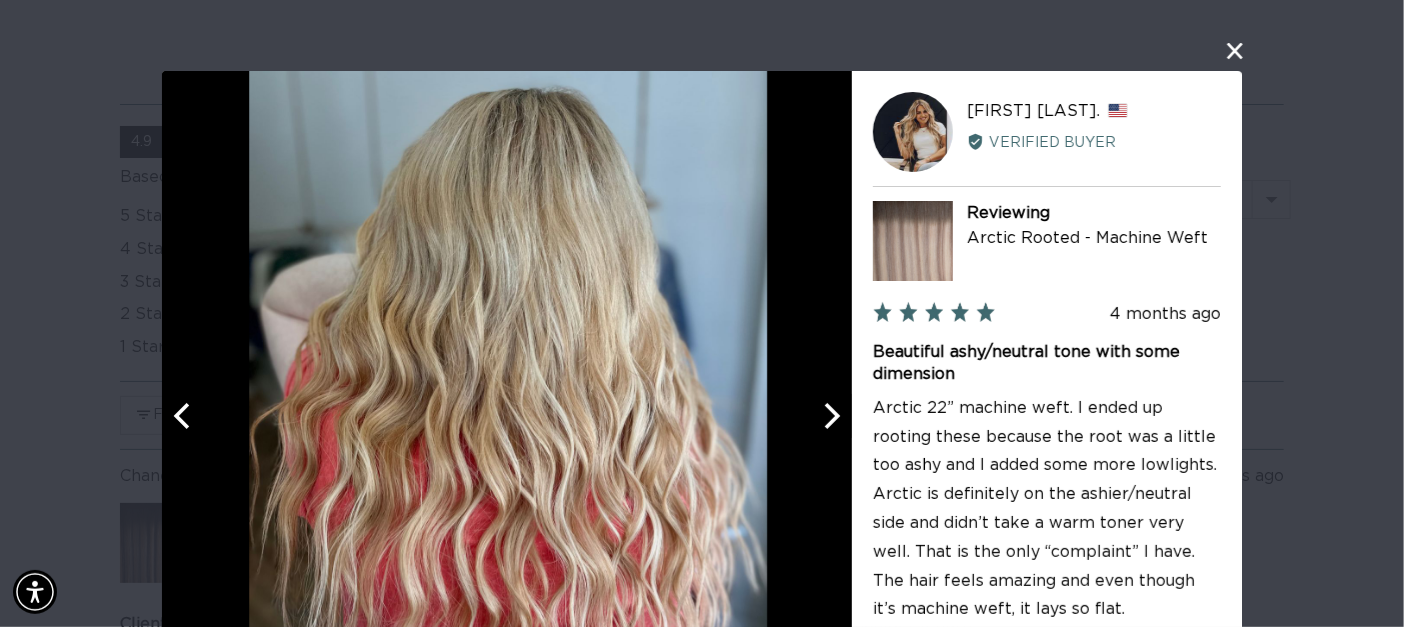 click 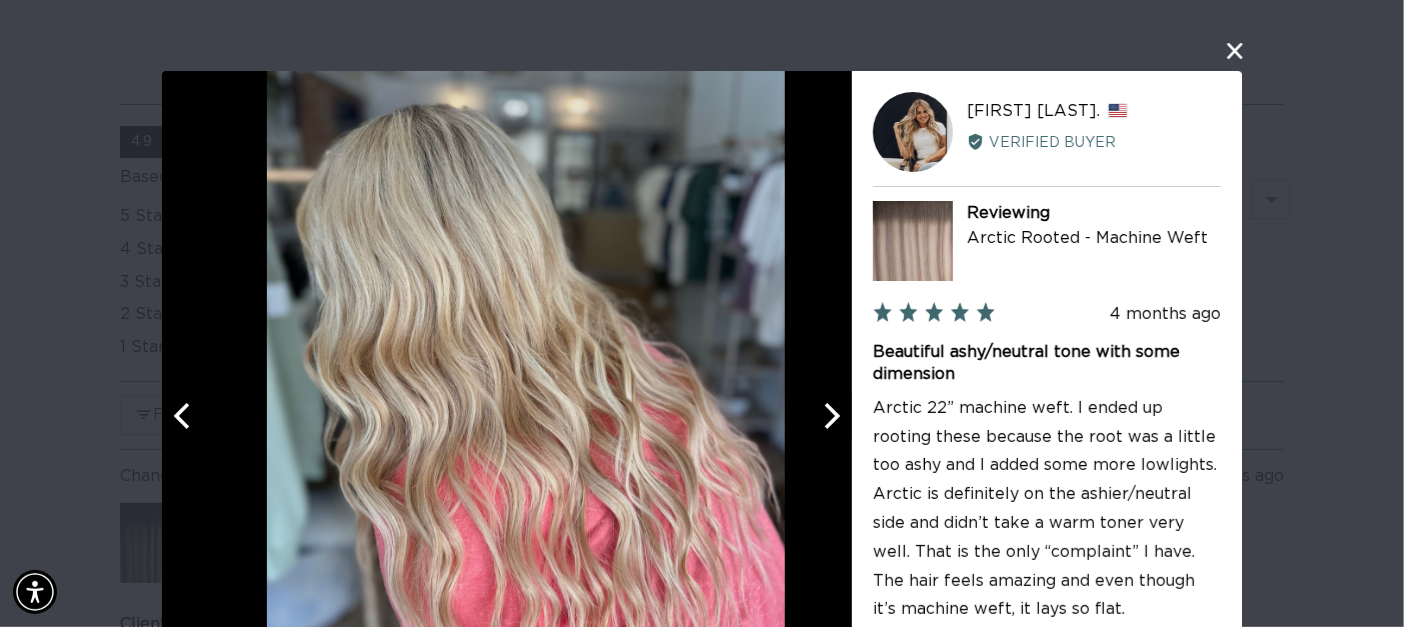 click 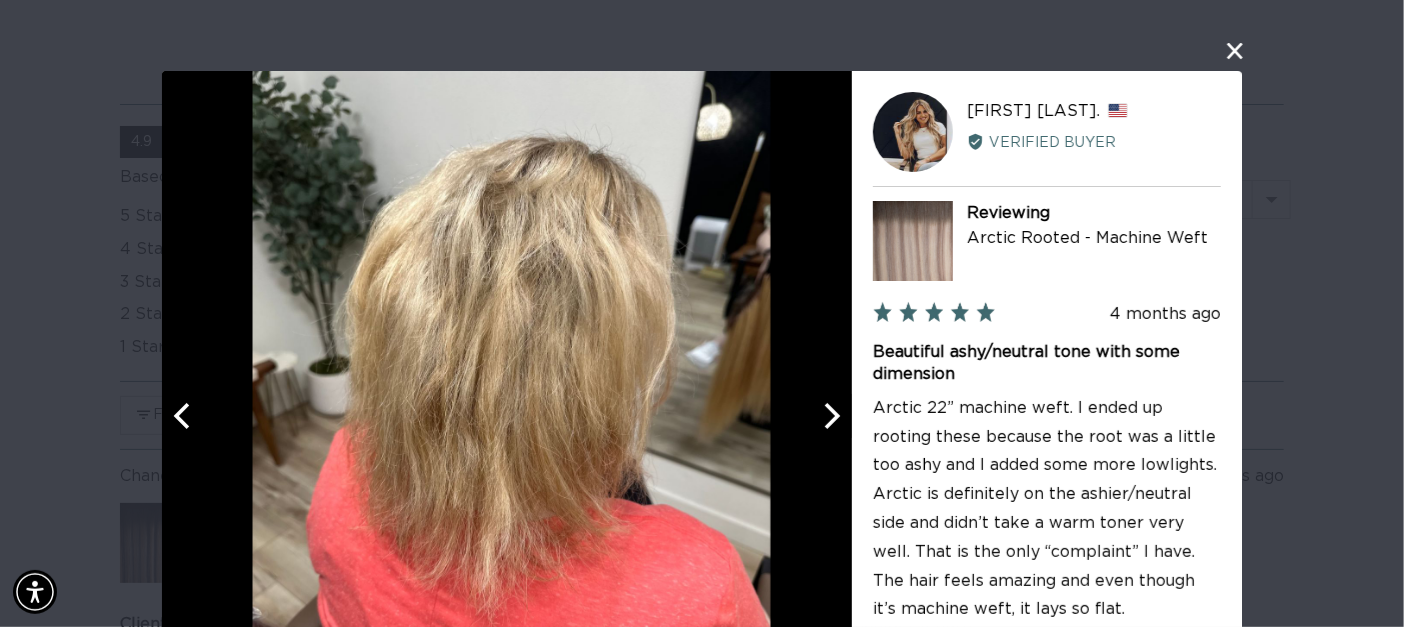 click 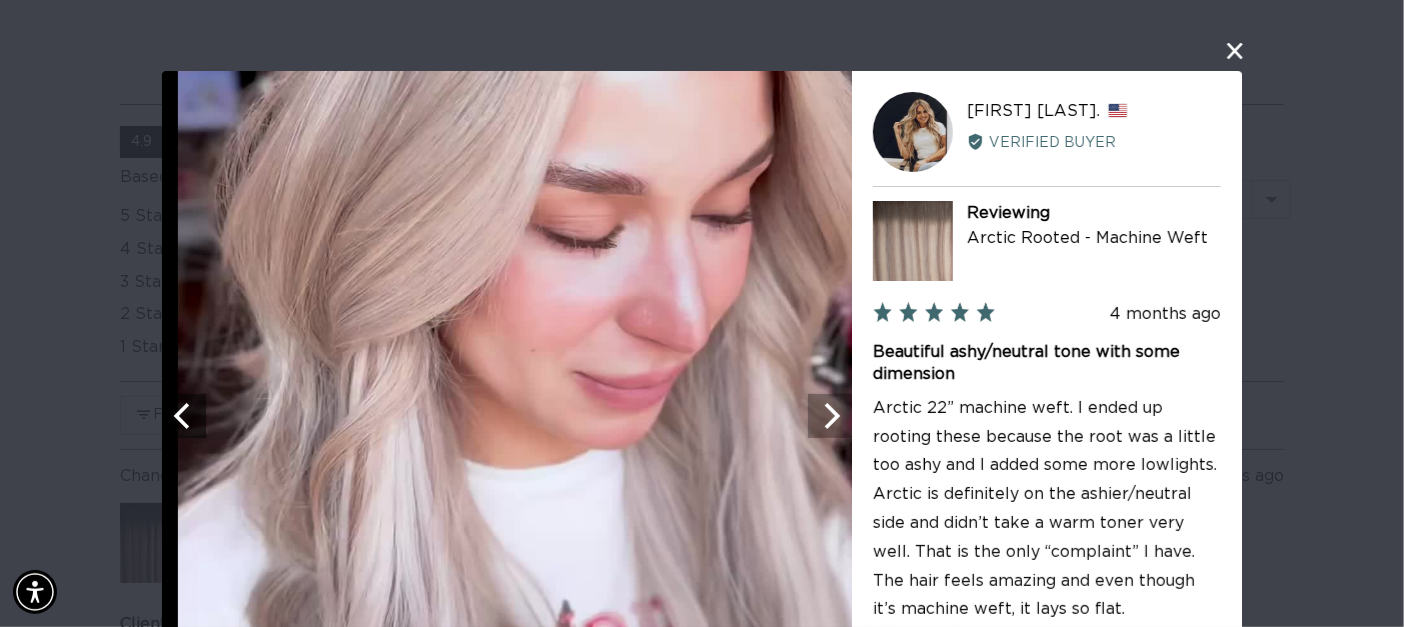 click 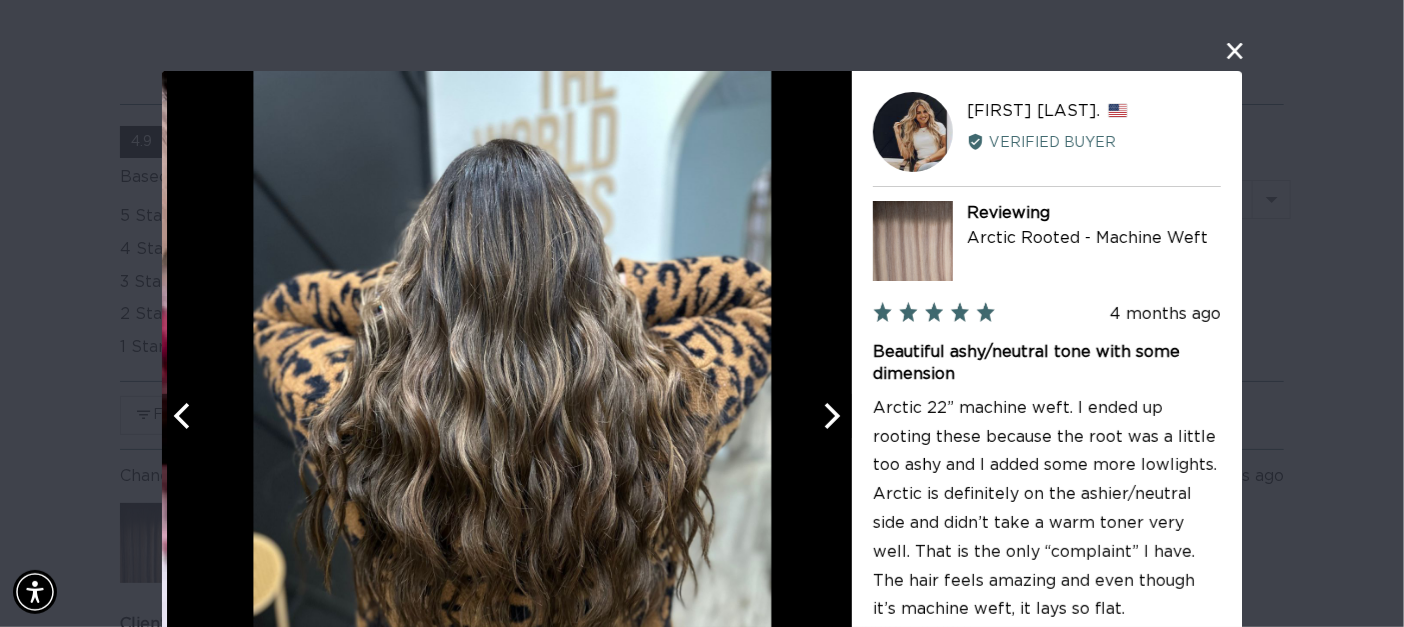 click 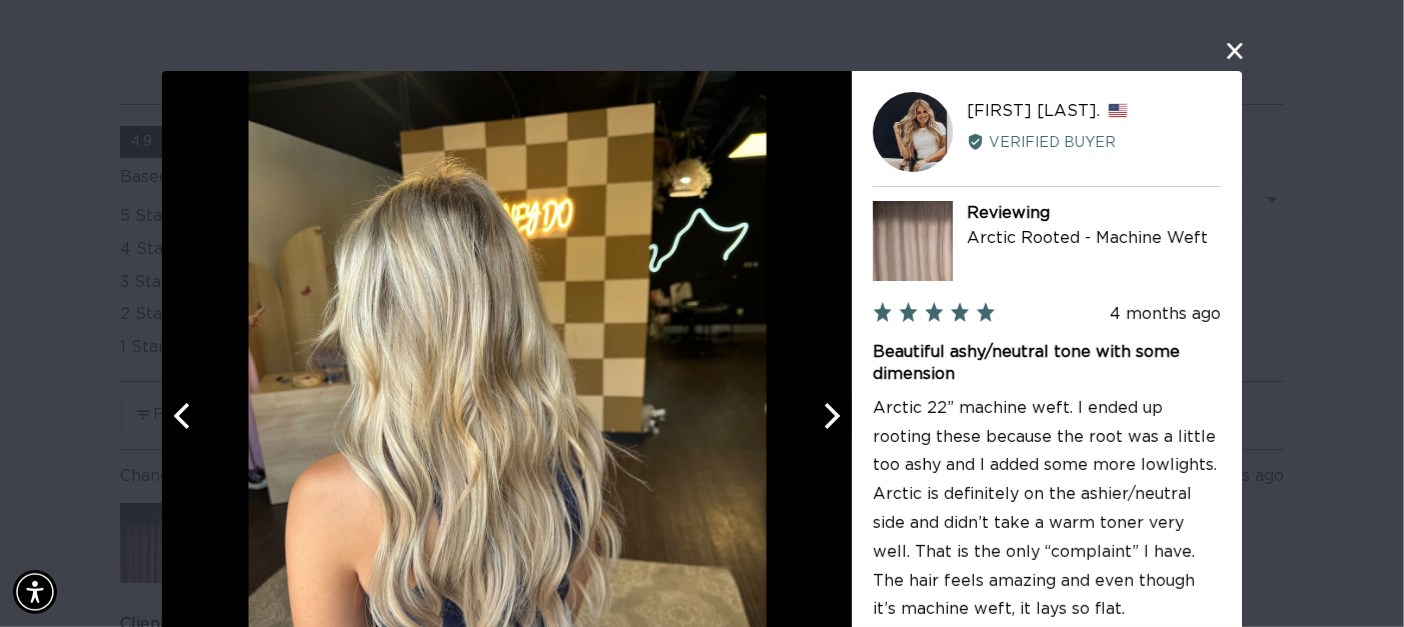 click 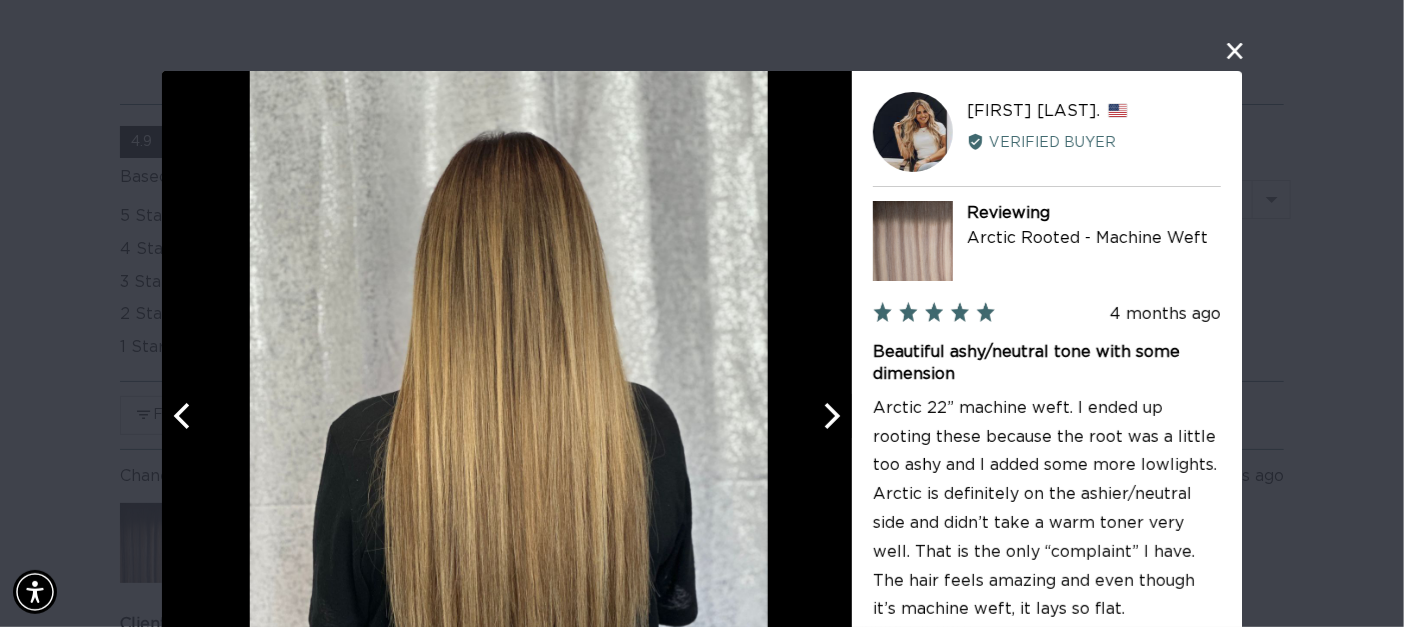 click 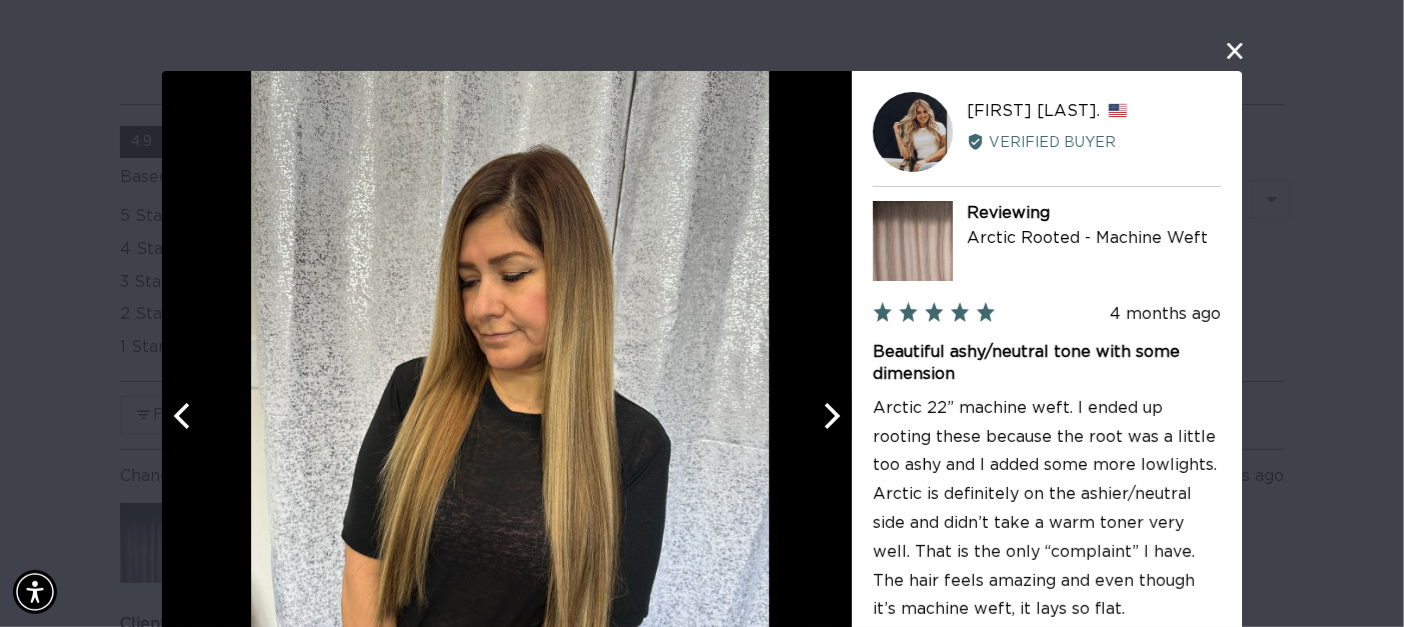 click 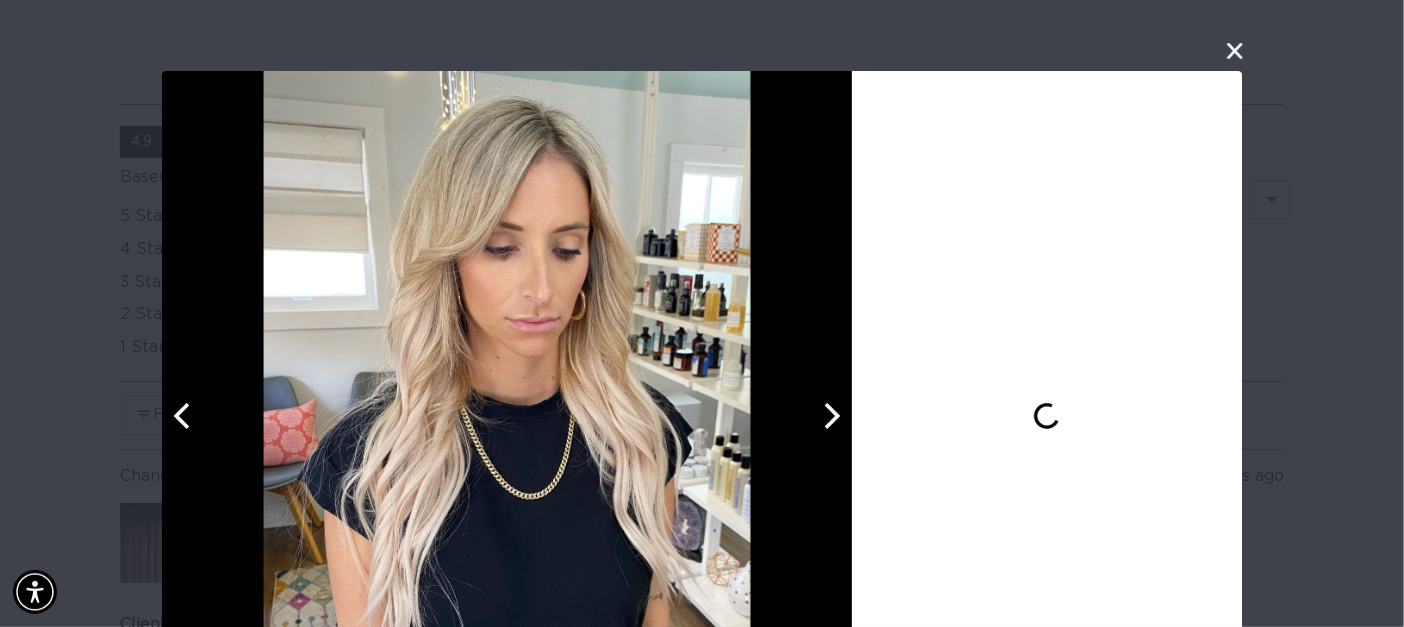 click 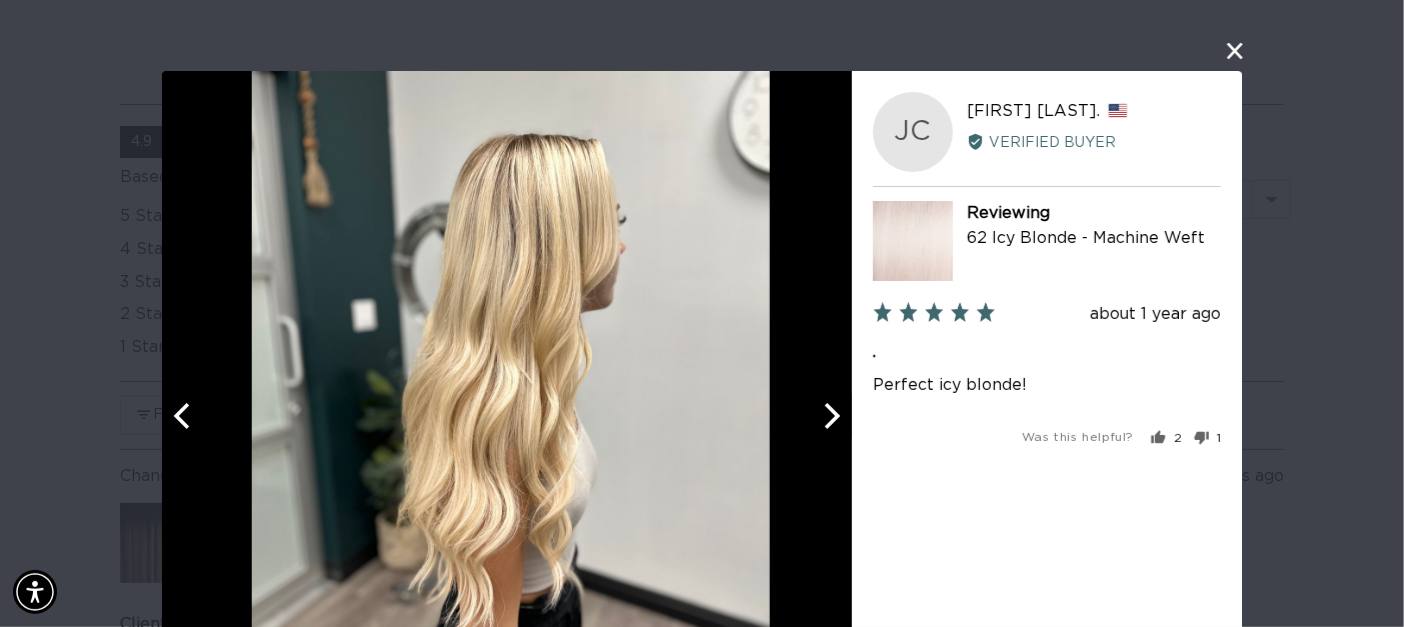 scroll, scrollTop: 0, scrollLeft: 0, axis: both 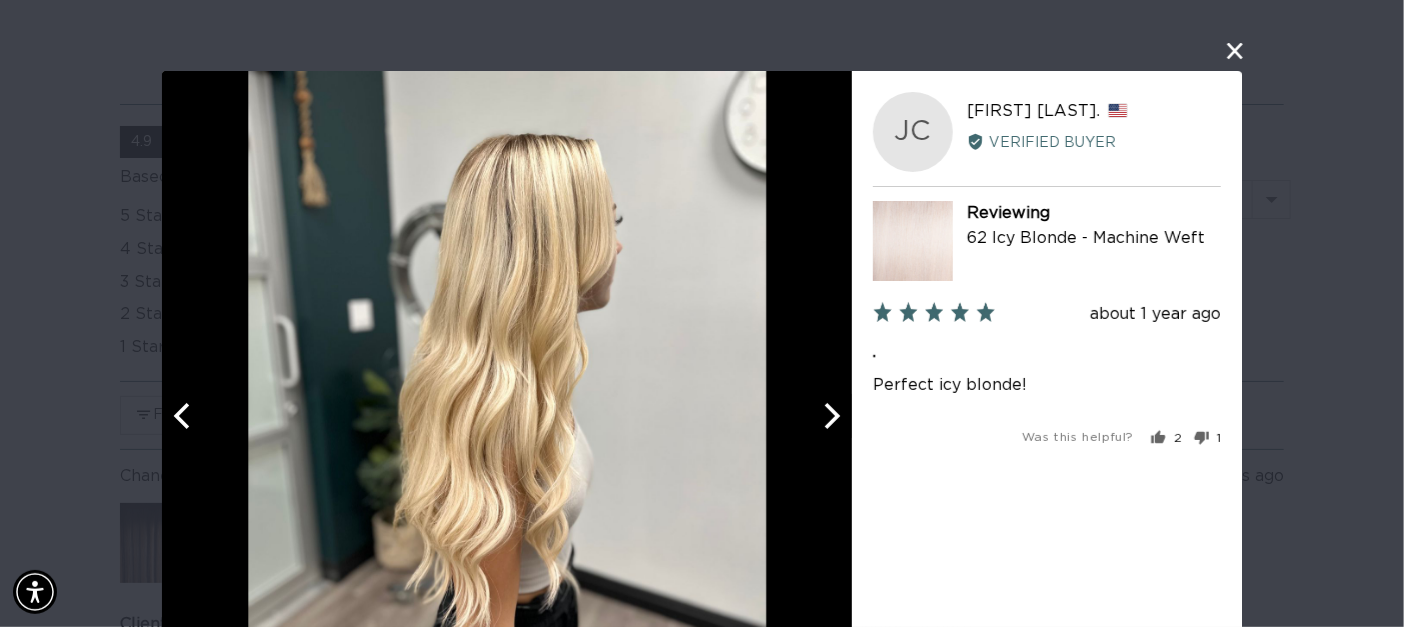 click 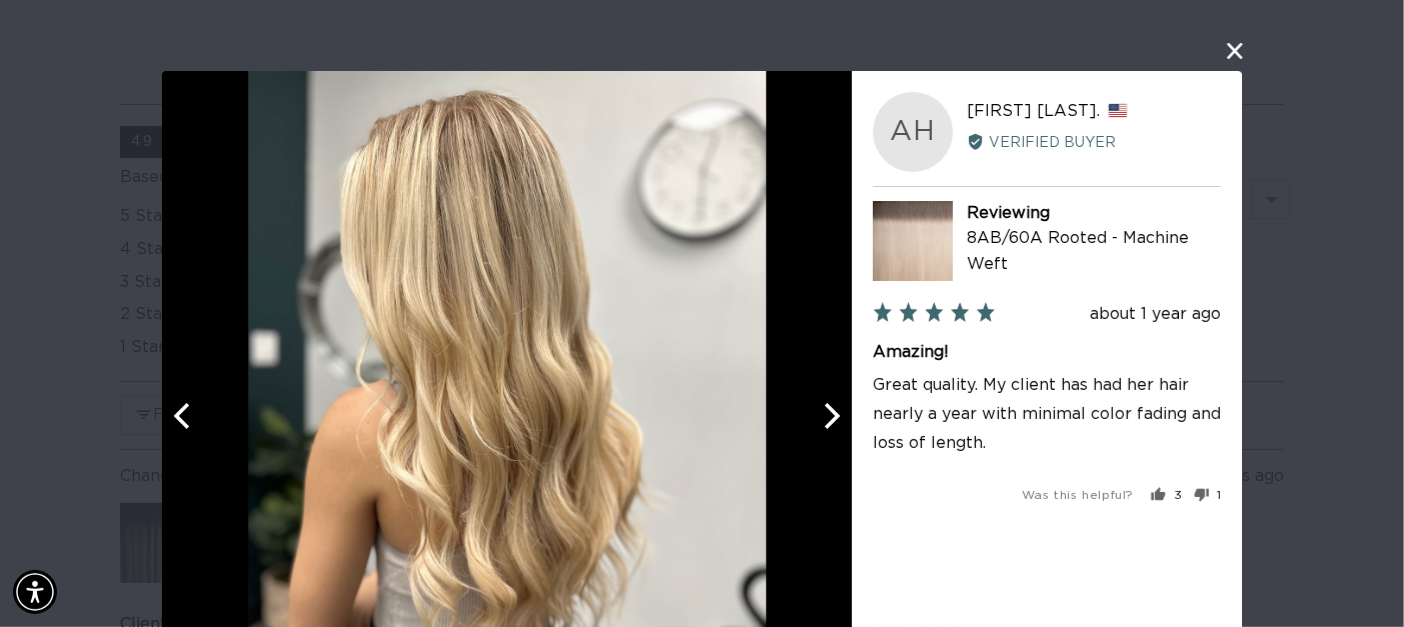 click 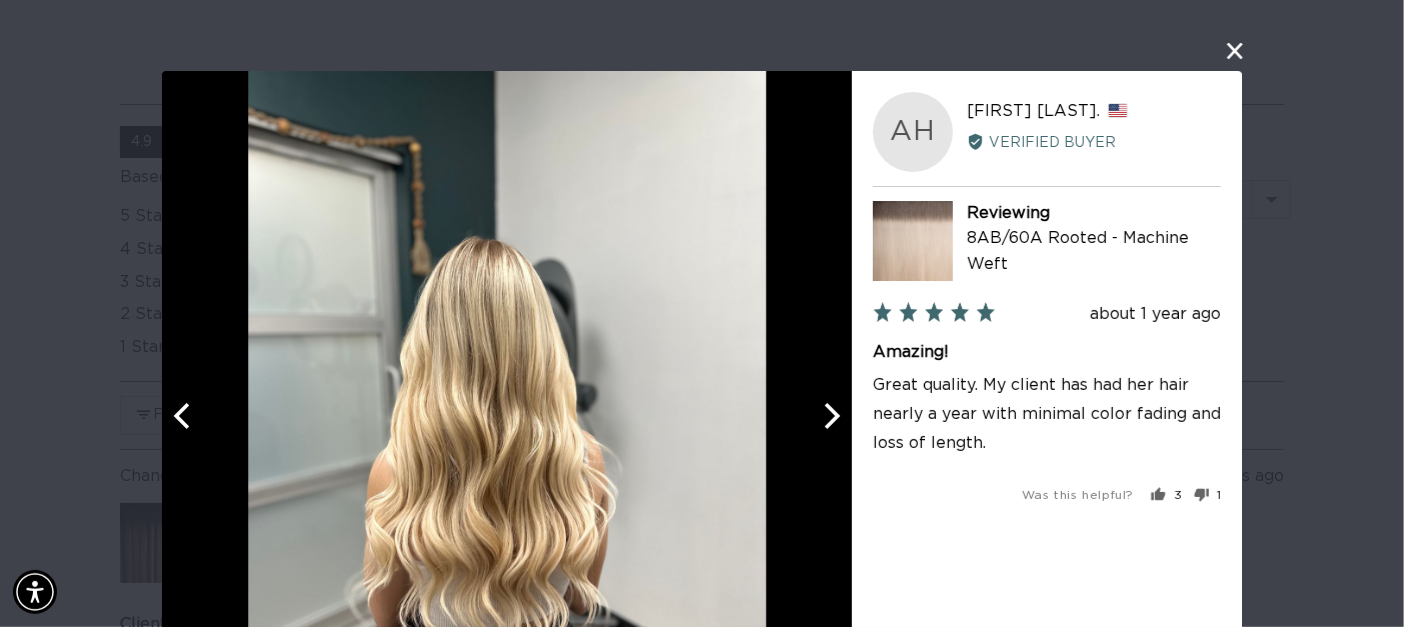 scroll, scrollTop: 0, scrollLeft: 1262, axis: horizontal 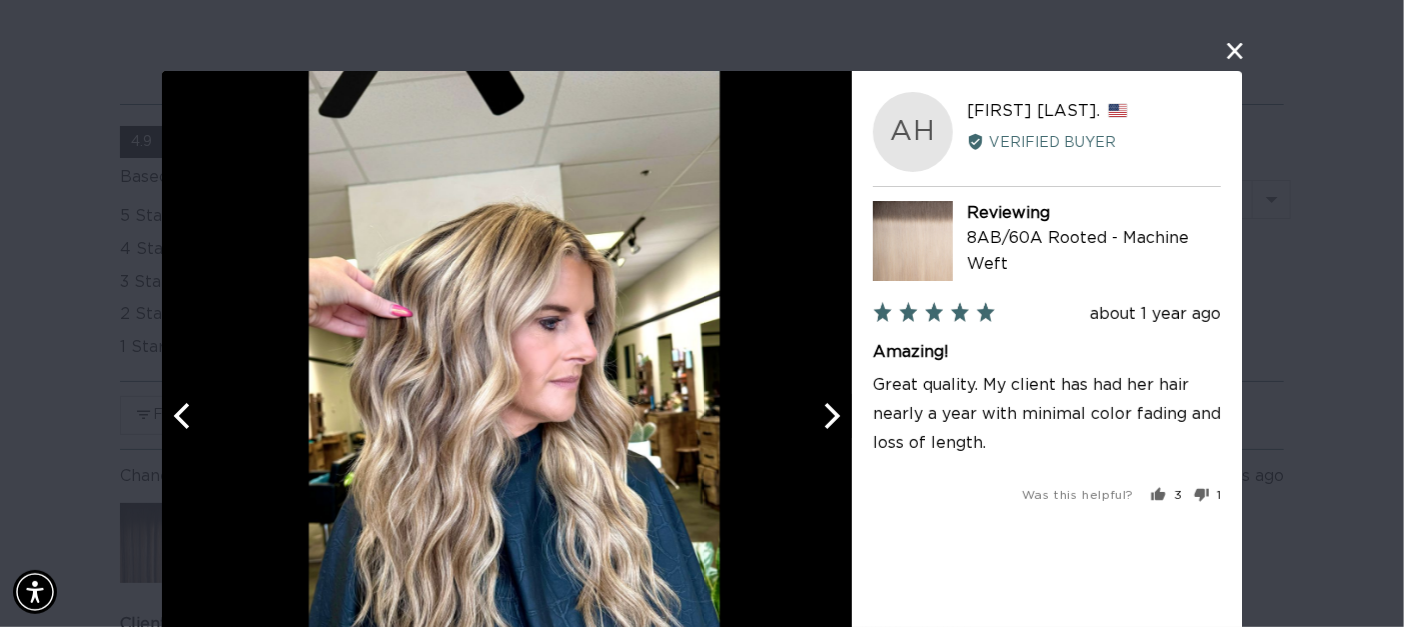 click 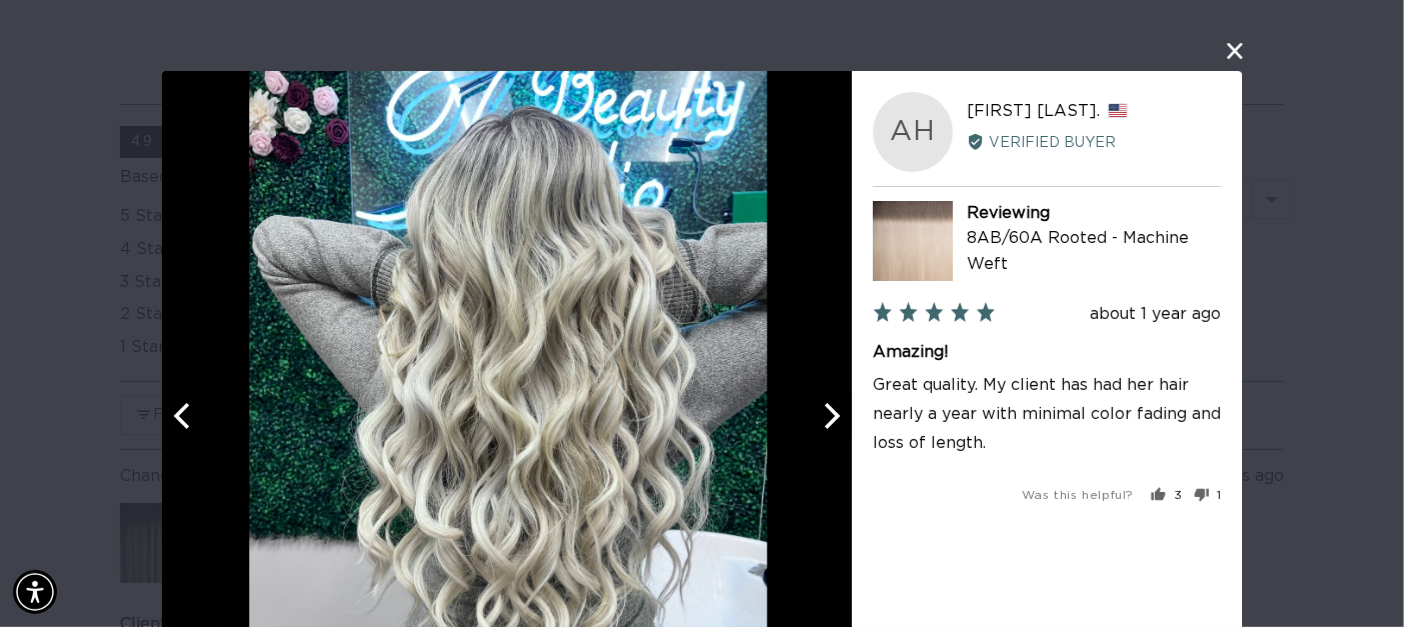 click 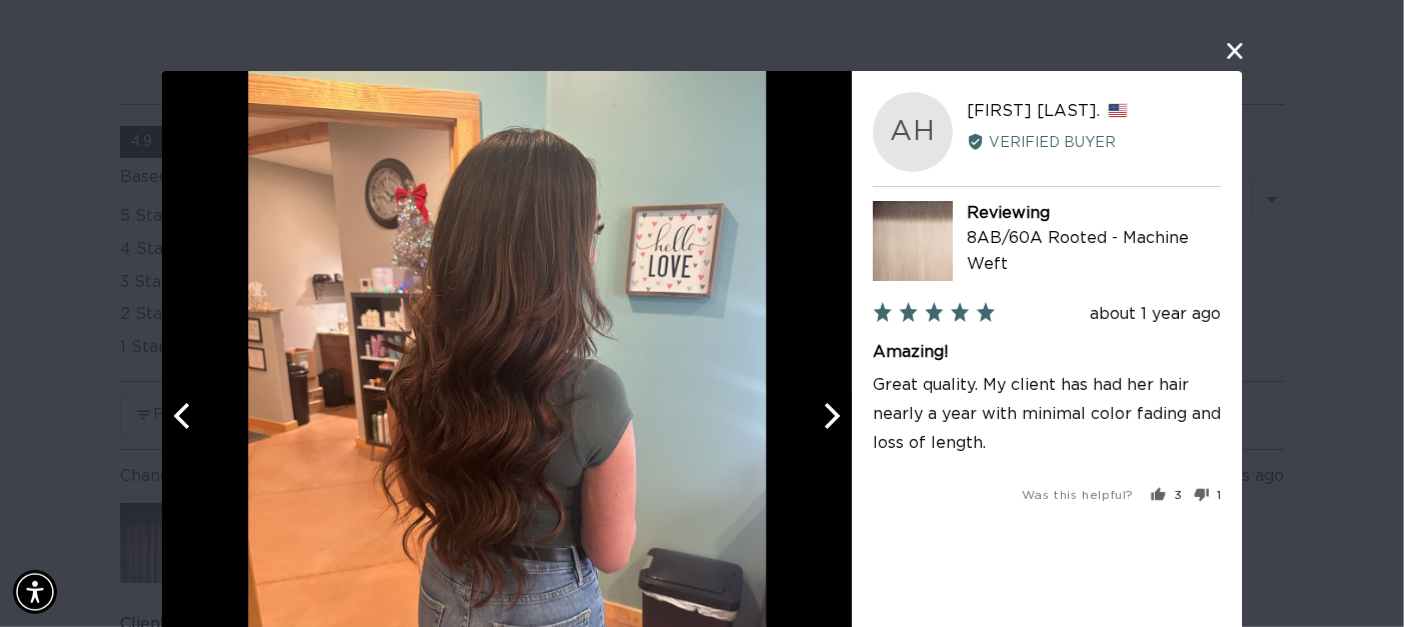 scroll, scrollTop: 0, scrollLeft: 2524, axis: horizontal 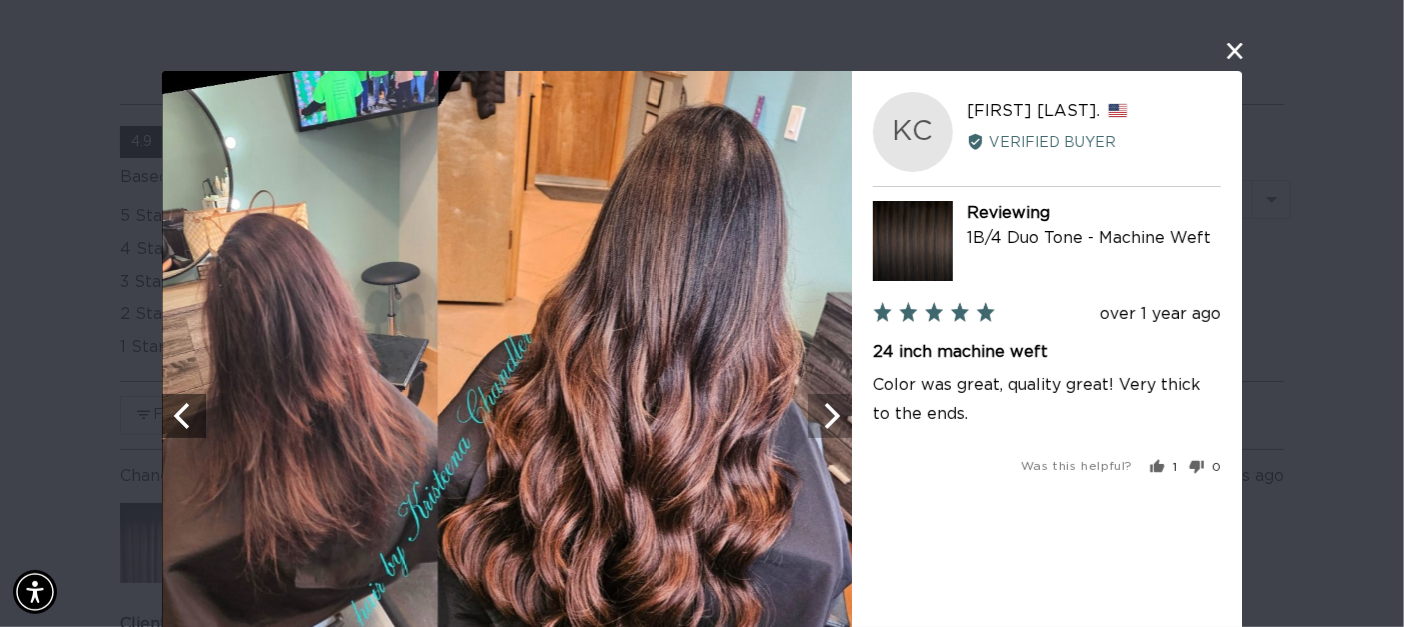 click 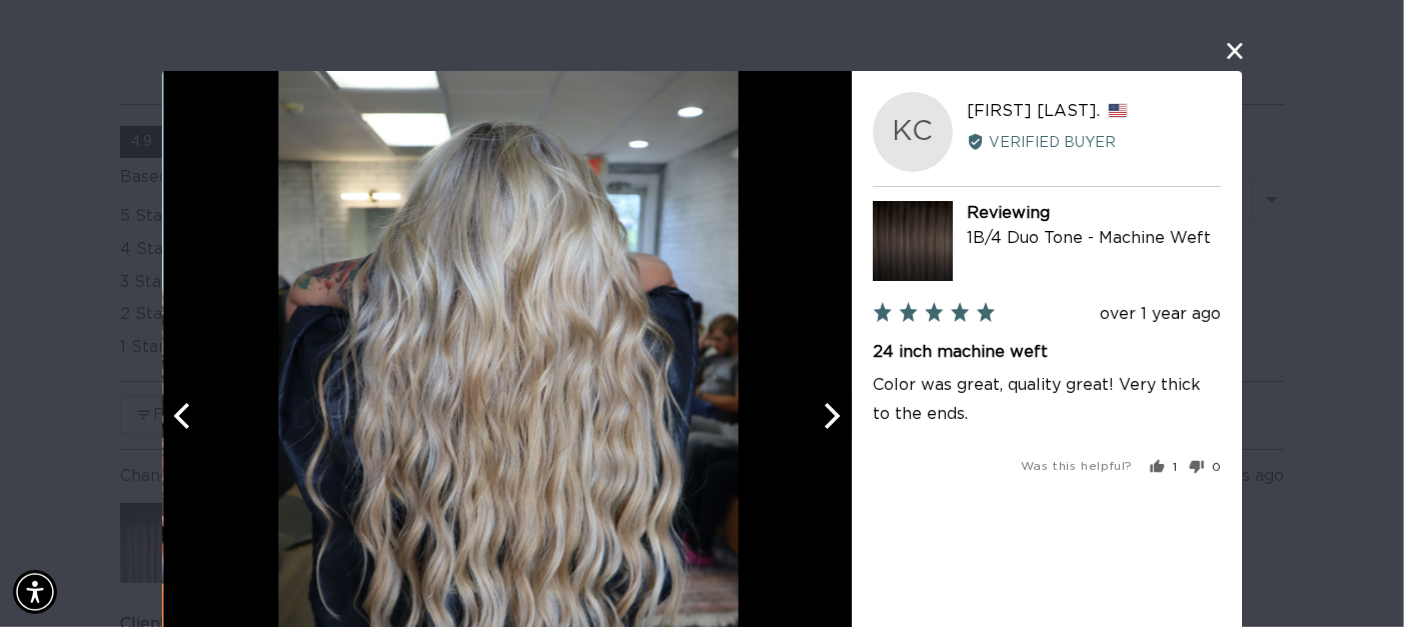 click 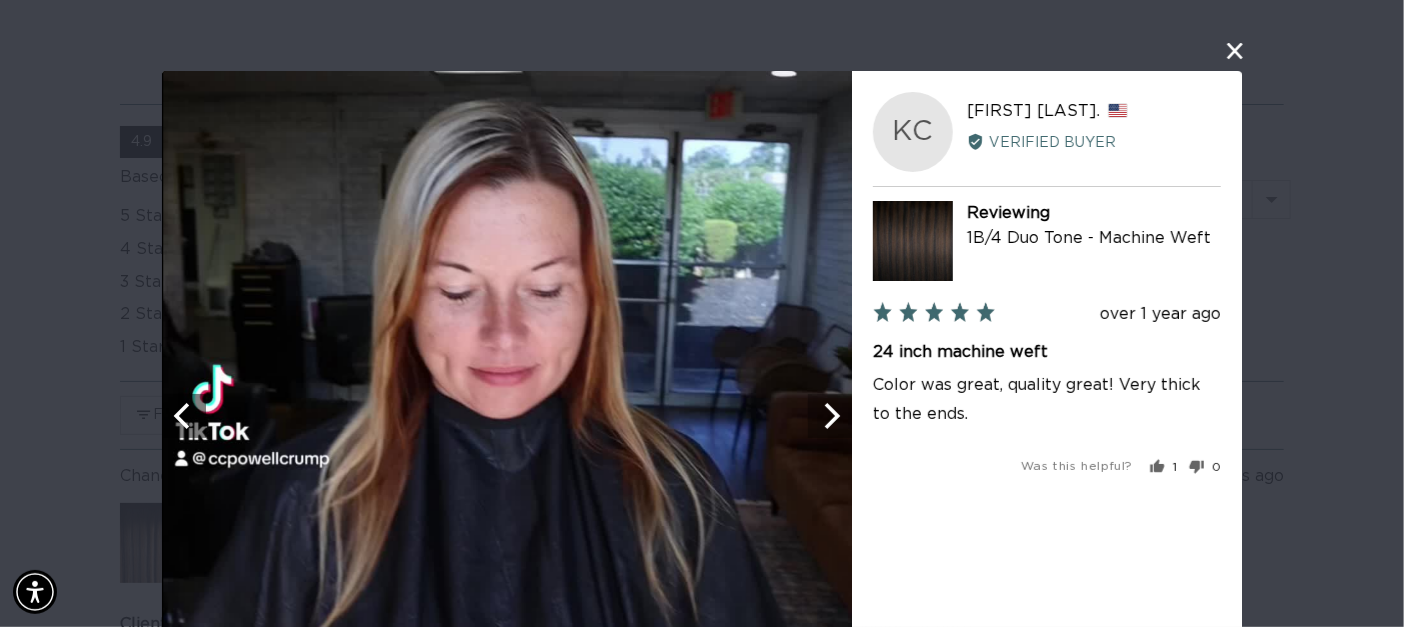 click 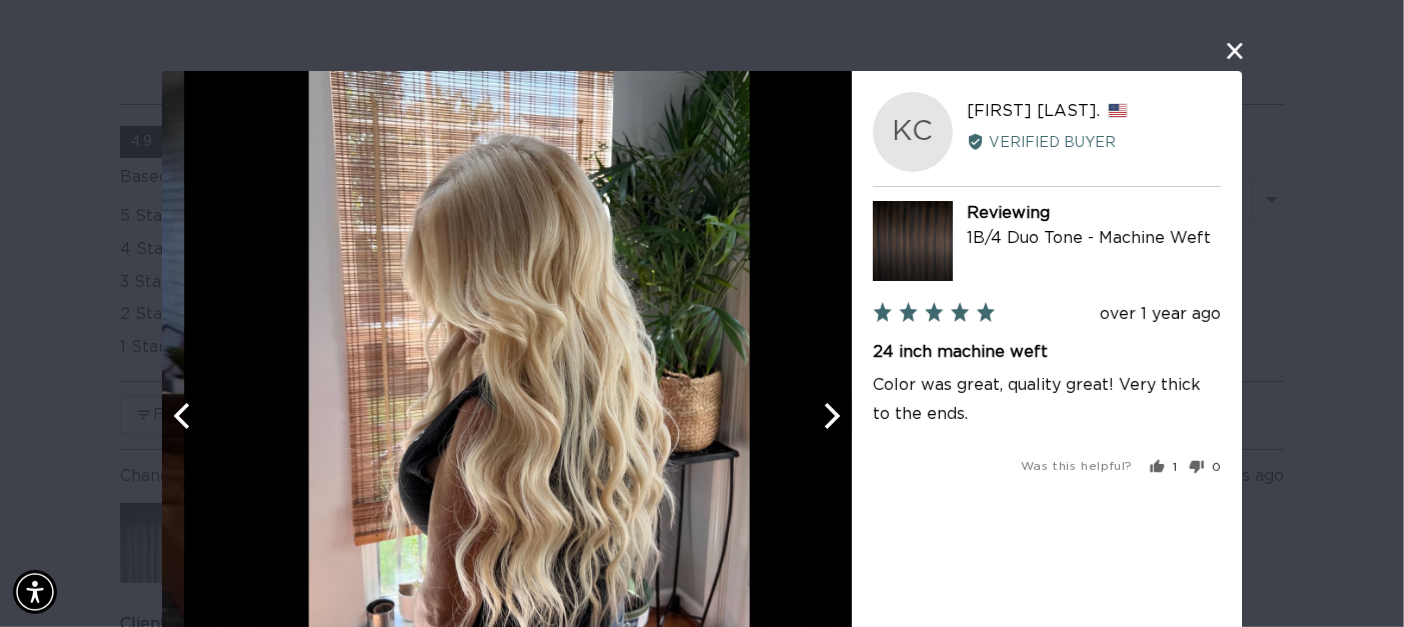 scroll, scrollTop: 0, scrollLeft: 0, axis: both 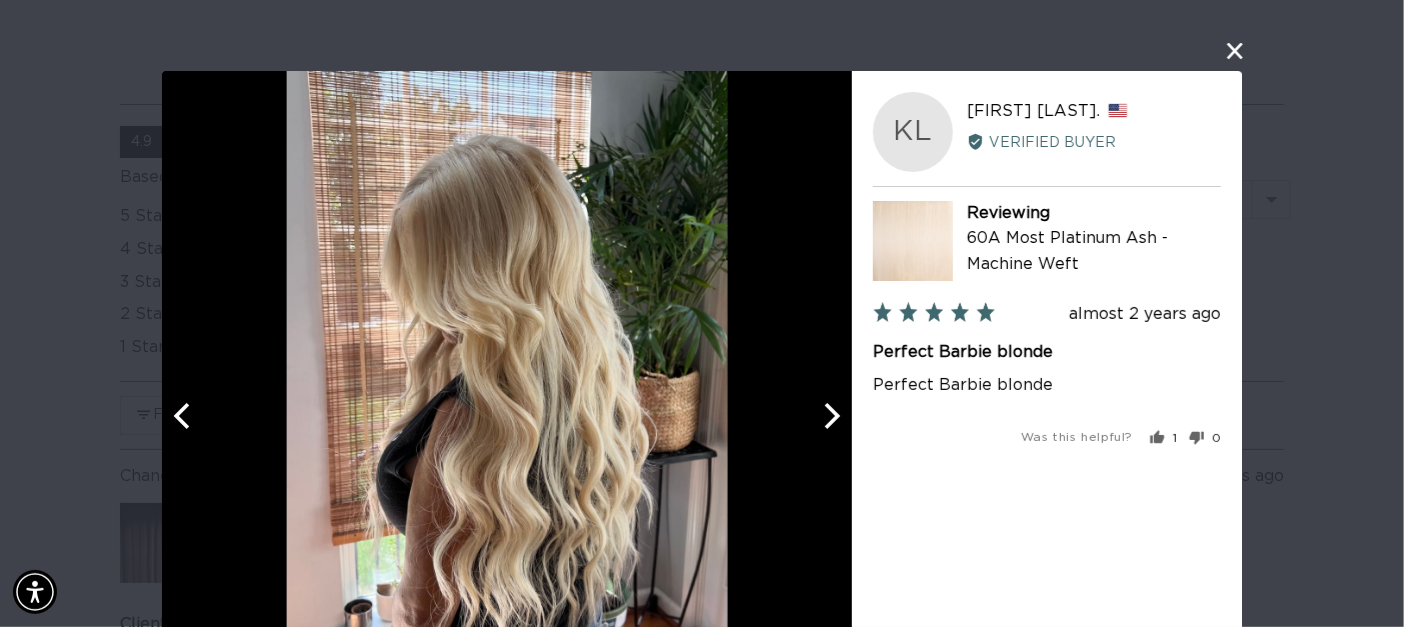 click 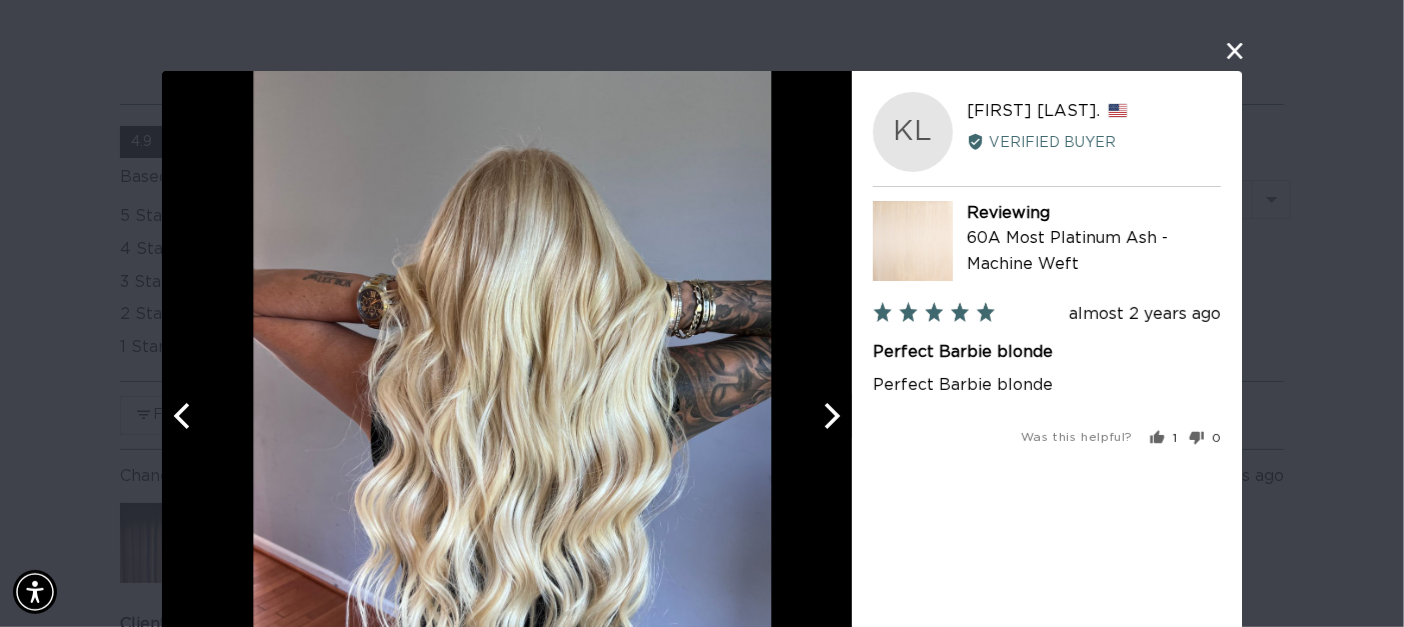 click 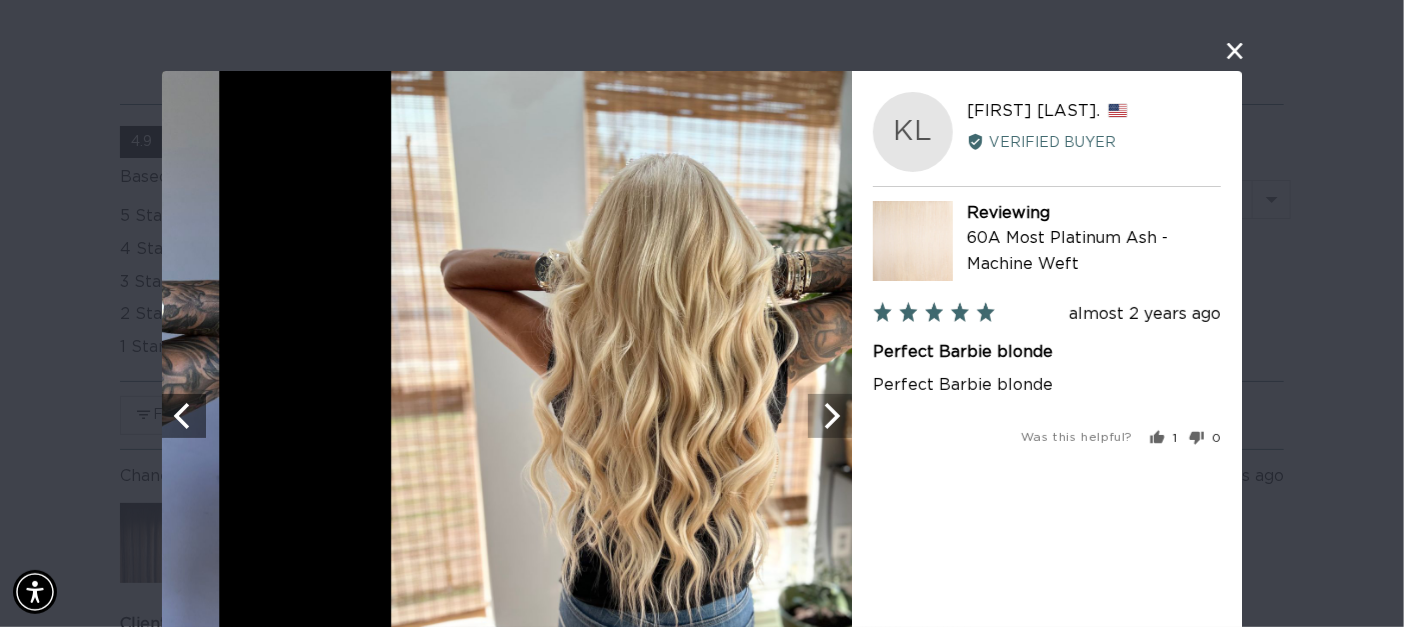 scroll, scrollTop: 0, scrollLeft: 1262, axis: horizontal 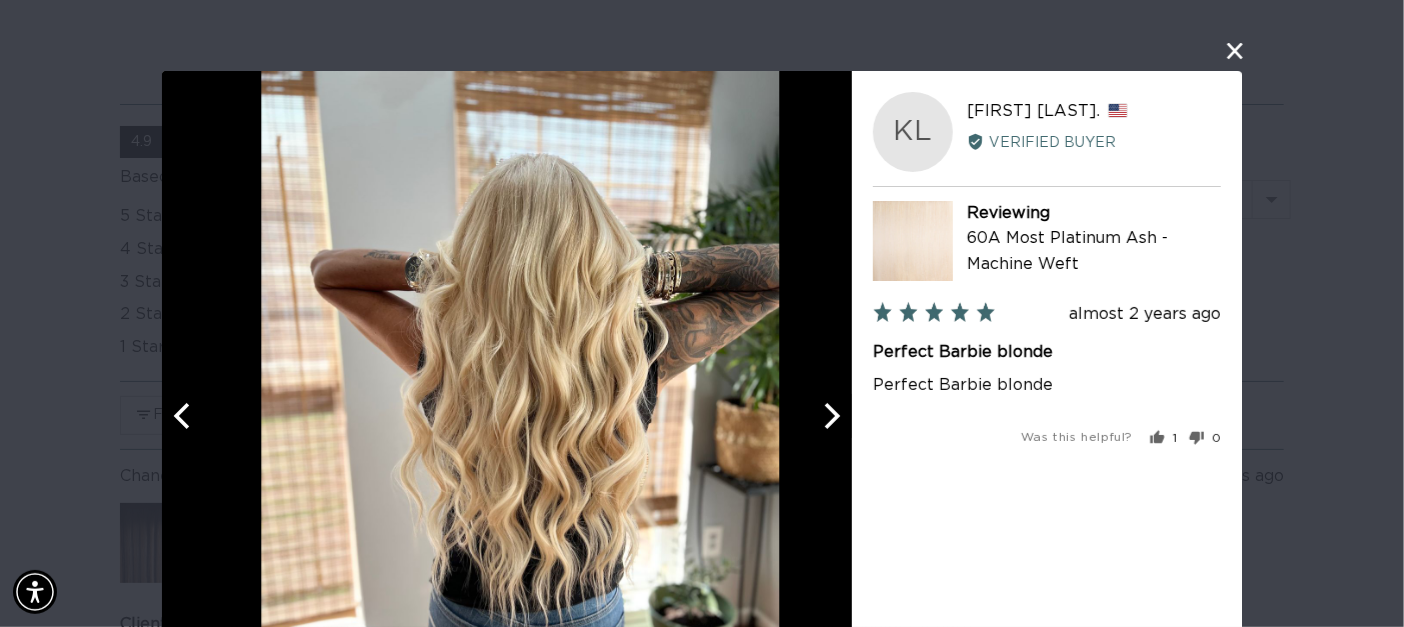 click 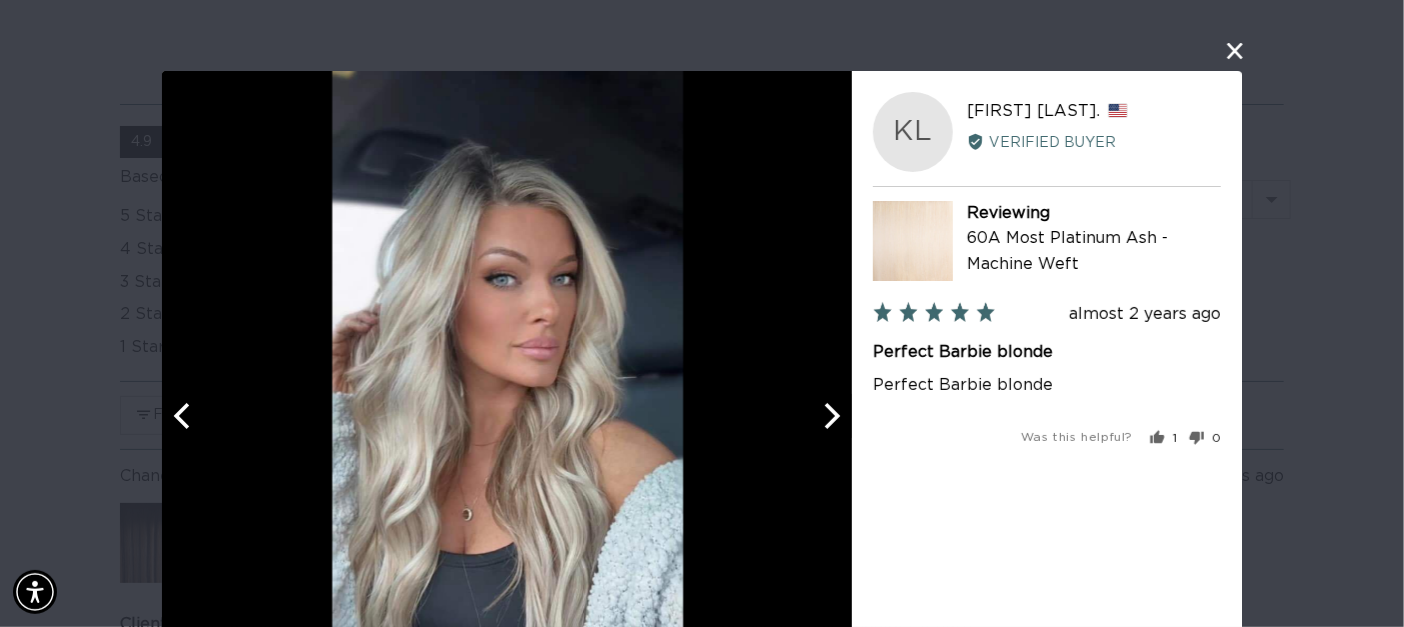 click 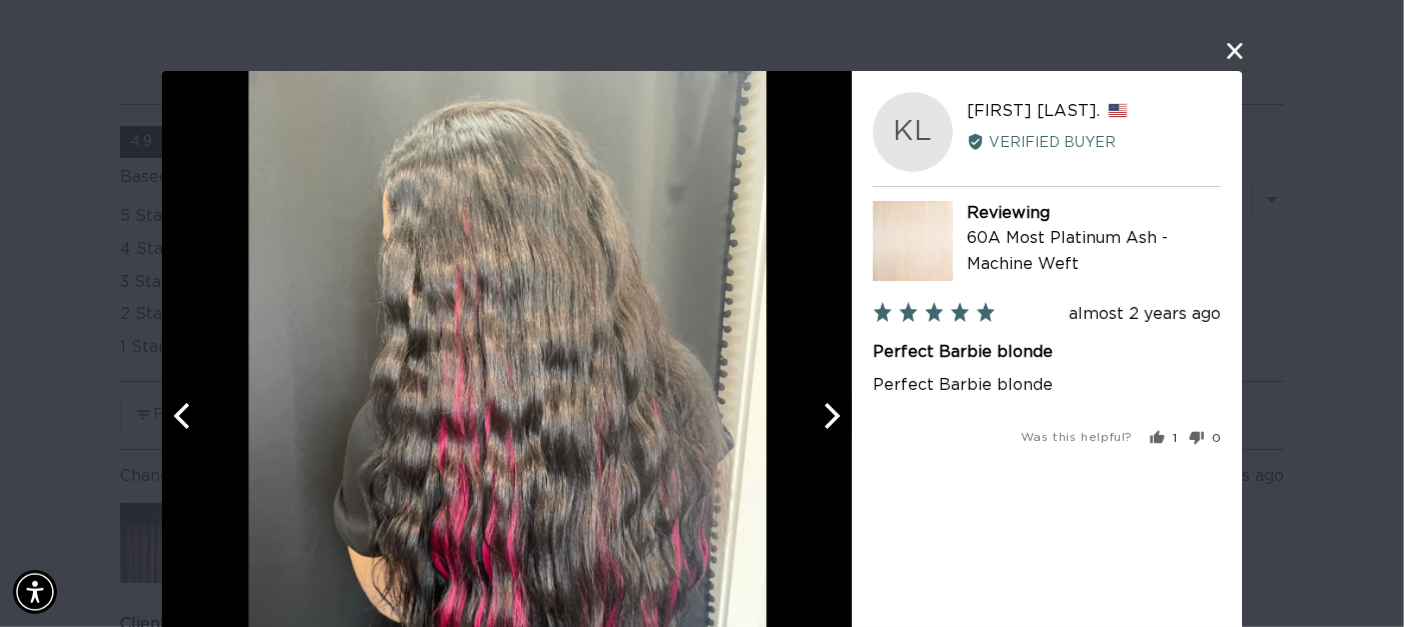 click 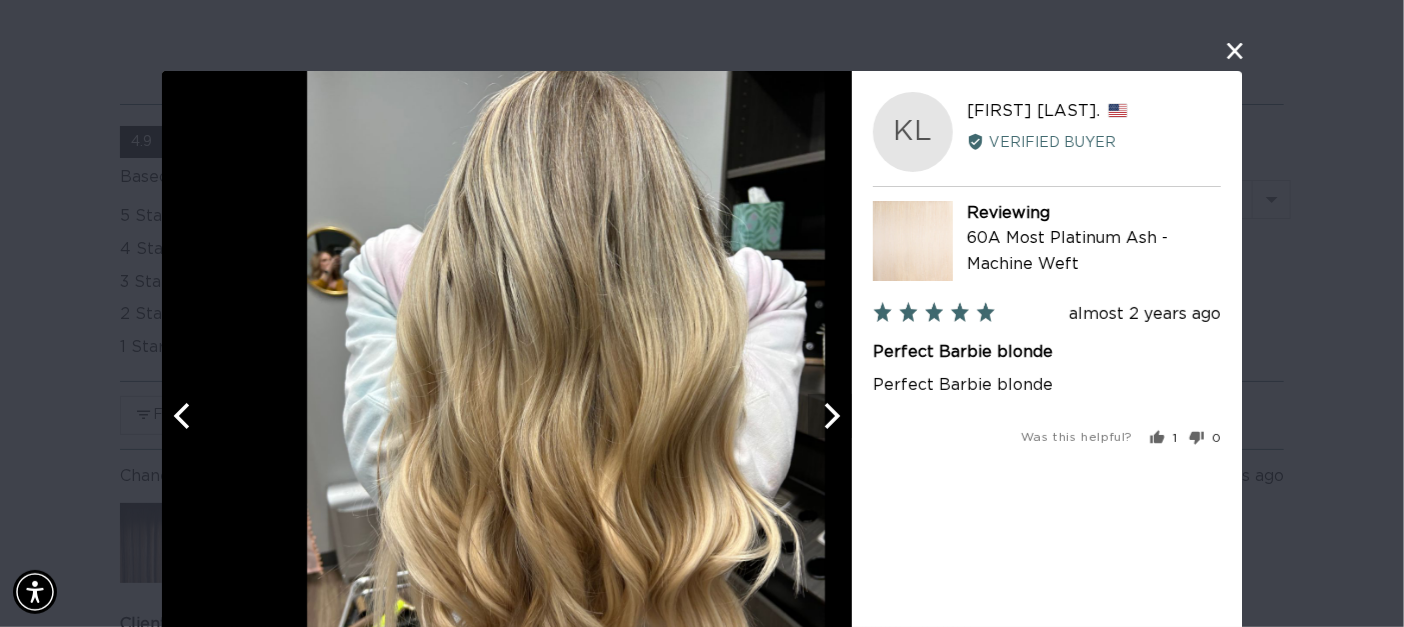 click 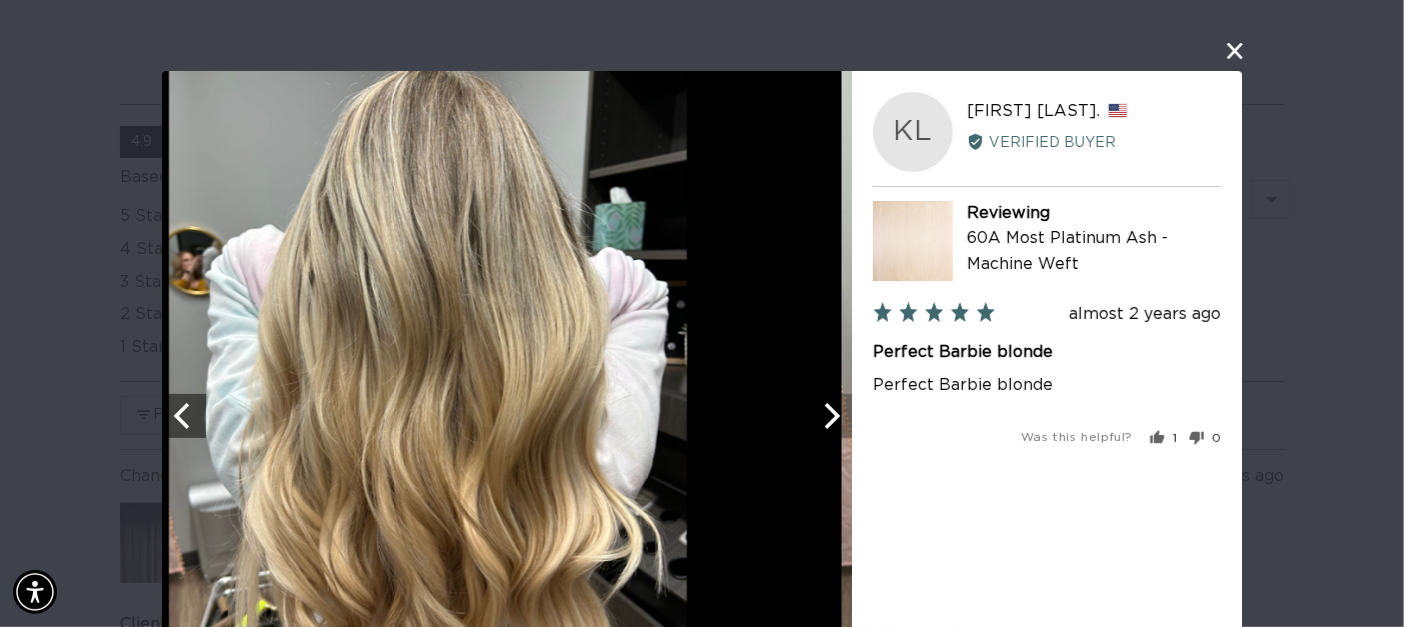 scroll, scrollTop: 0, scrollLeft: 2524, axis: horizontal 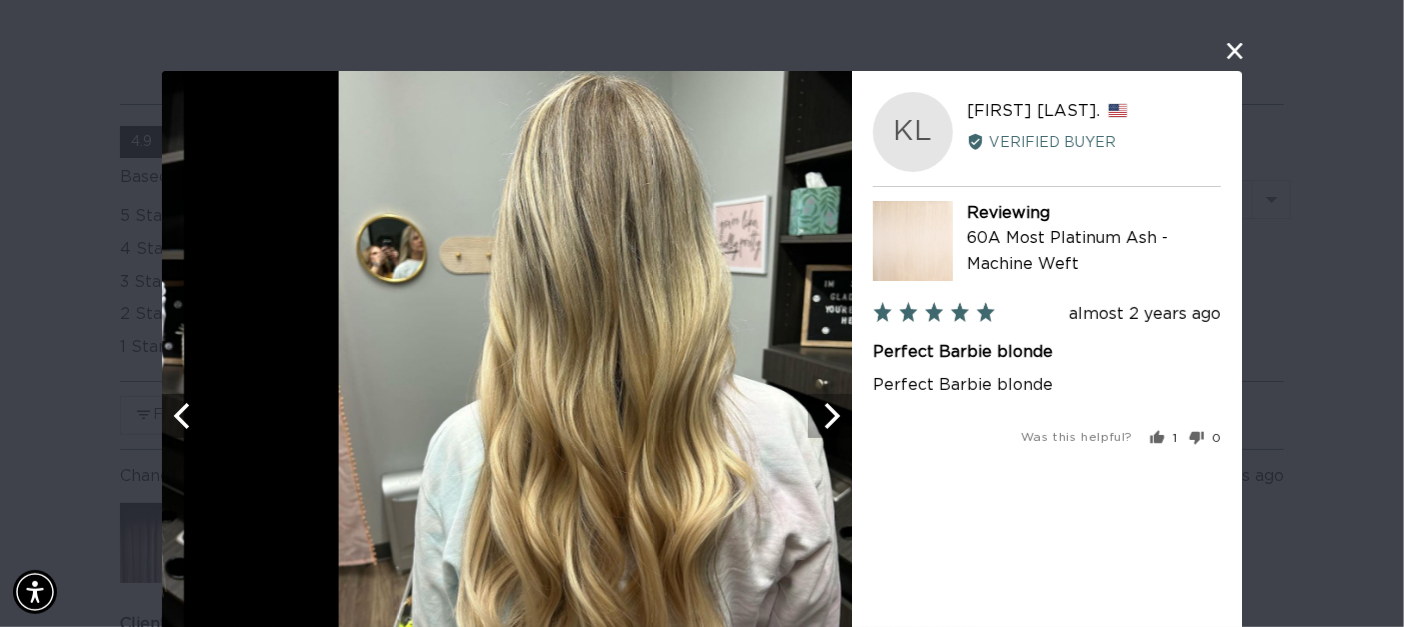 click 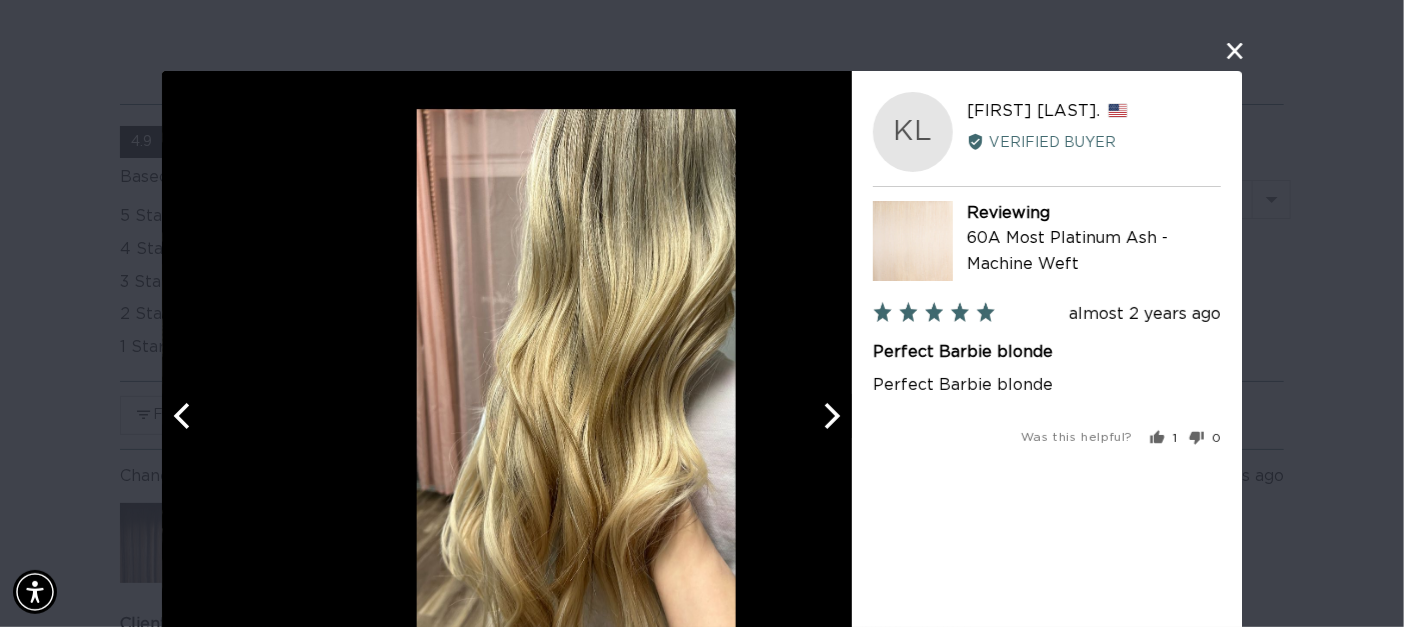 click 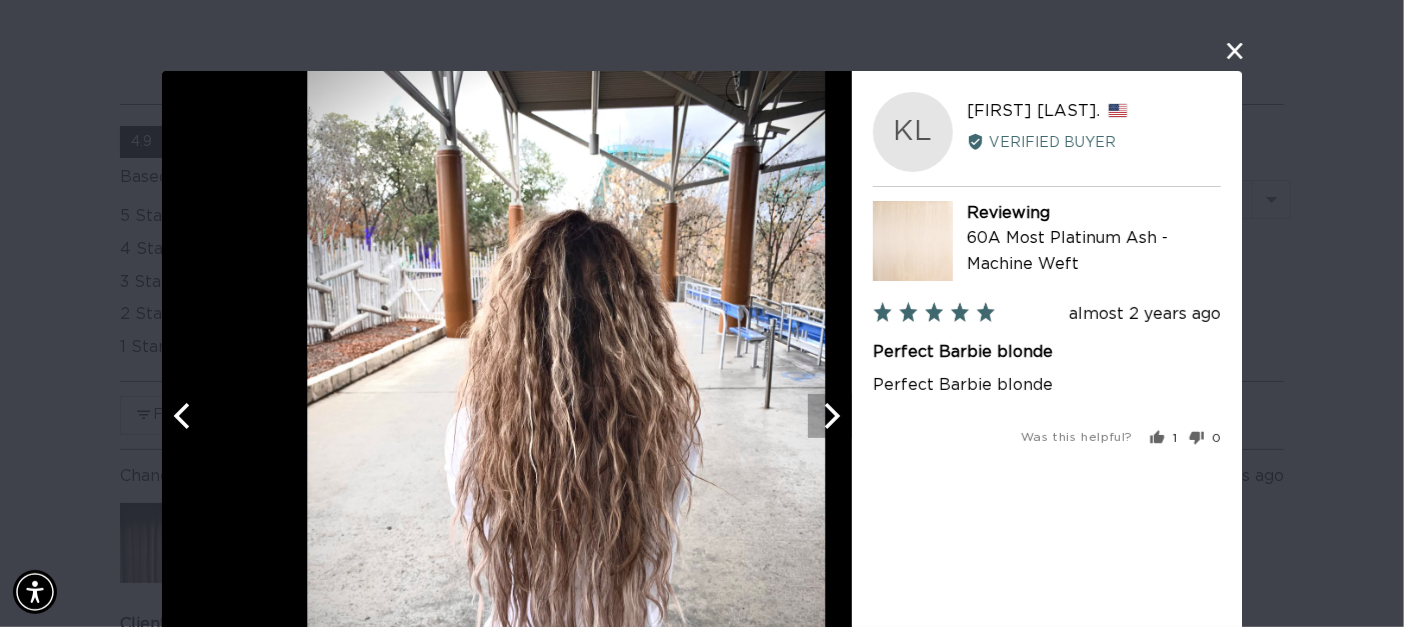 click 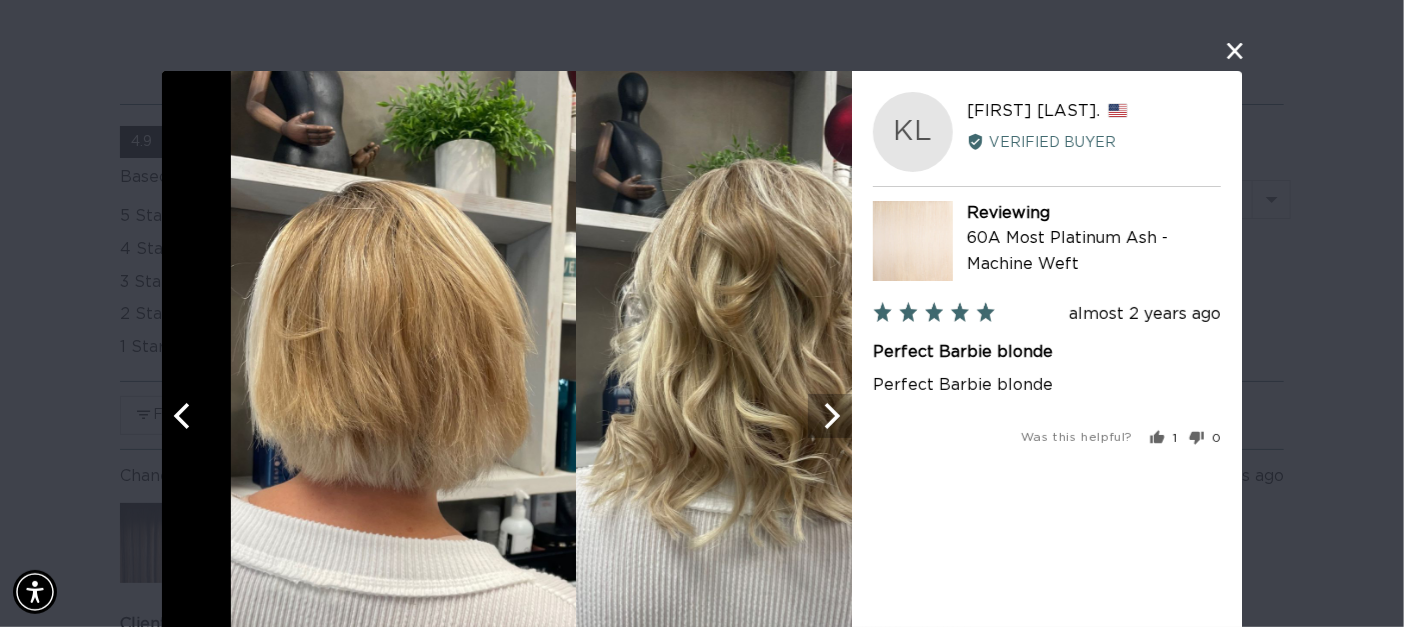 click 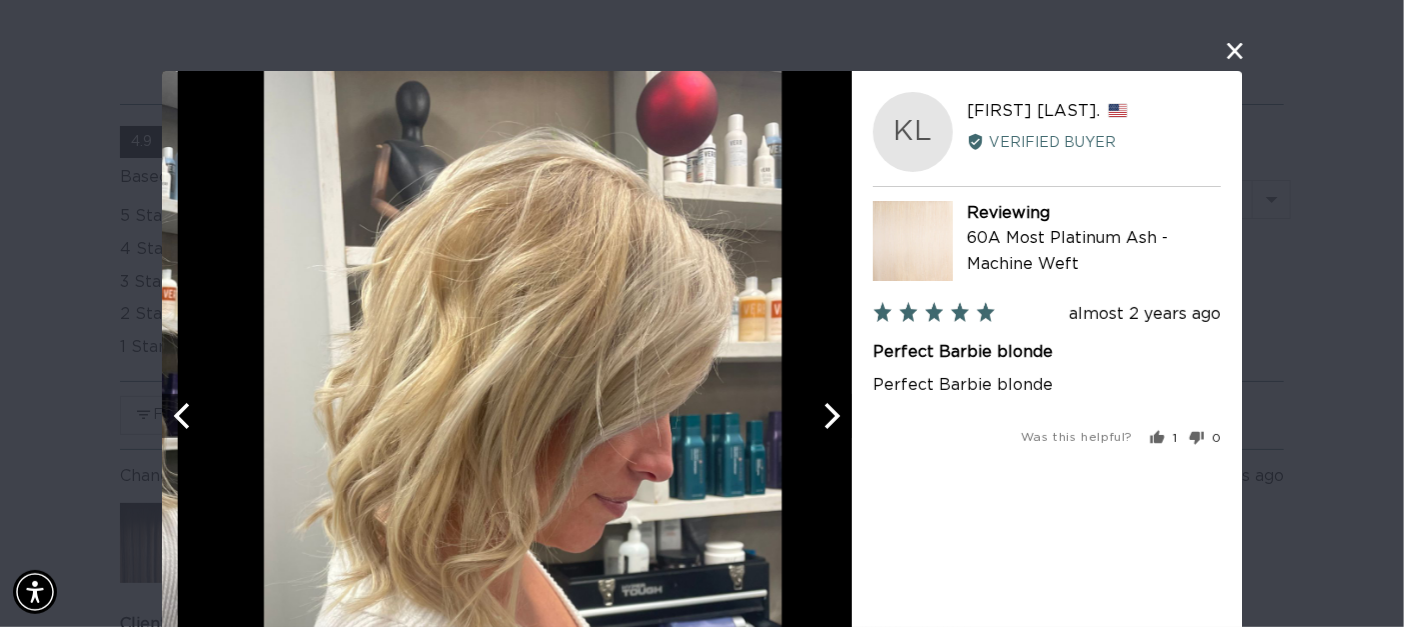 click 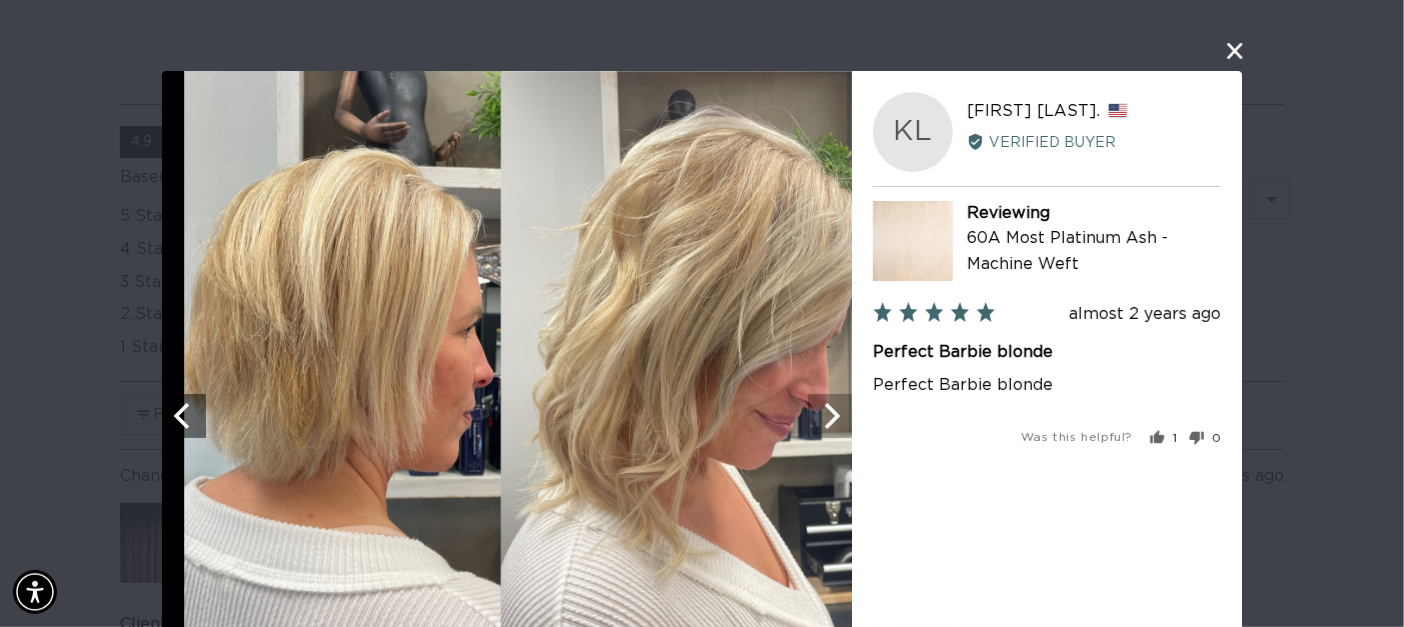 click 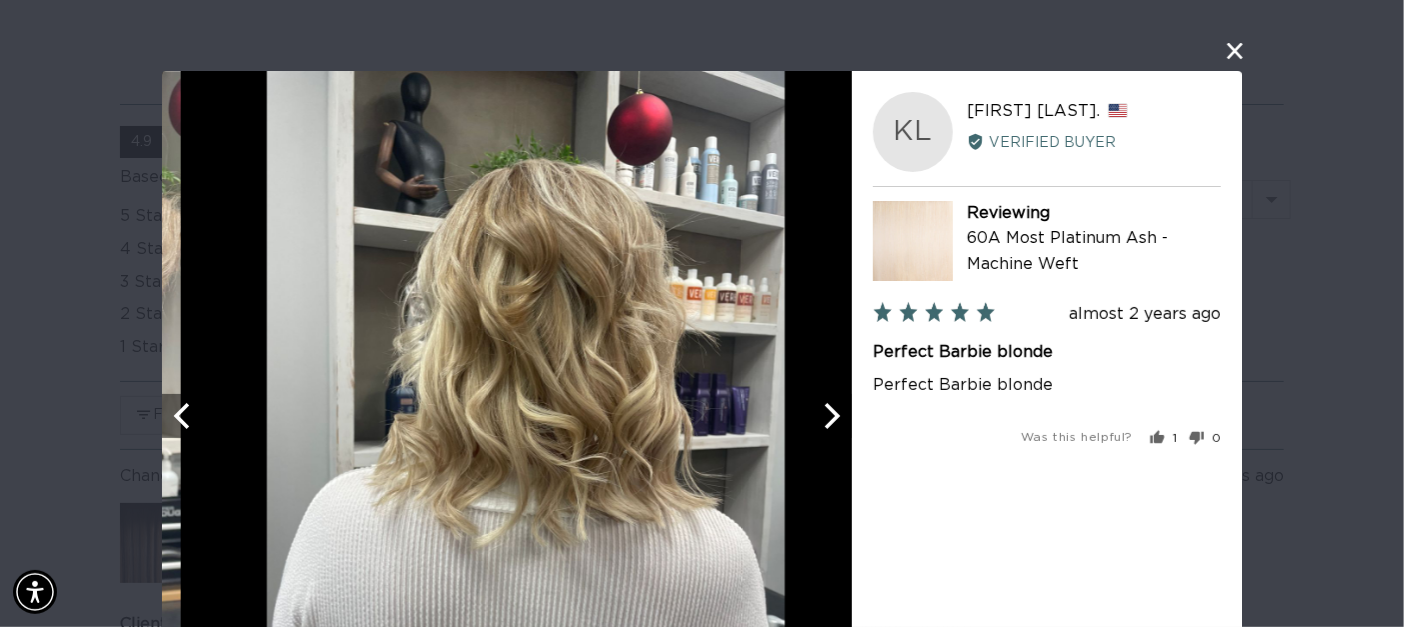 click 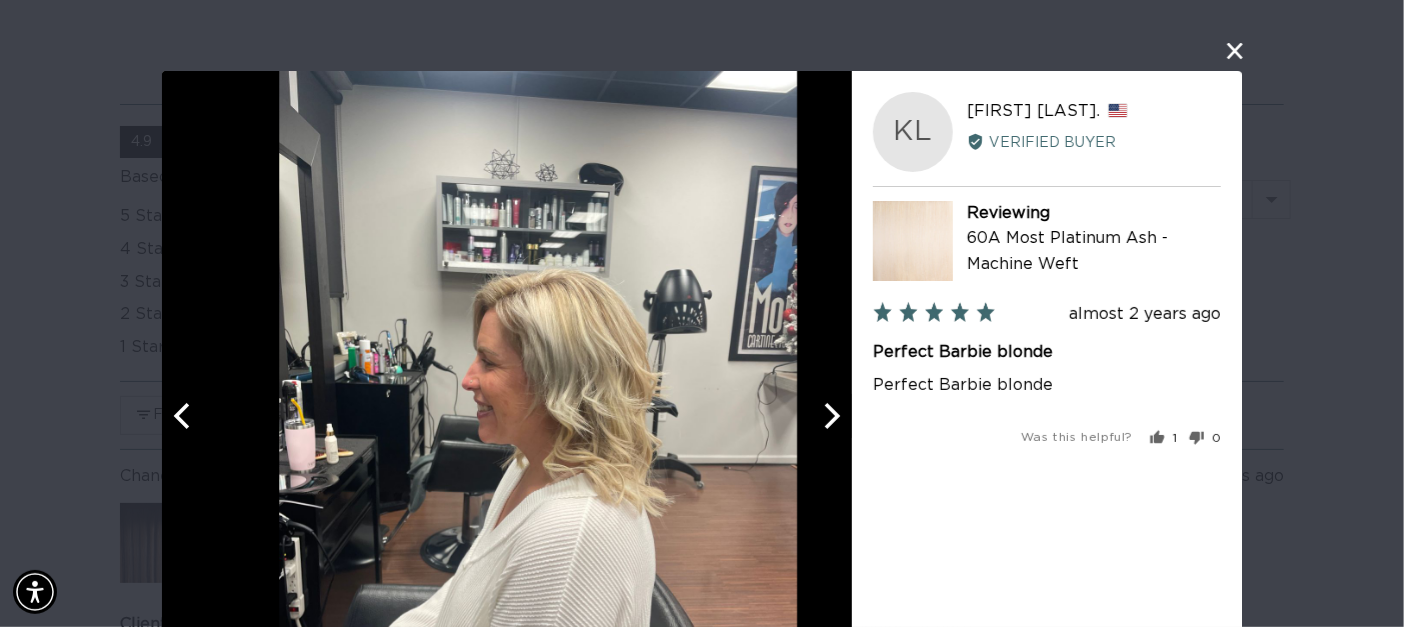 click 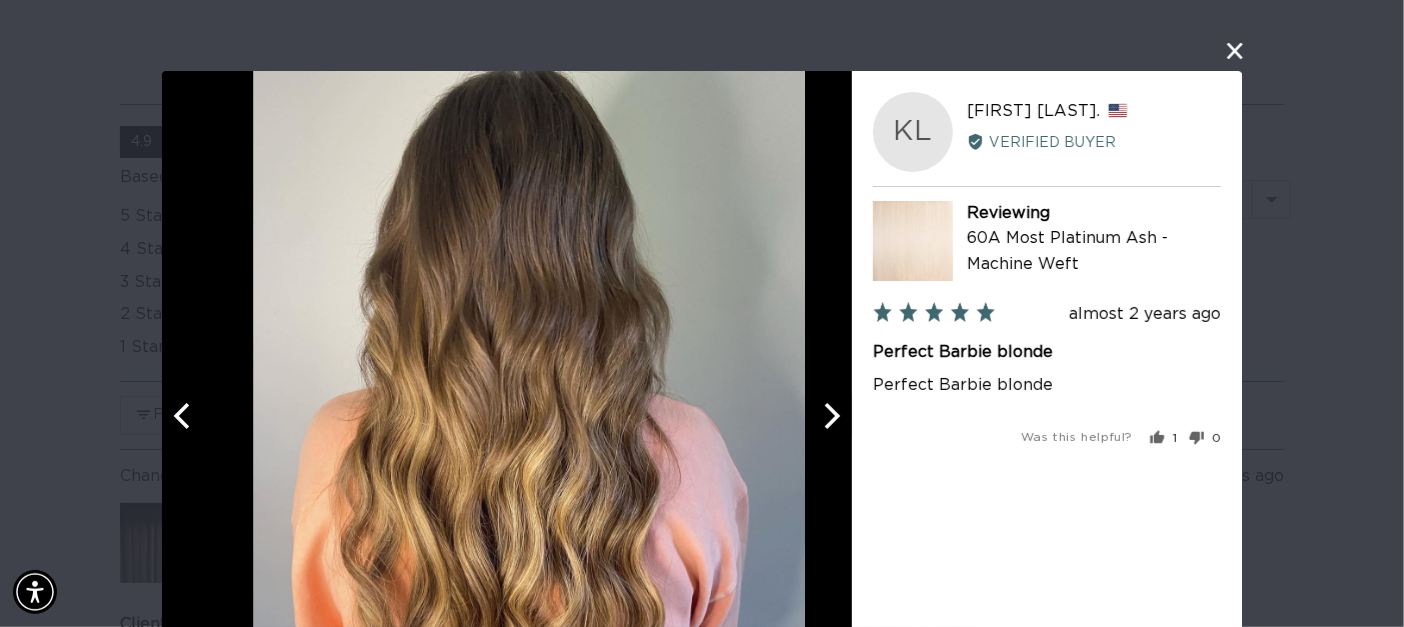 click 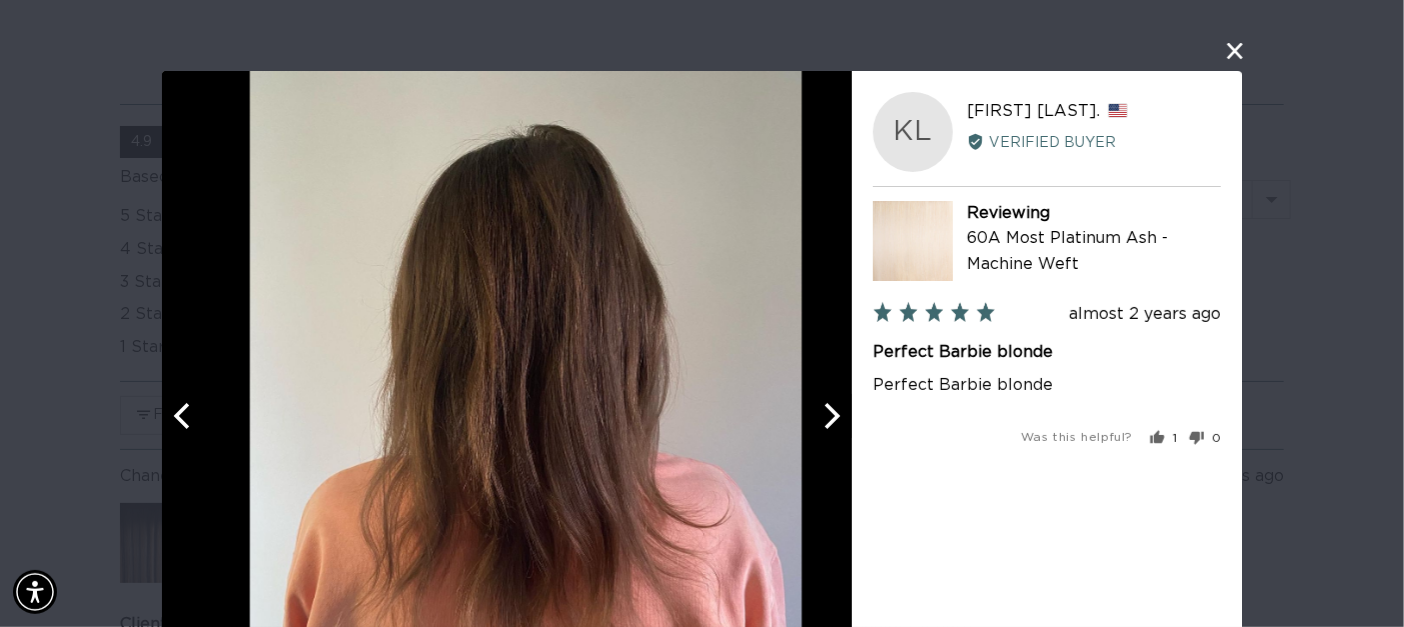 click 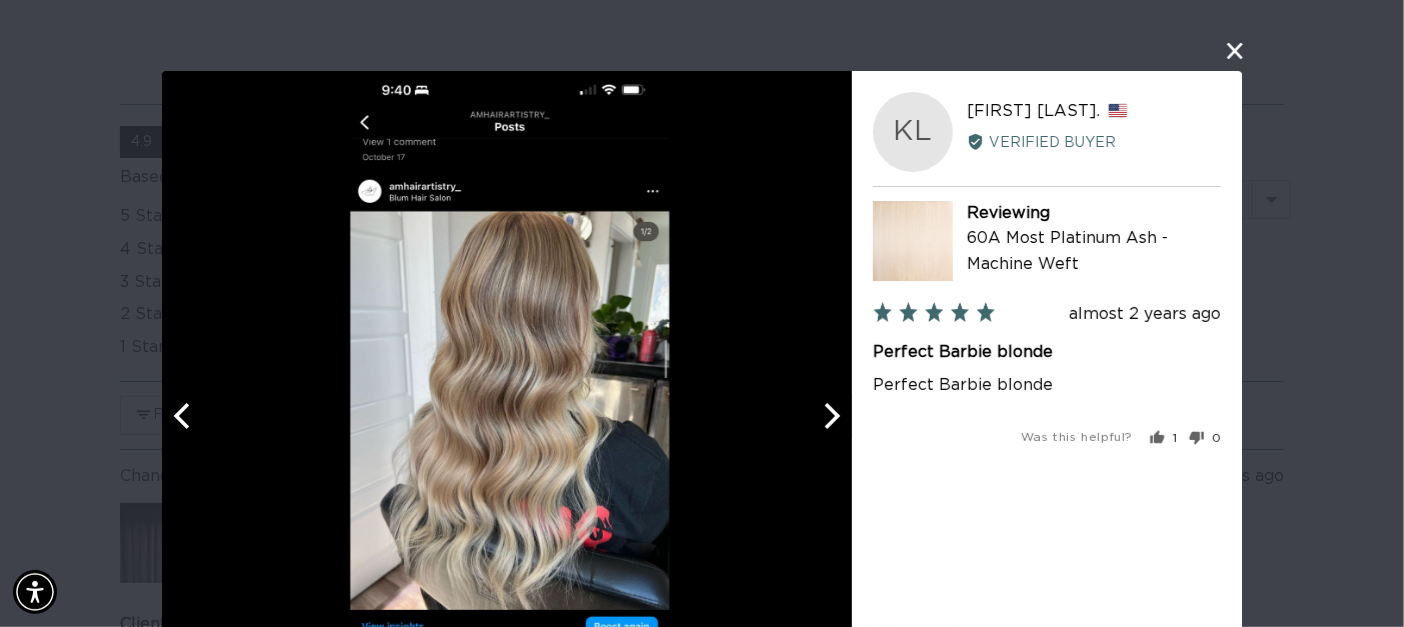 click 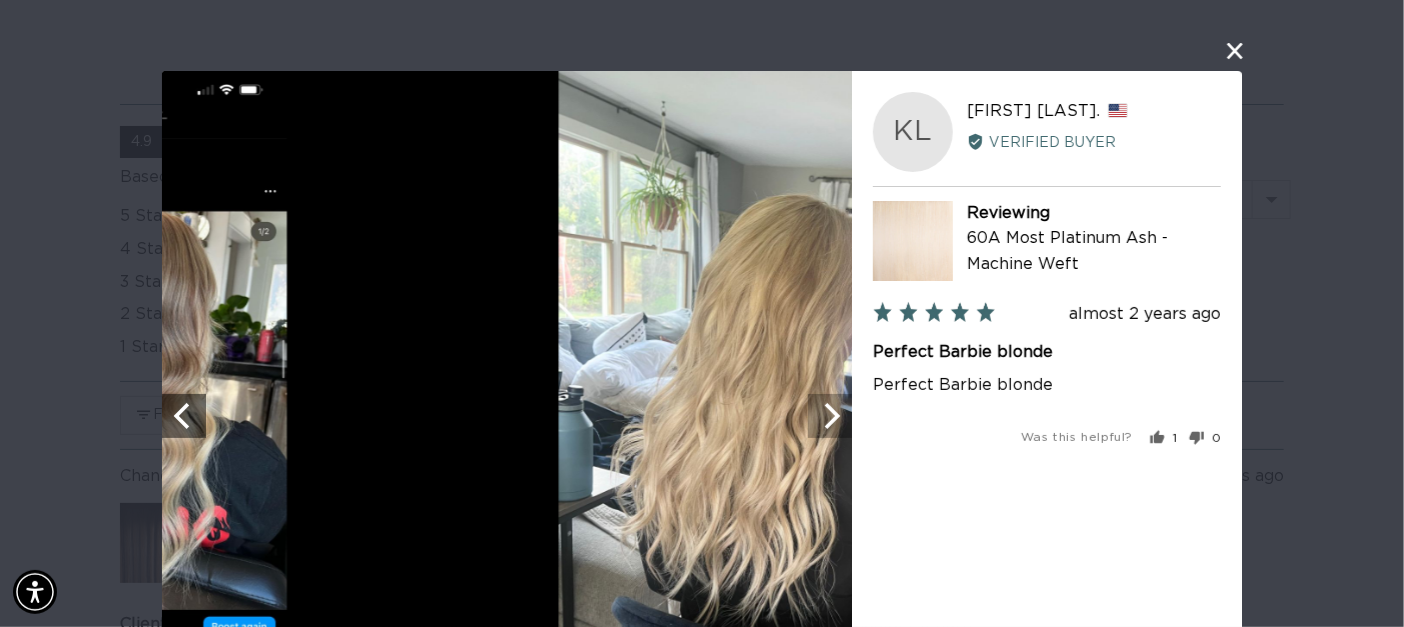 scroll, scrollTop: 0, scrollLeft: 1262, axis: horizontal 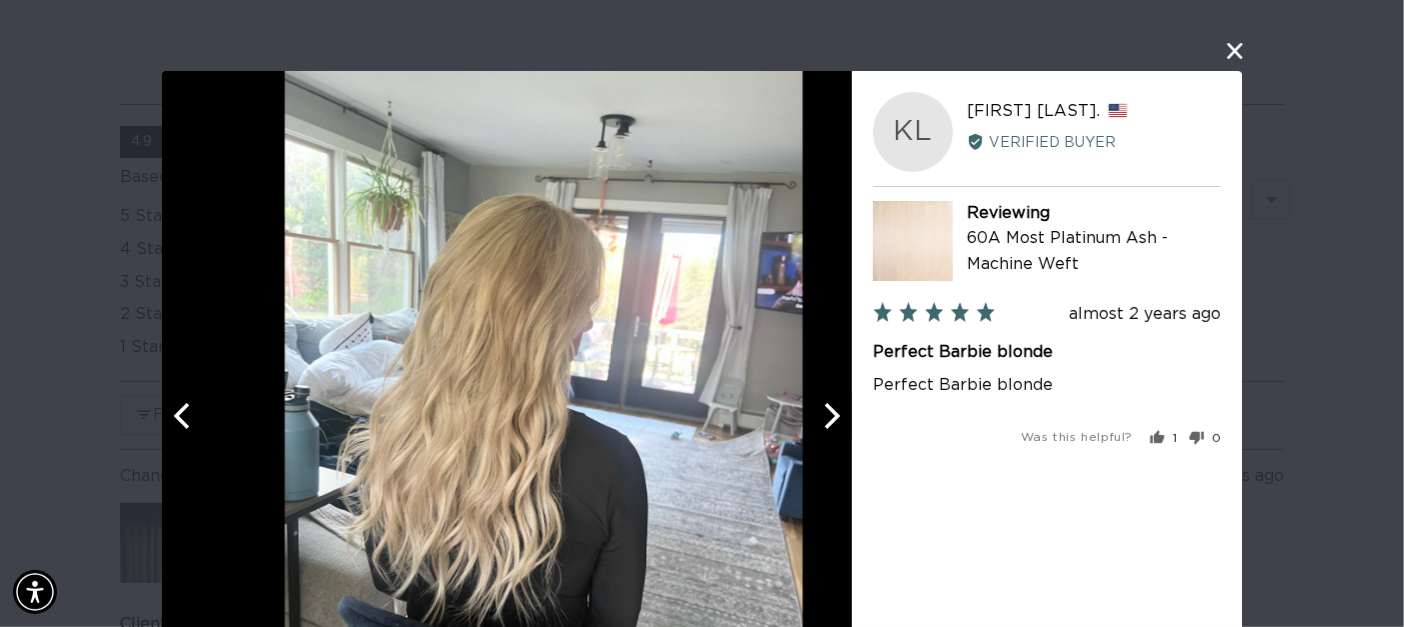 click 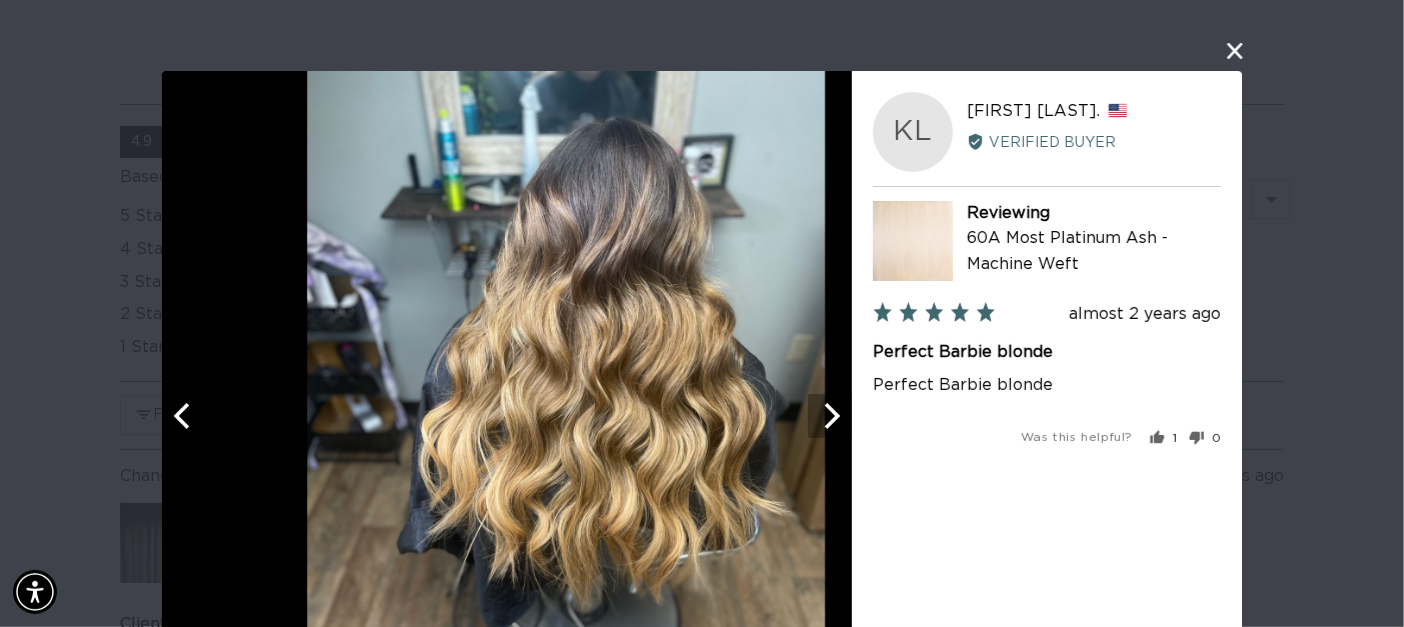 click 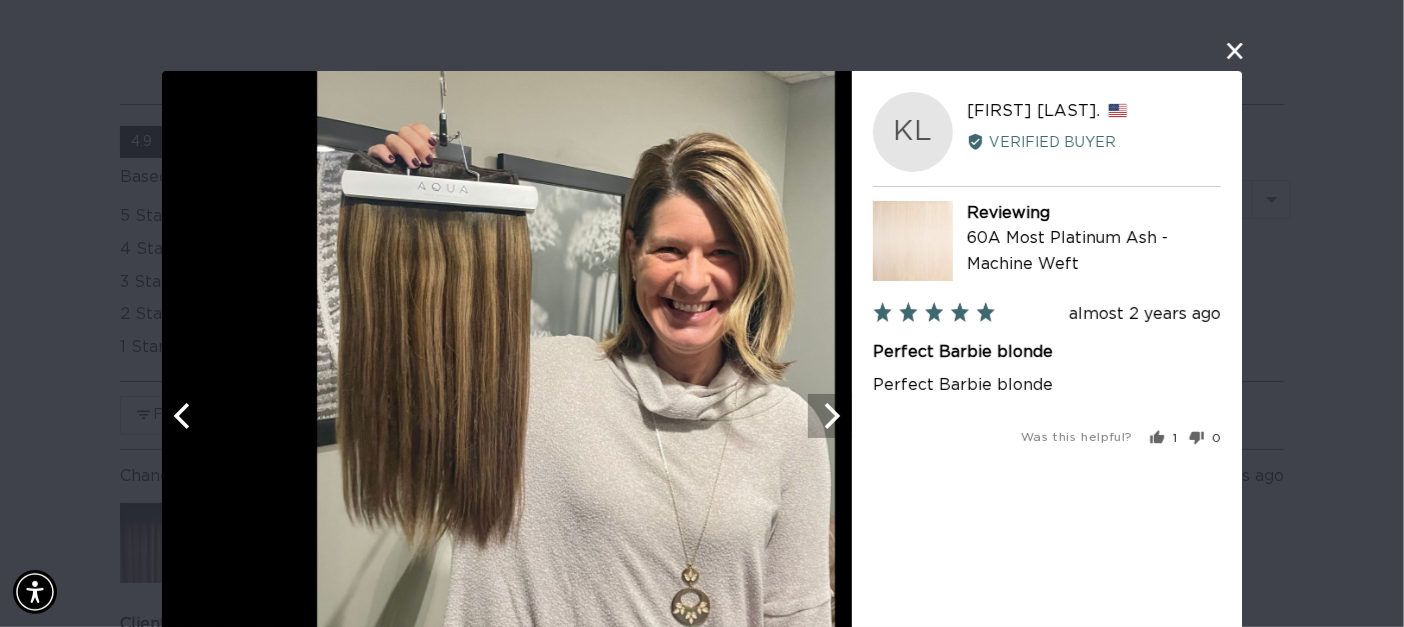 click 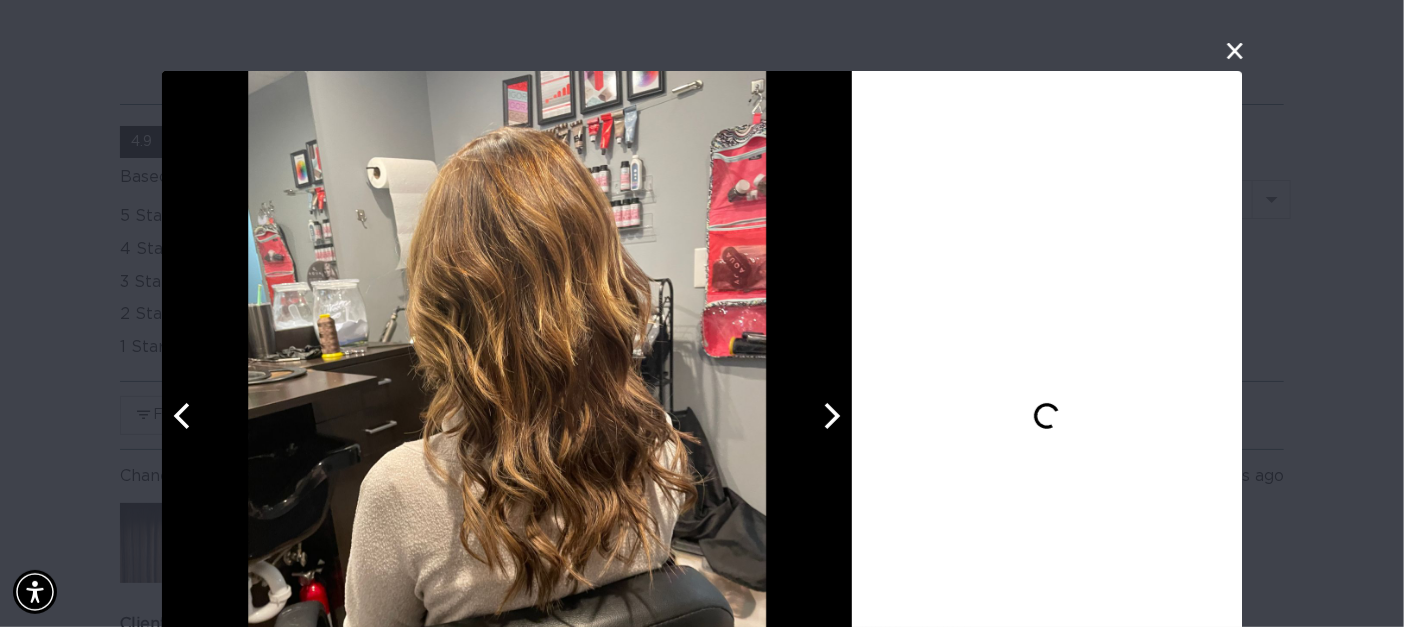 click at bounding box center (507, 416) 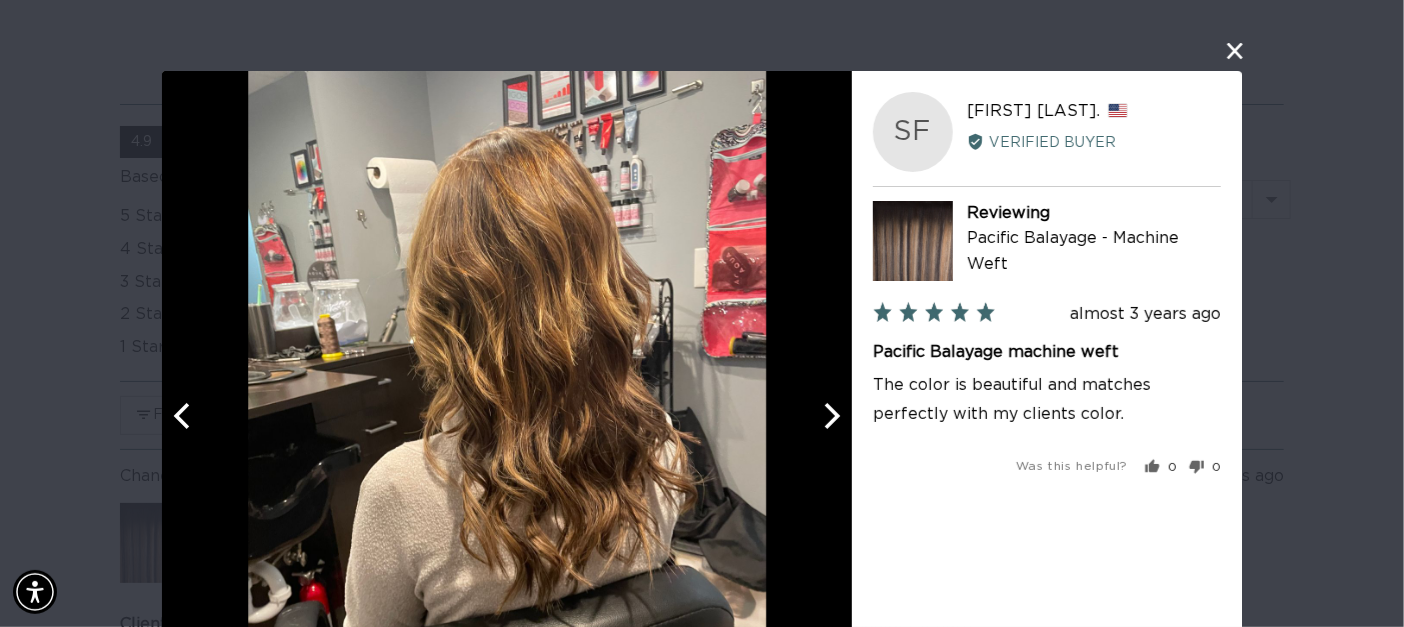 scroll, scrollTop: 0, scrollLeft: 2524, axis: horizontal 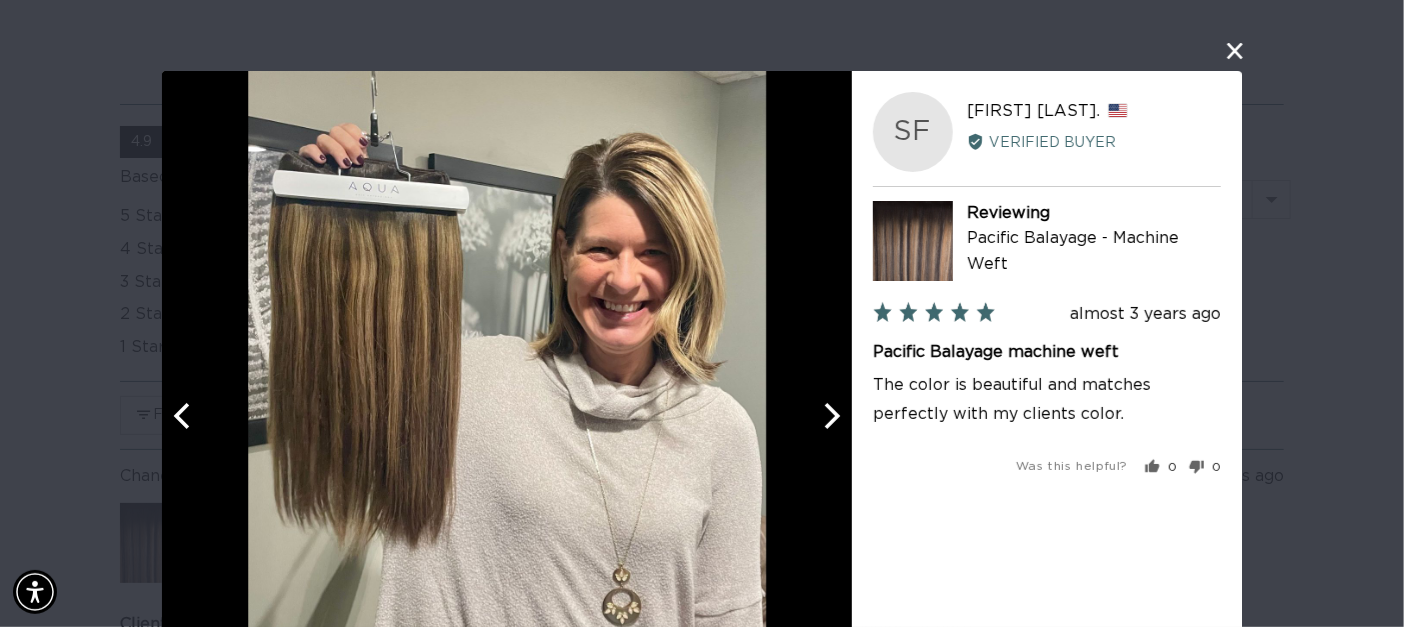 click 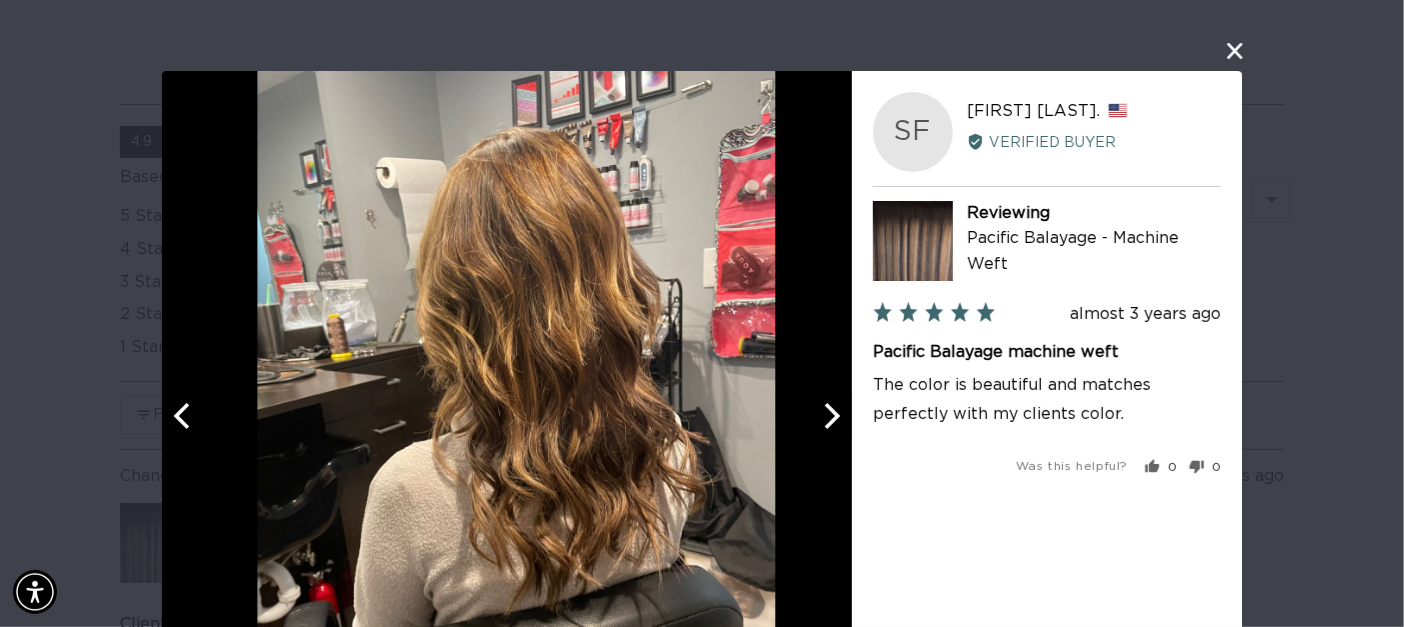click 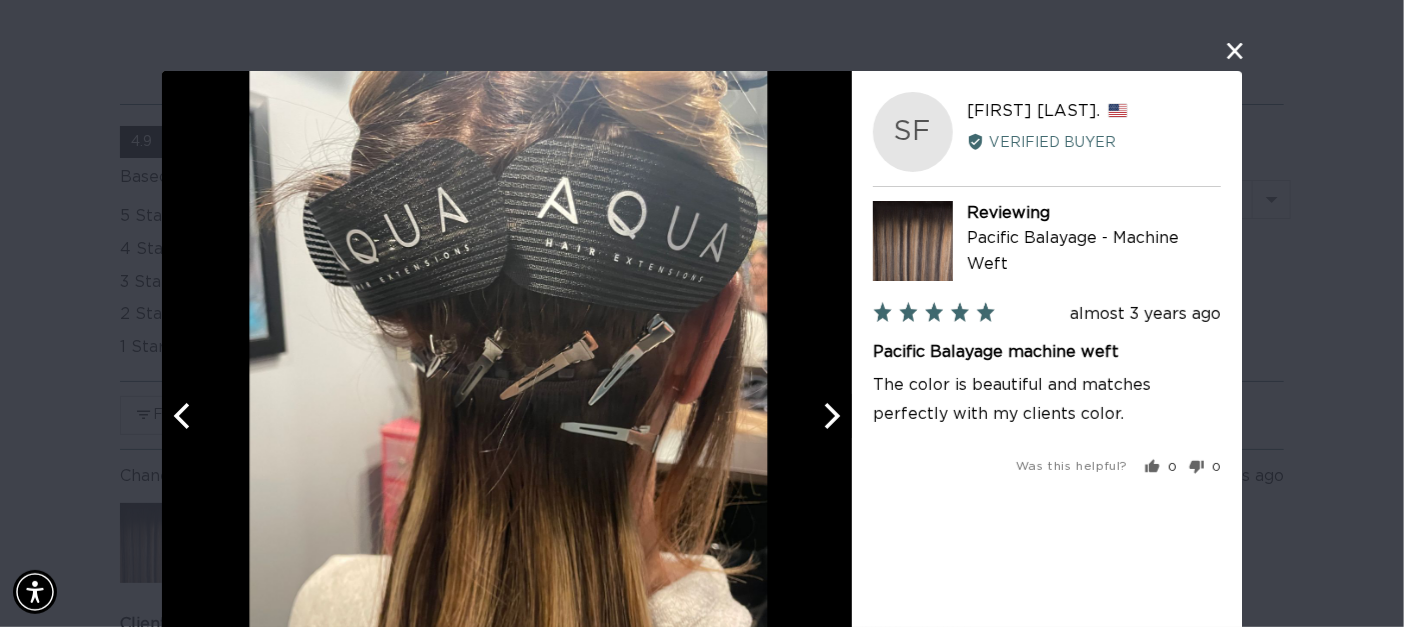 click 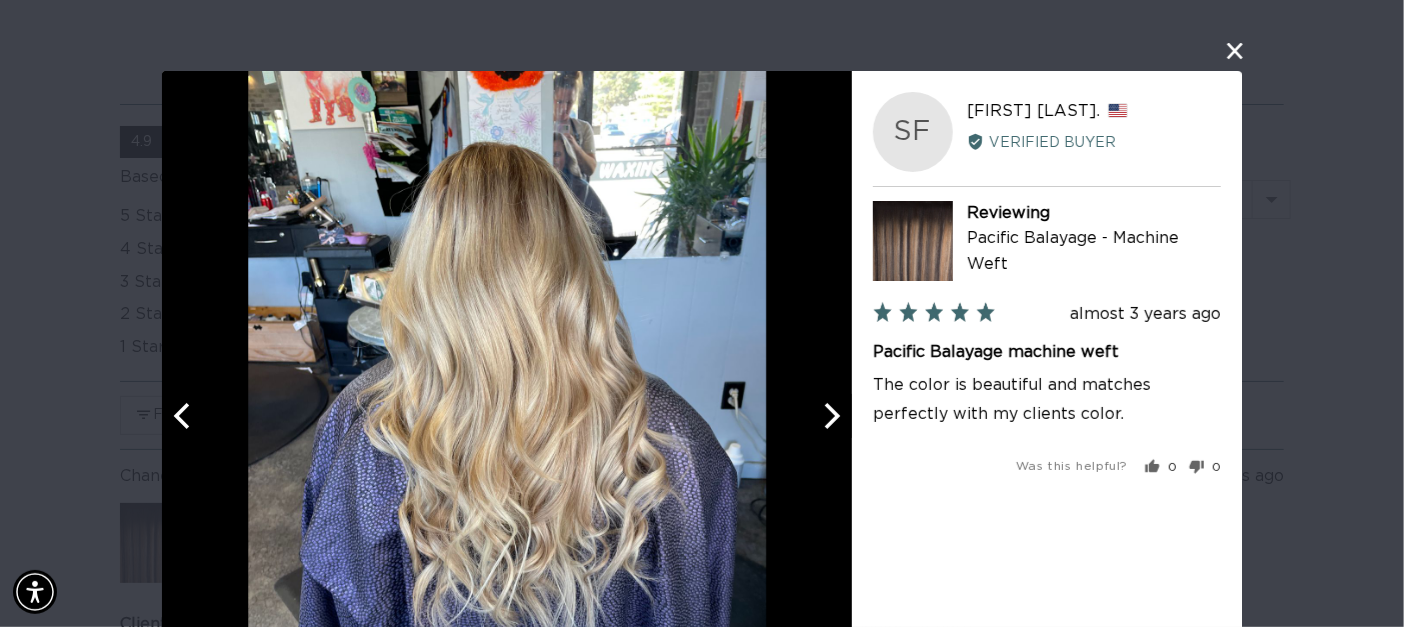 click at bounding box center (507, 416) 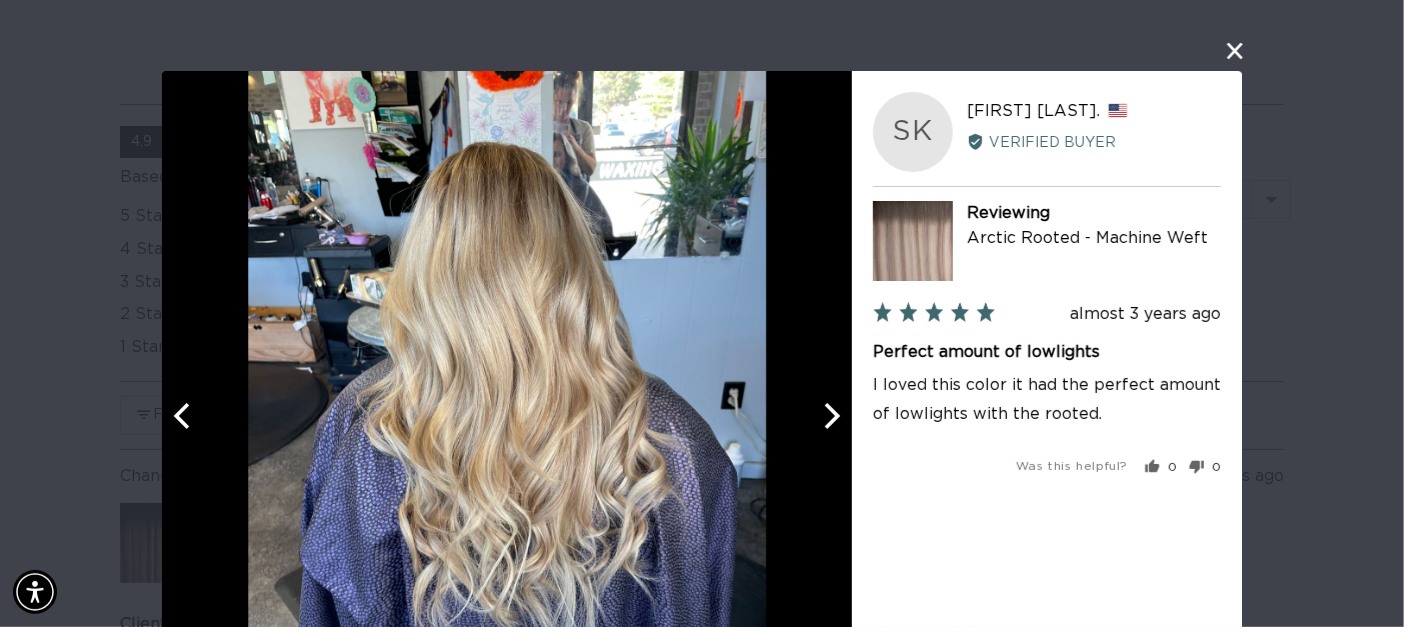 scroll, scrollTop: 0, scrollLeft: 1262, axis: horizontal 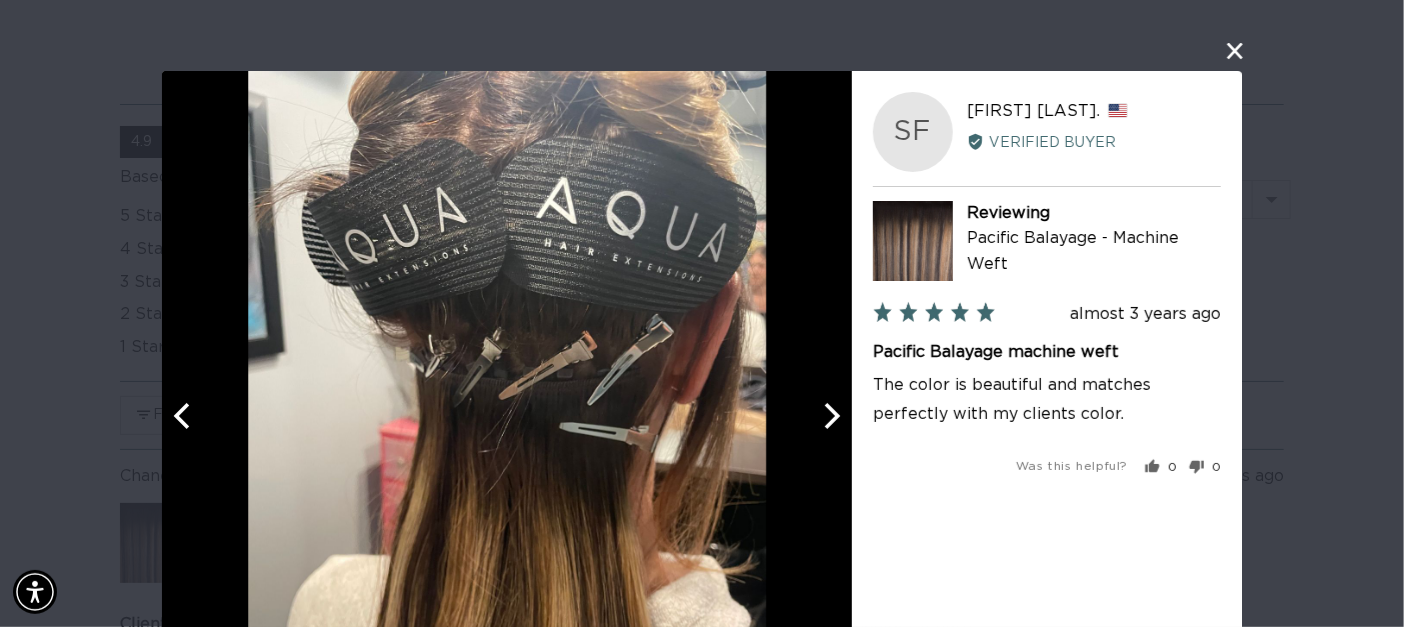 click 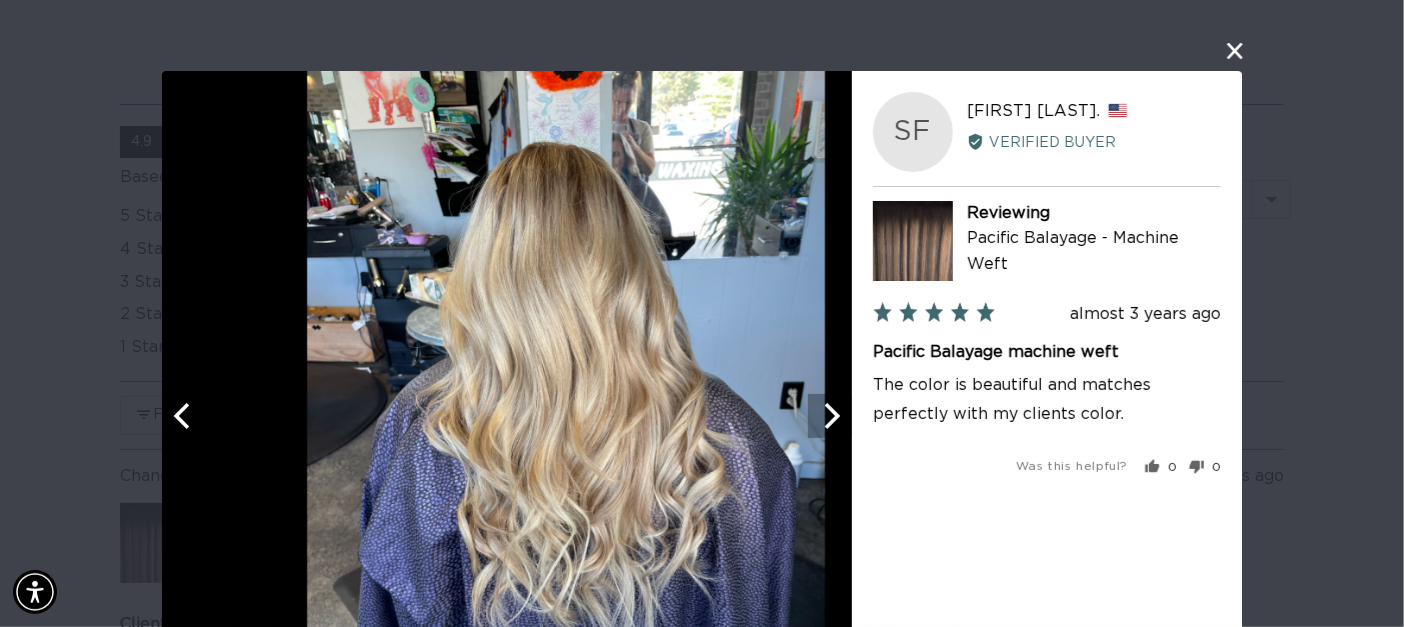 click 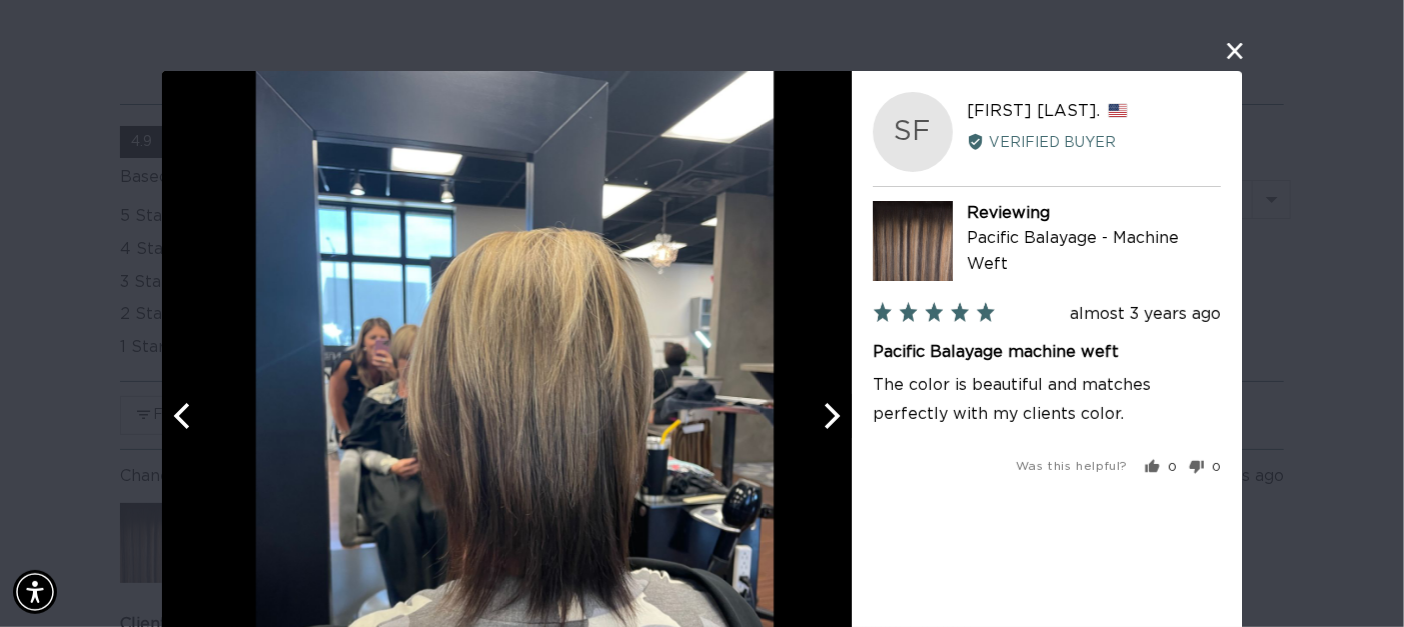click 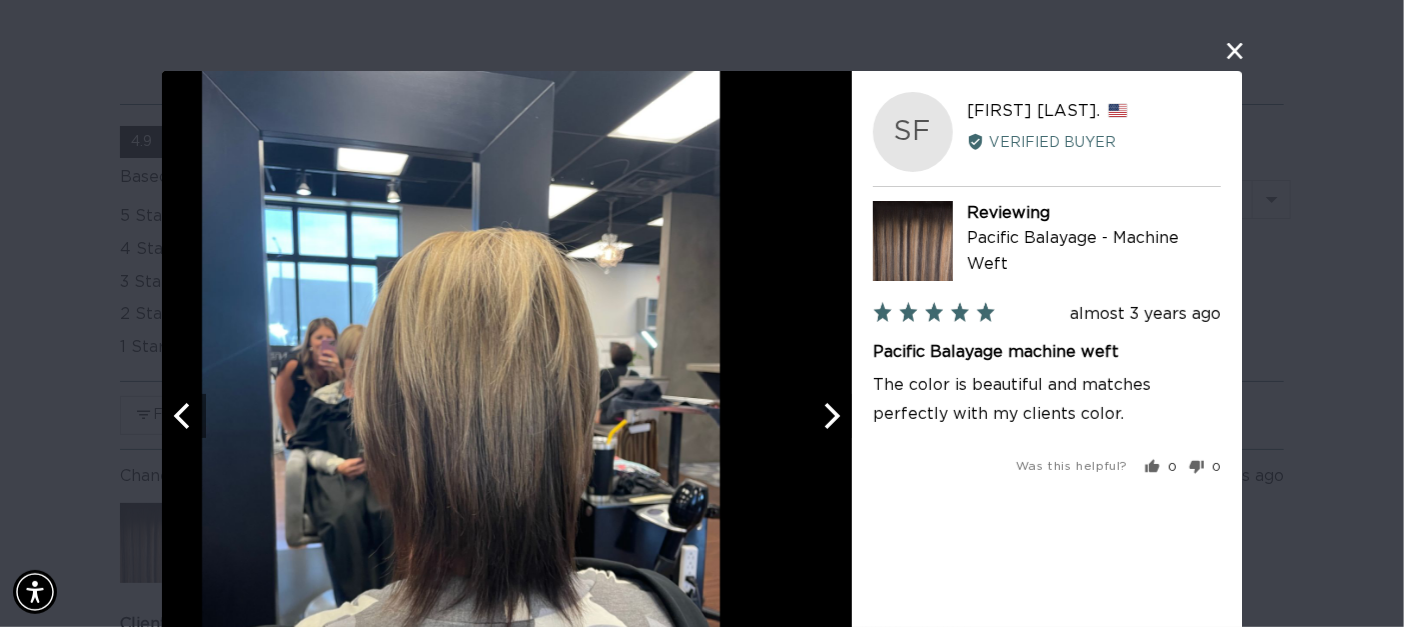 scroll, scrollTop: 0, scrollLeft: 0, axis: both 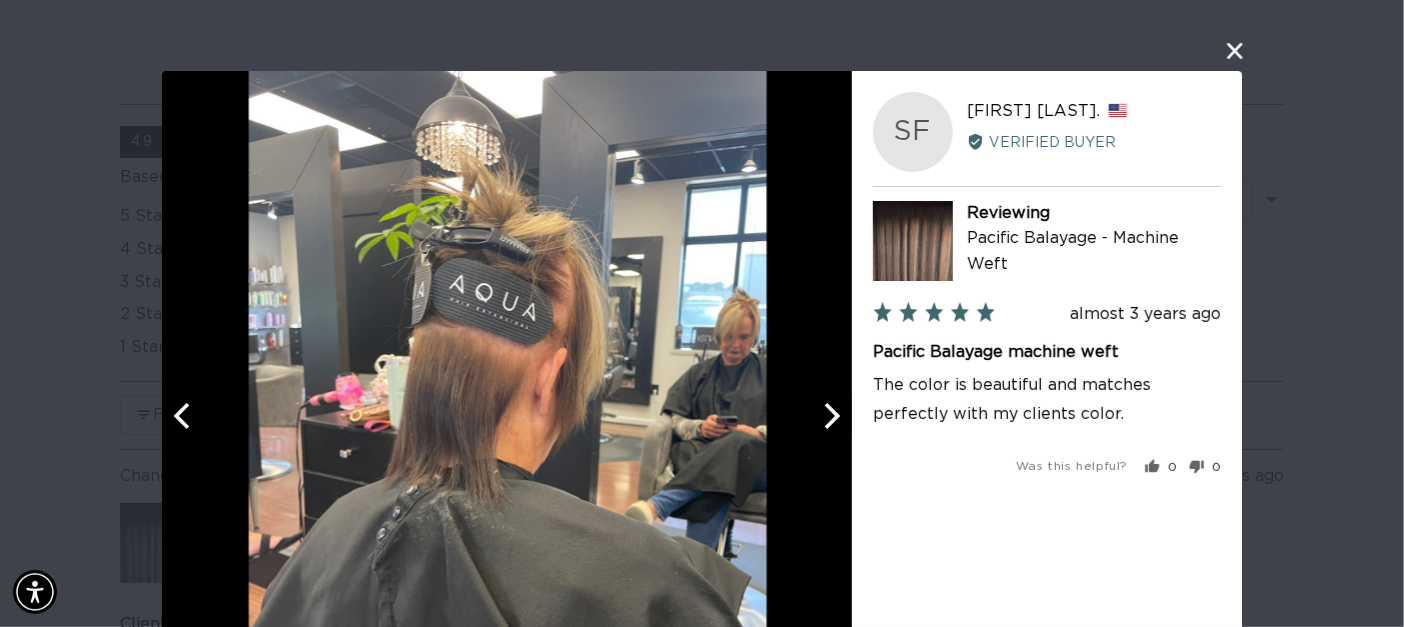 click 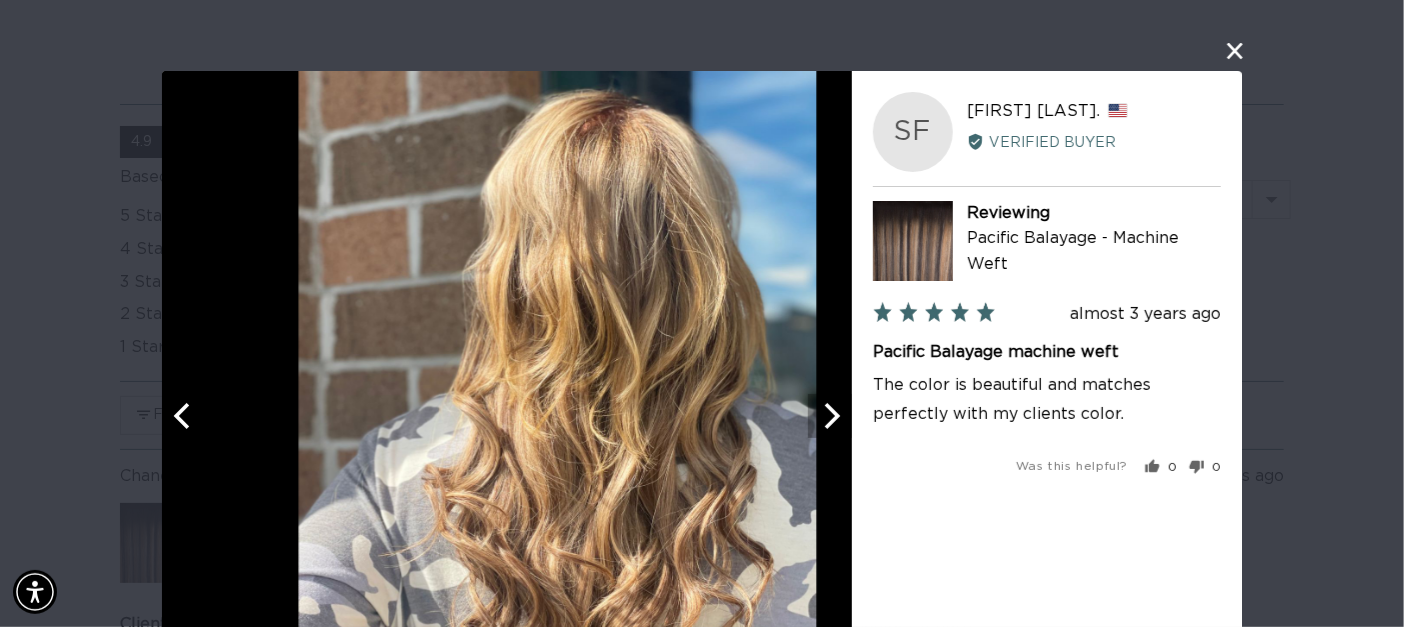 click 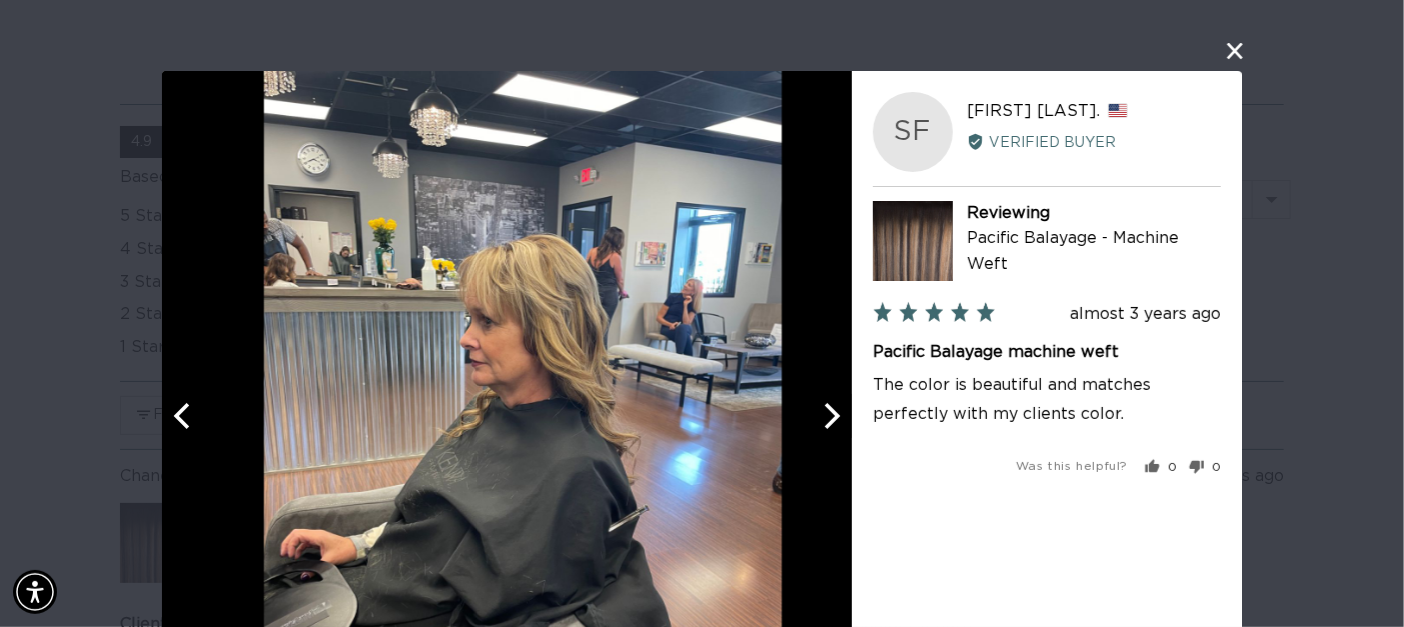 click 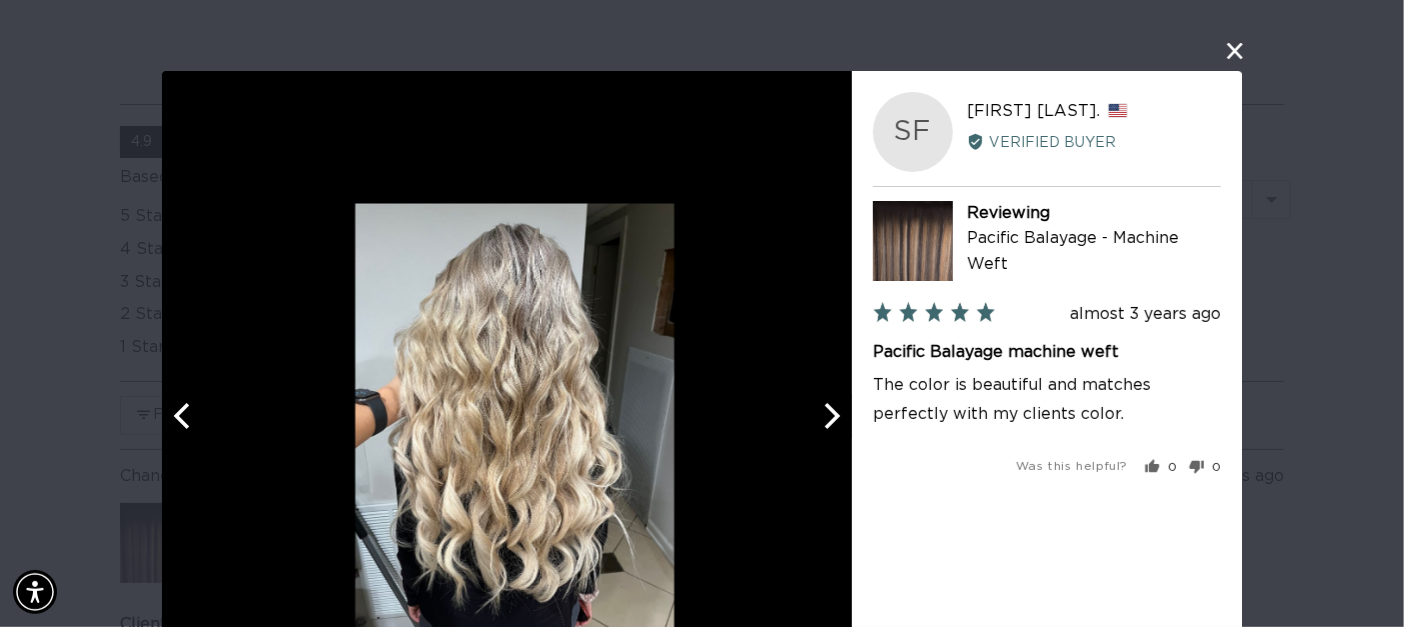 click 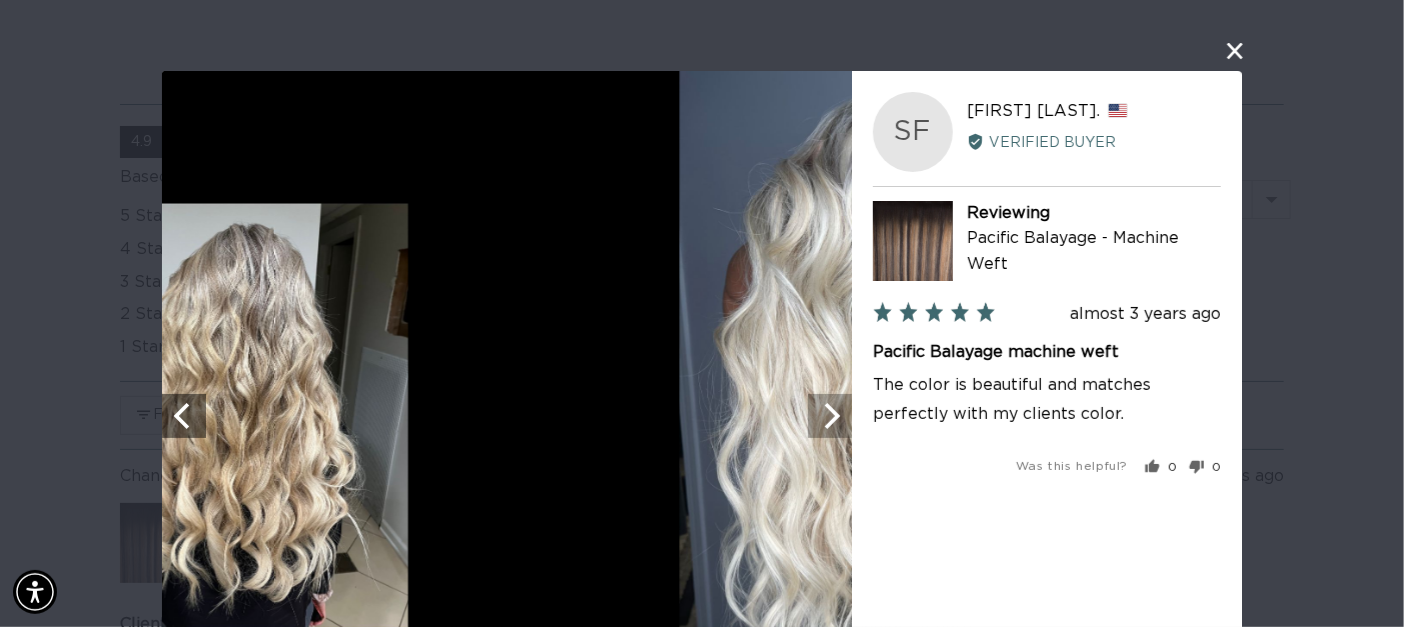 scroll, scrollTop: 0, scrollLeft: 1262, axis: horizontal 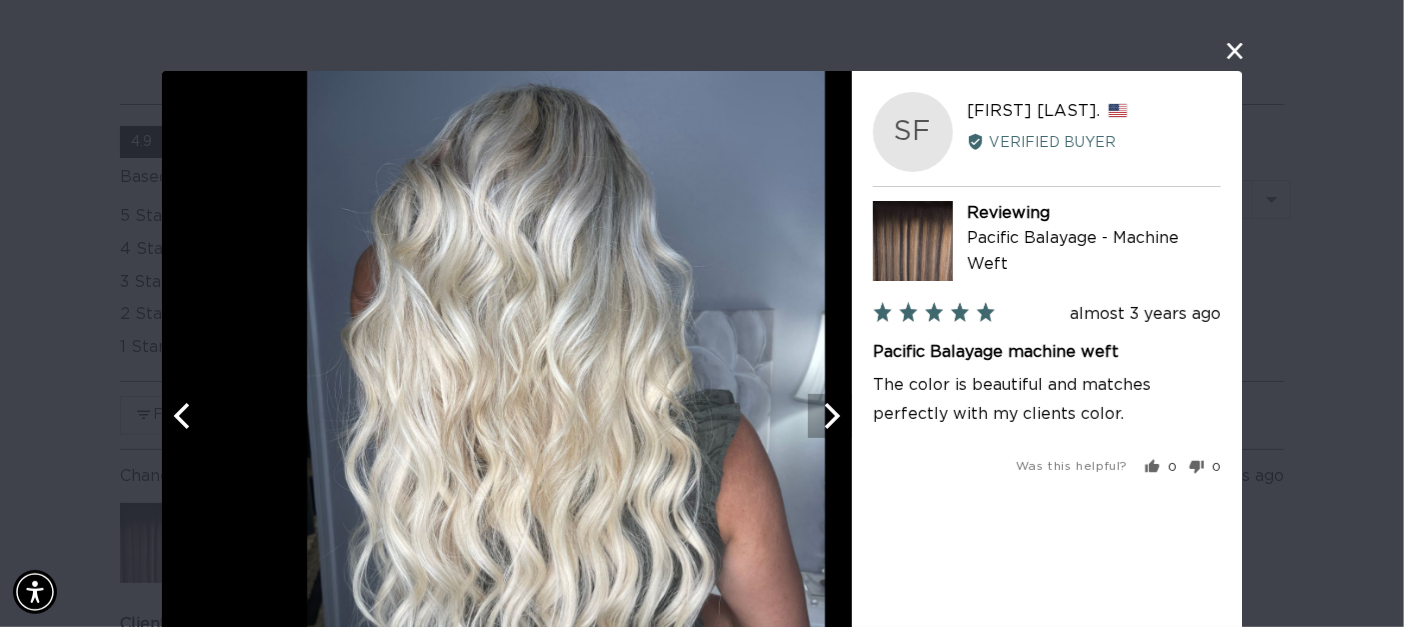 click 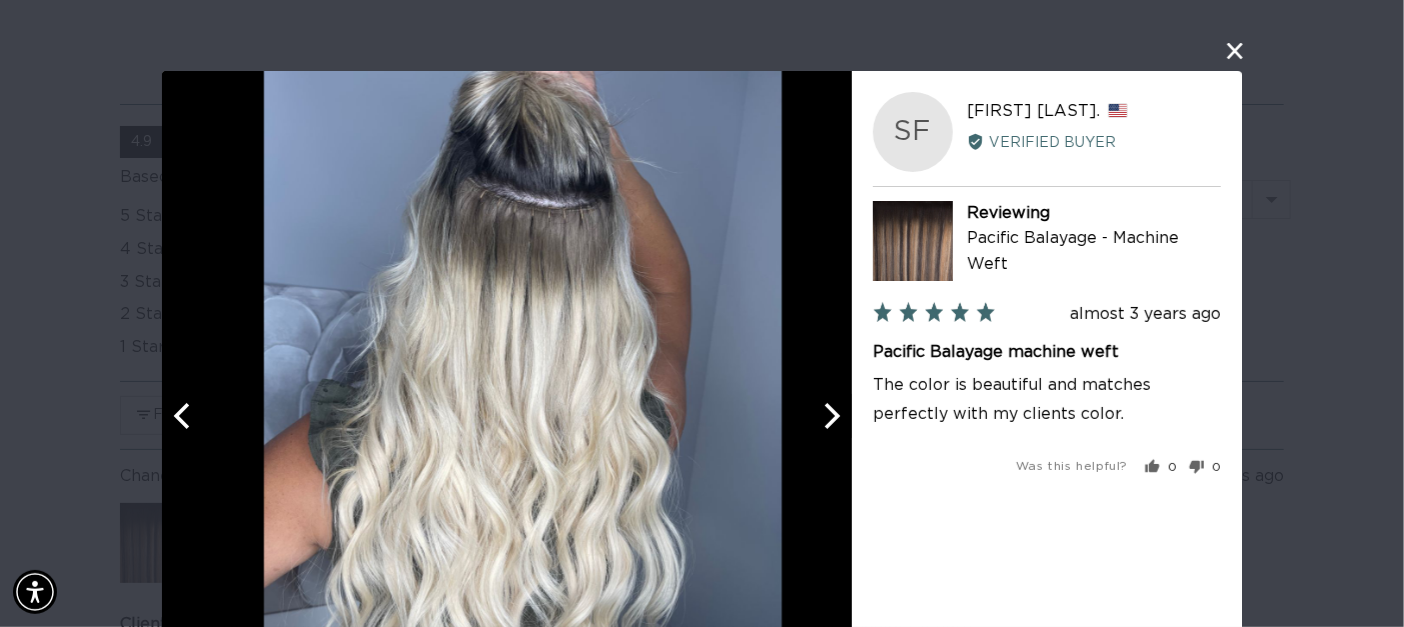 click 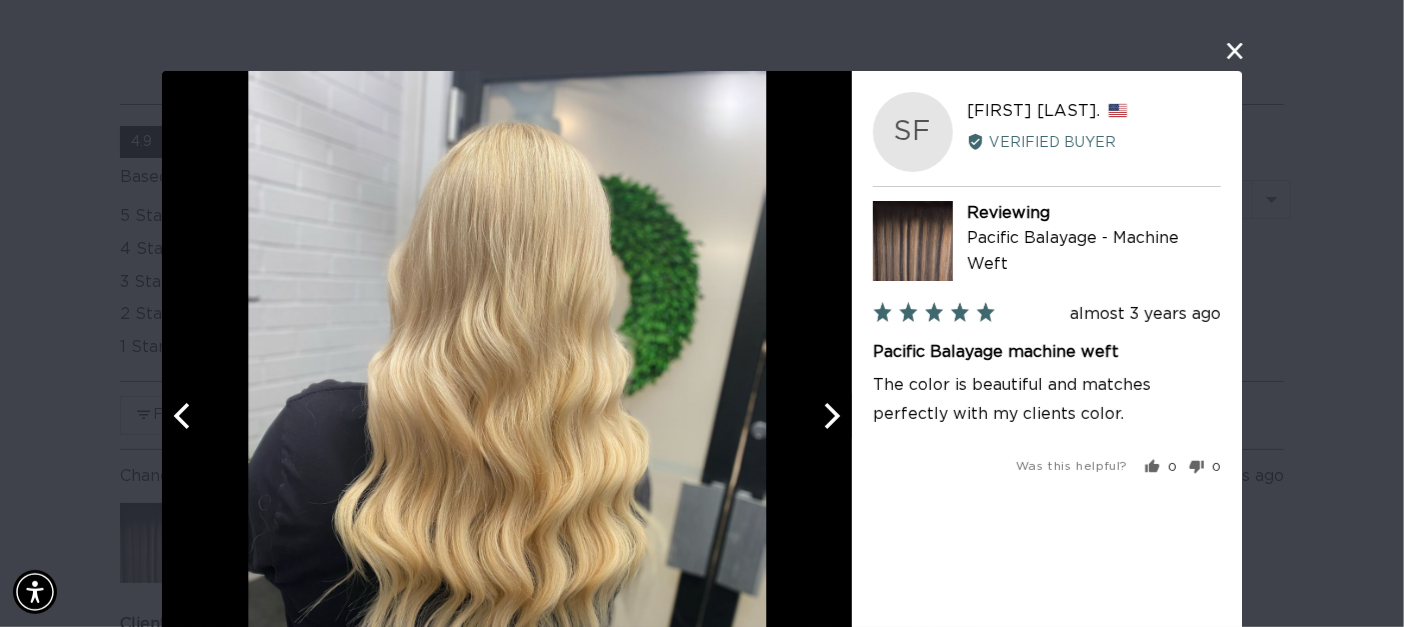 click 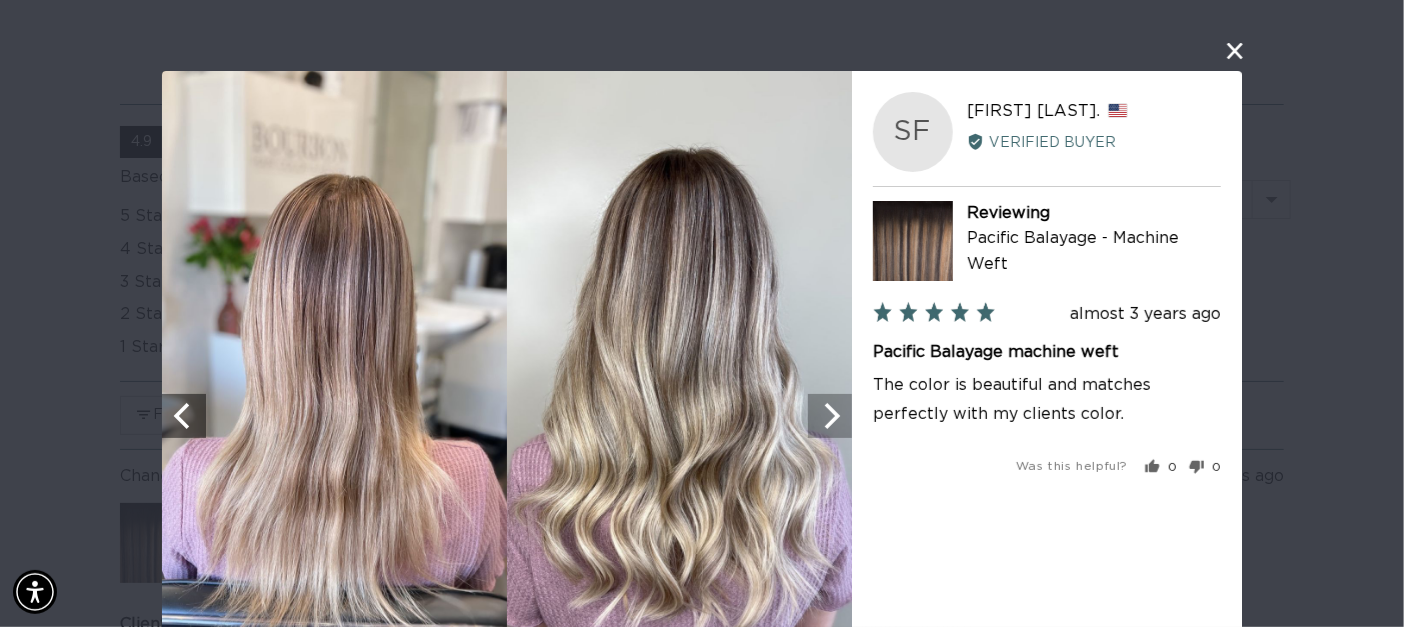 scroll, scrollTop: 0, scrollLeft: 2524, axis: horizontal 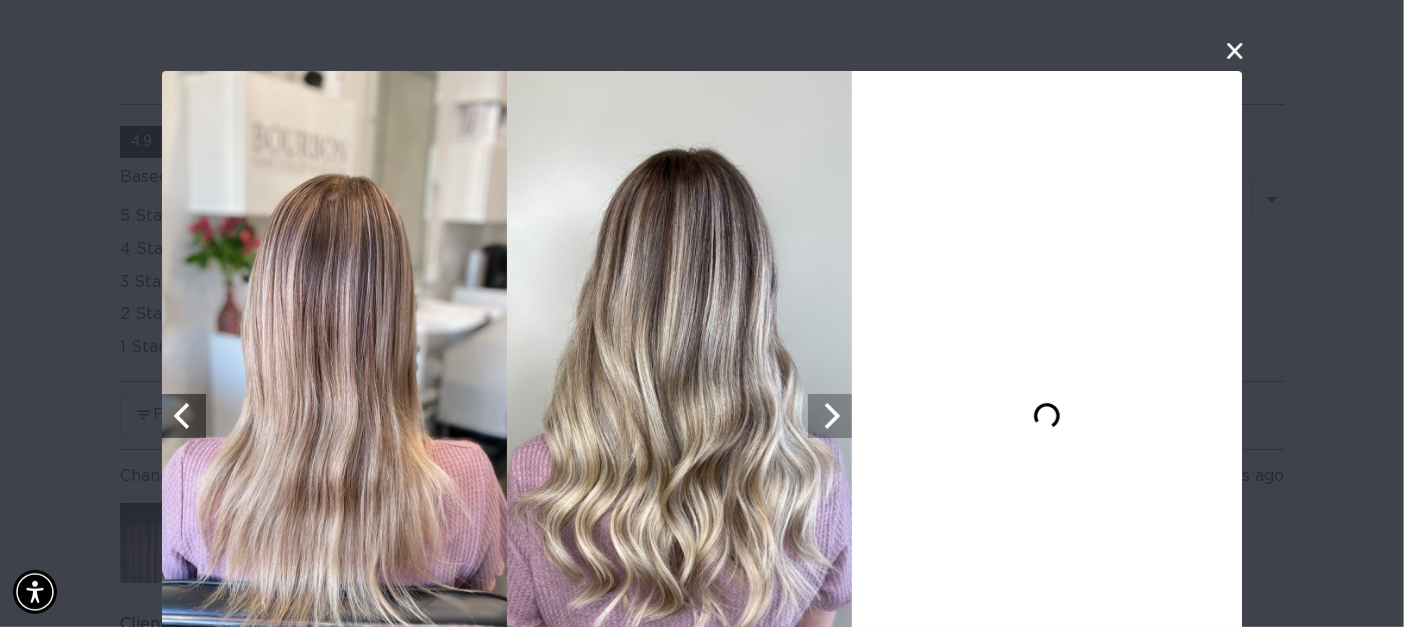 click 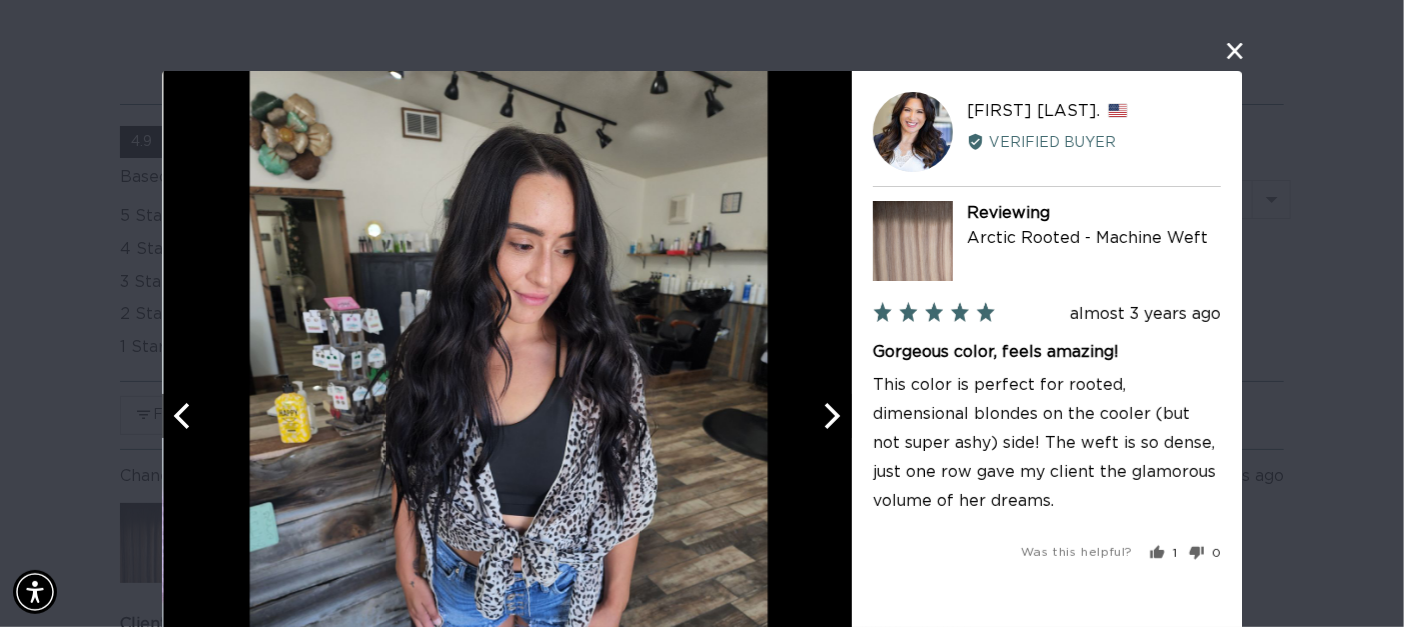 click 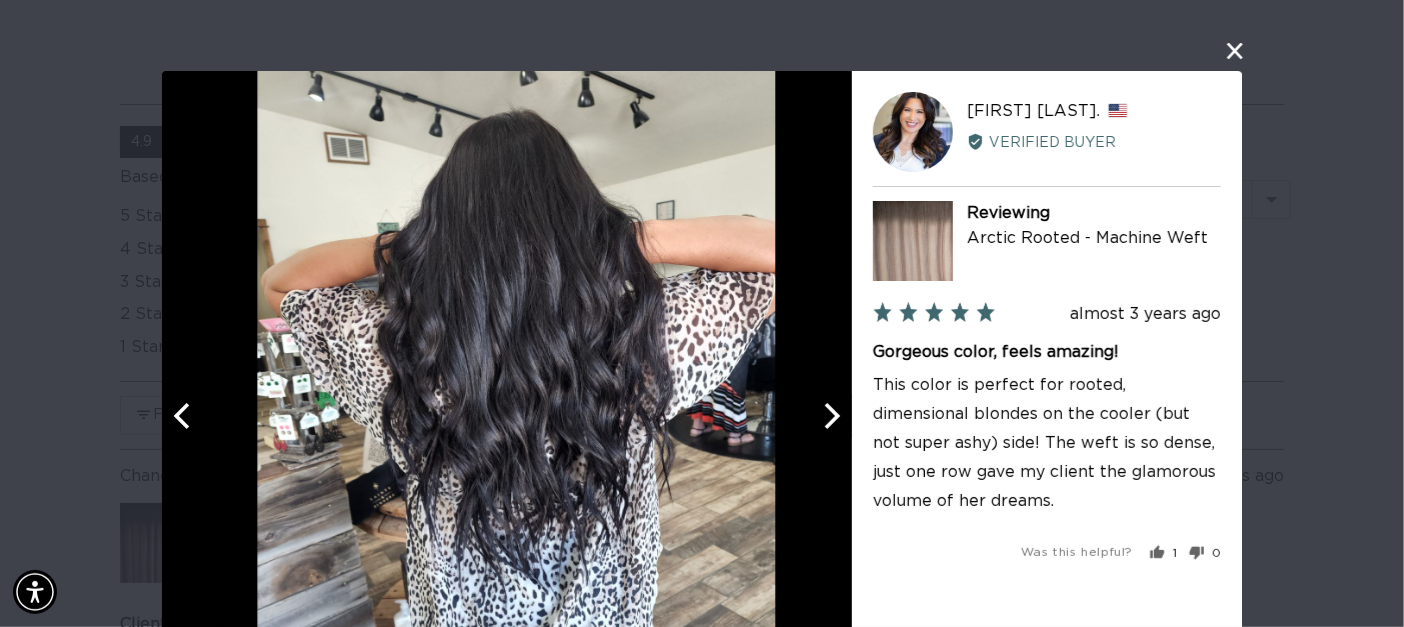 click 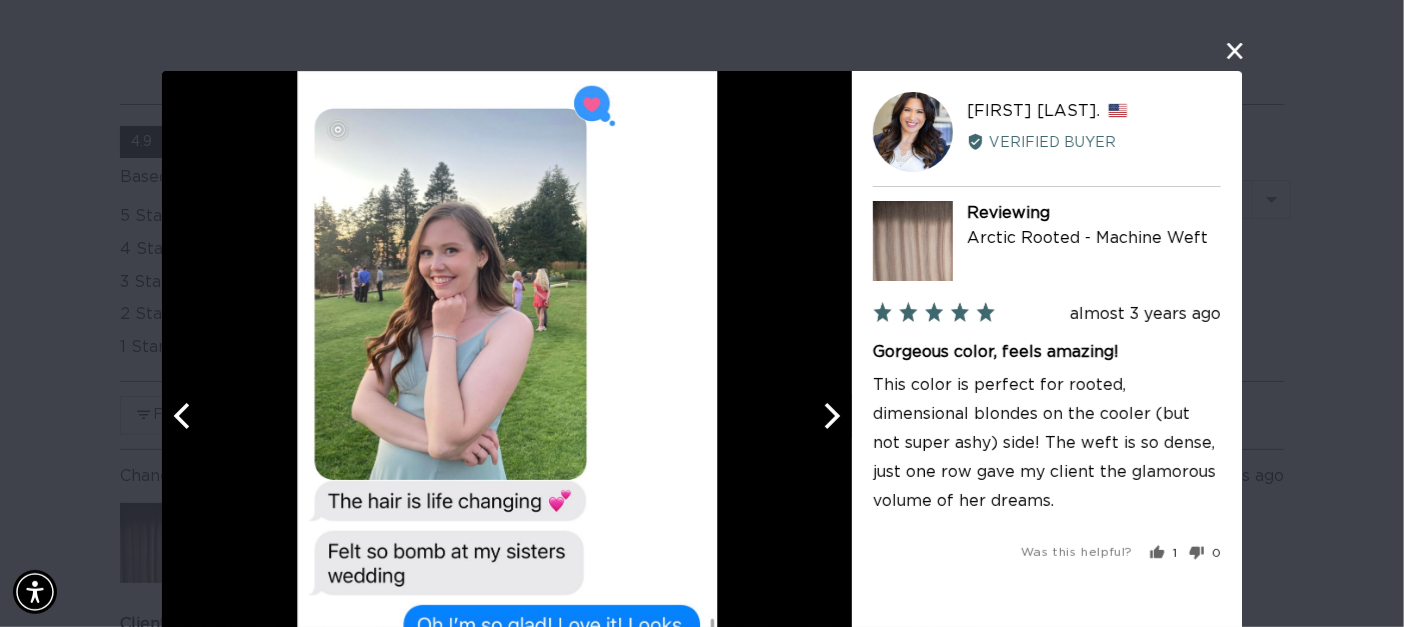 scroll, scrollTop: 0, scrollLeft: 0, axis: both 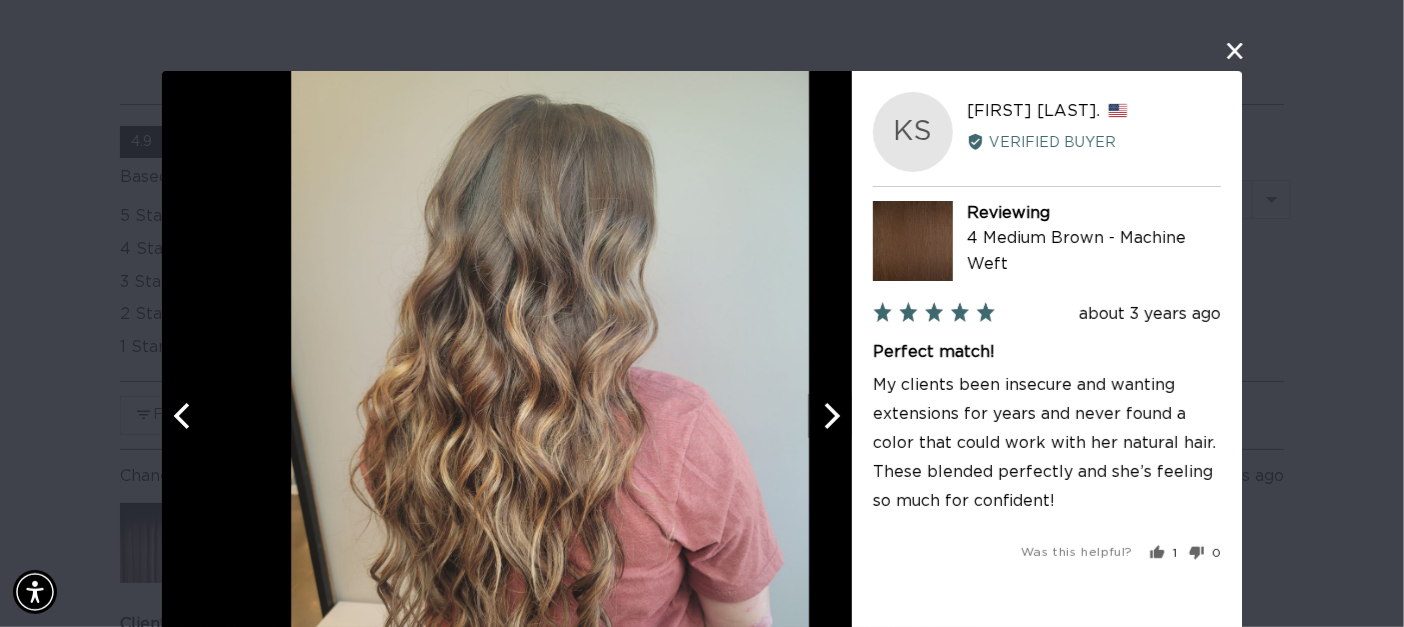 click 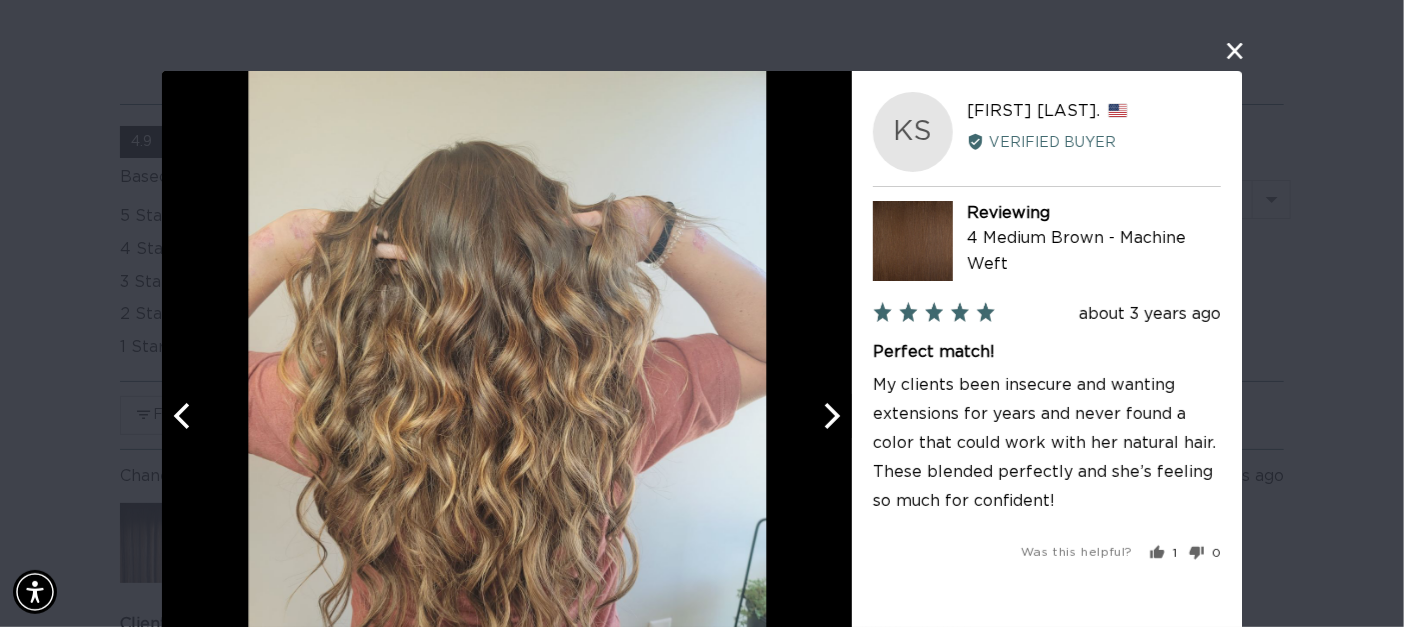 click 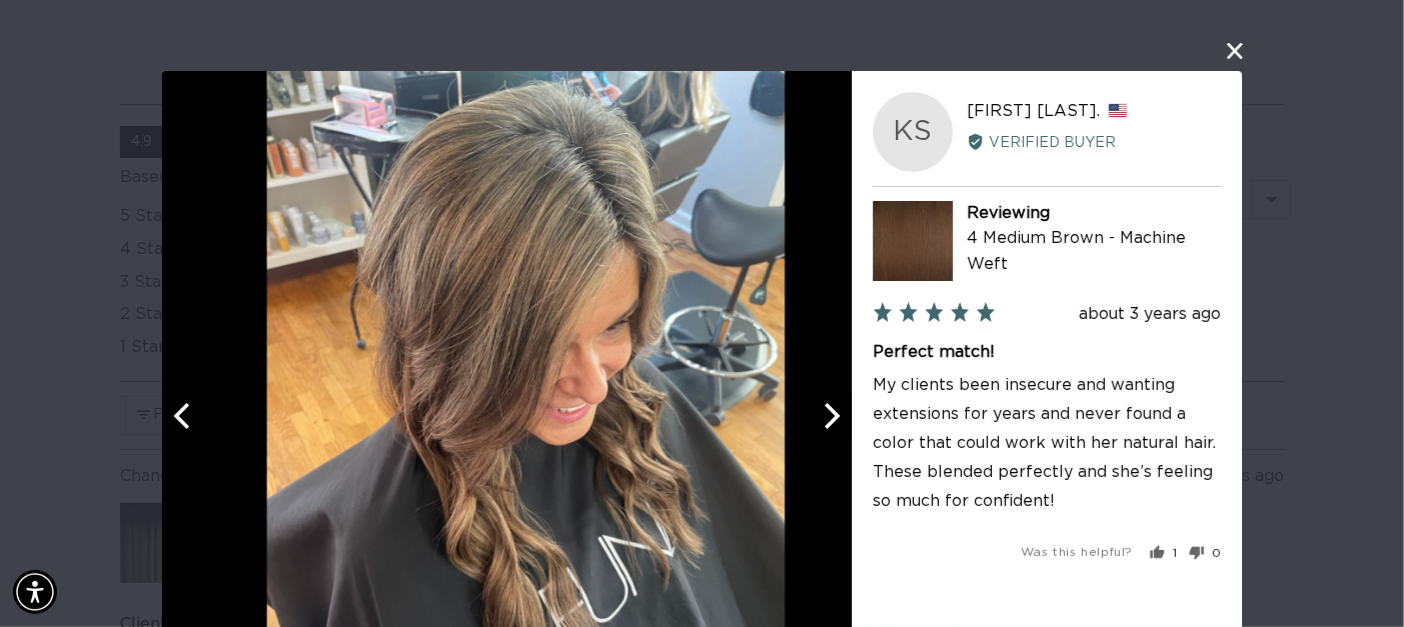 click 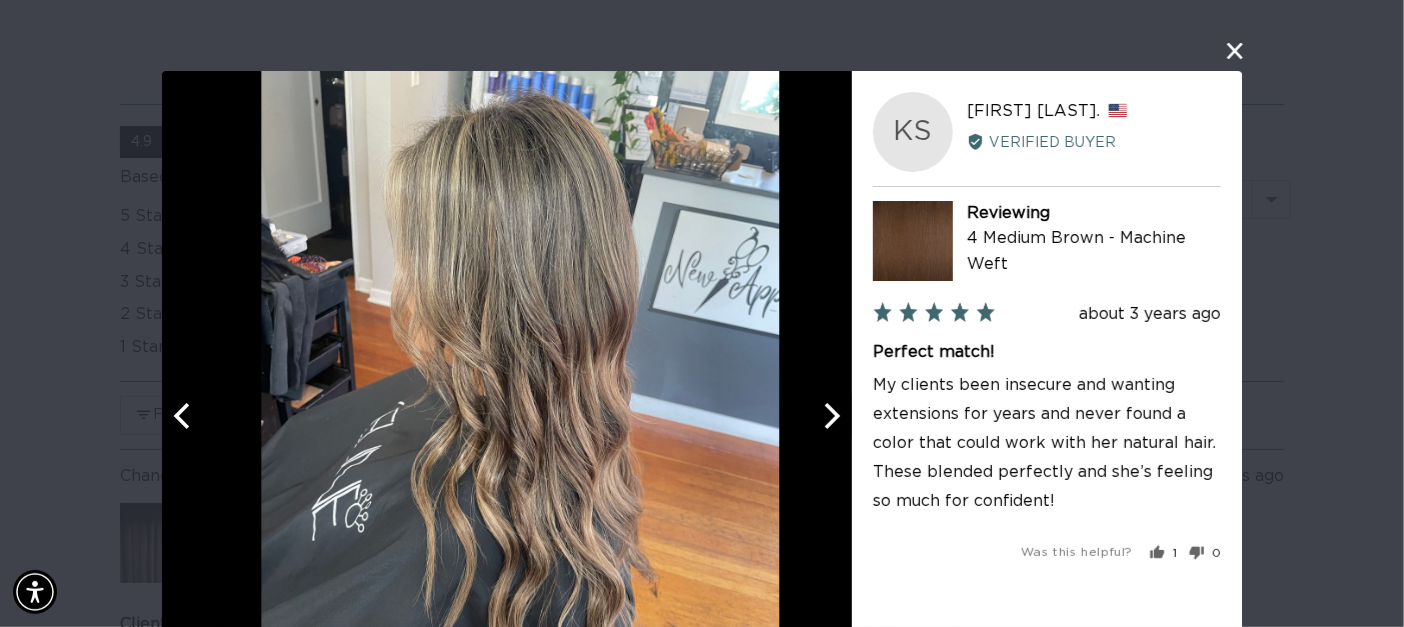 scroll, scrollTop: 0, scrollLeft: 1262, axis: horizontal 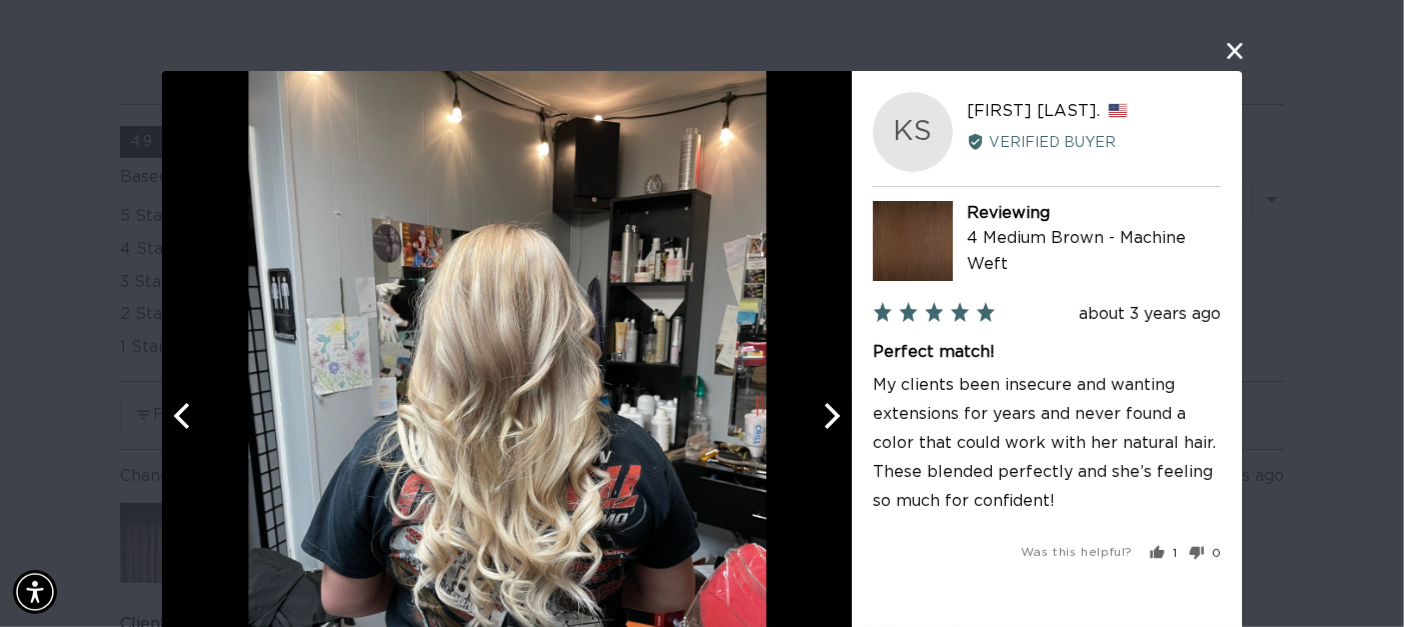click 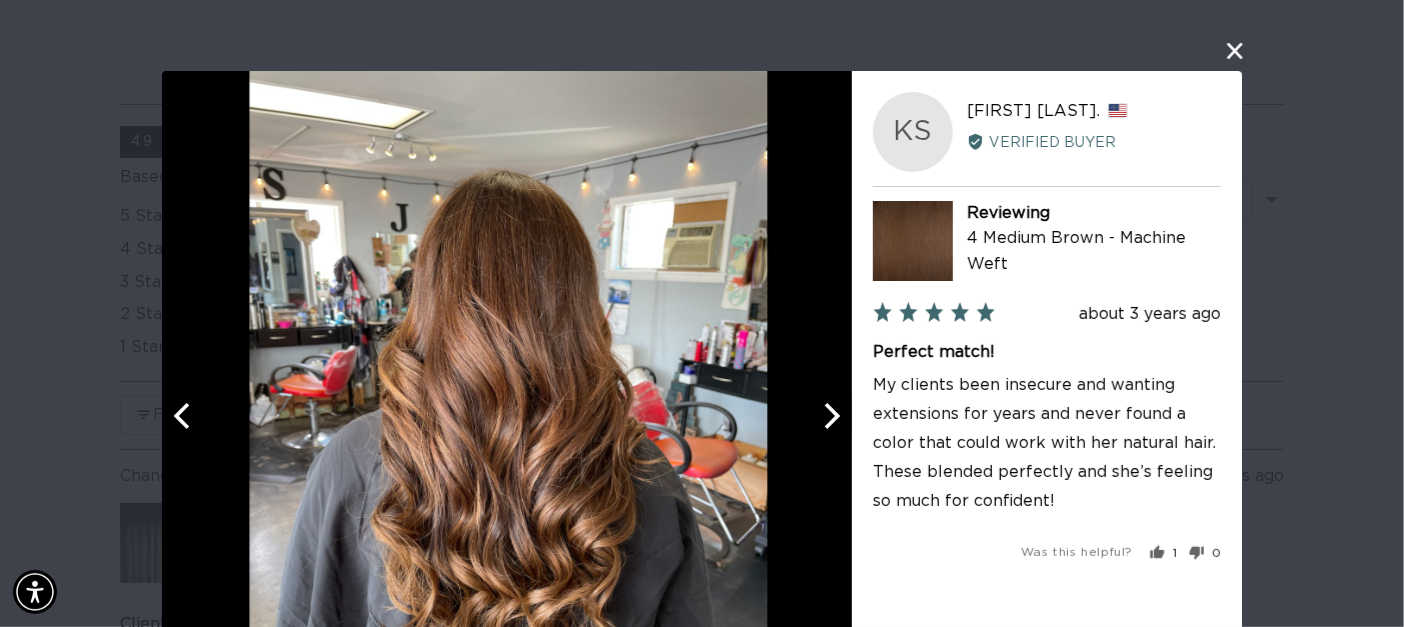 click 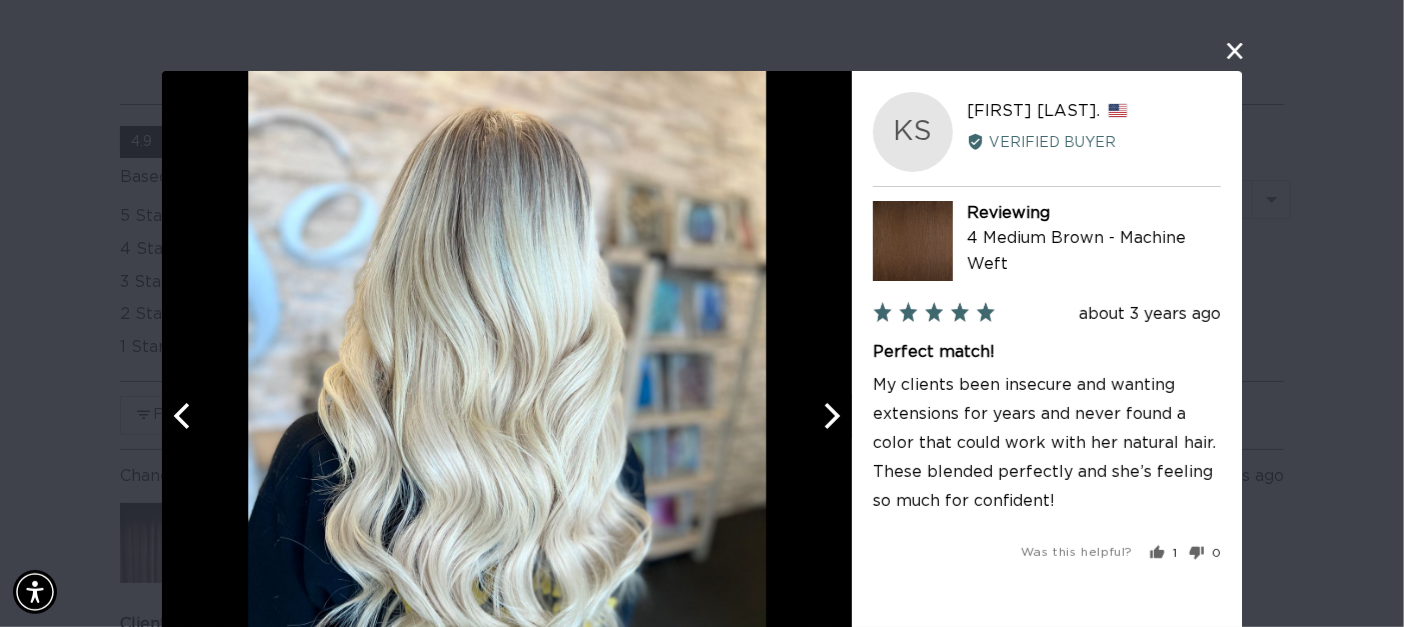 click 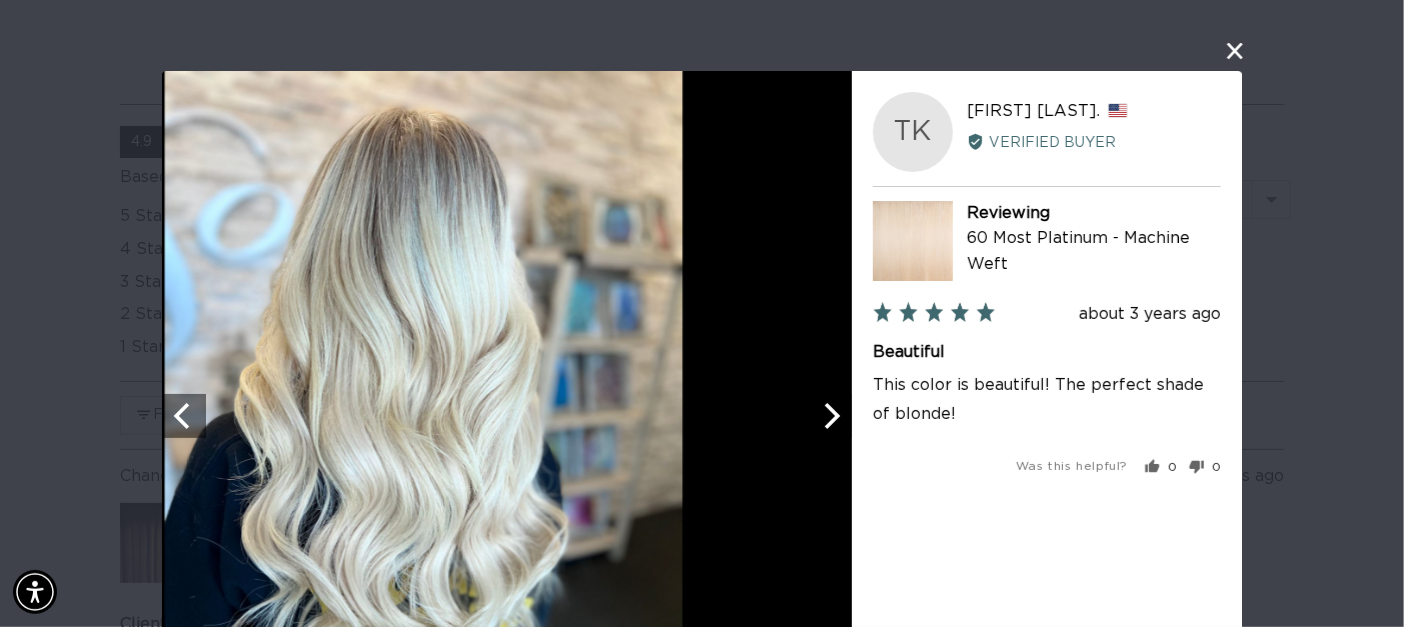 scroll, scrollTop: 0, scrollLeft: 2524, axis: horizontal 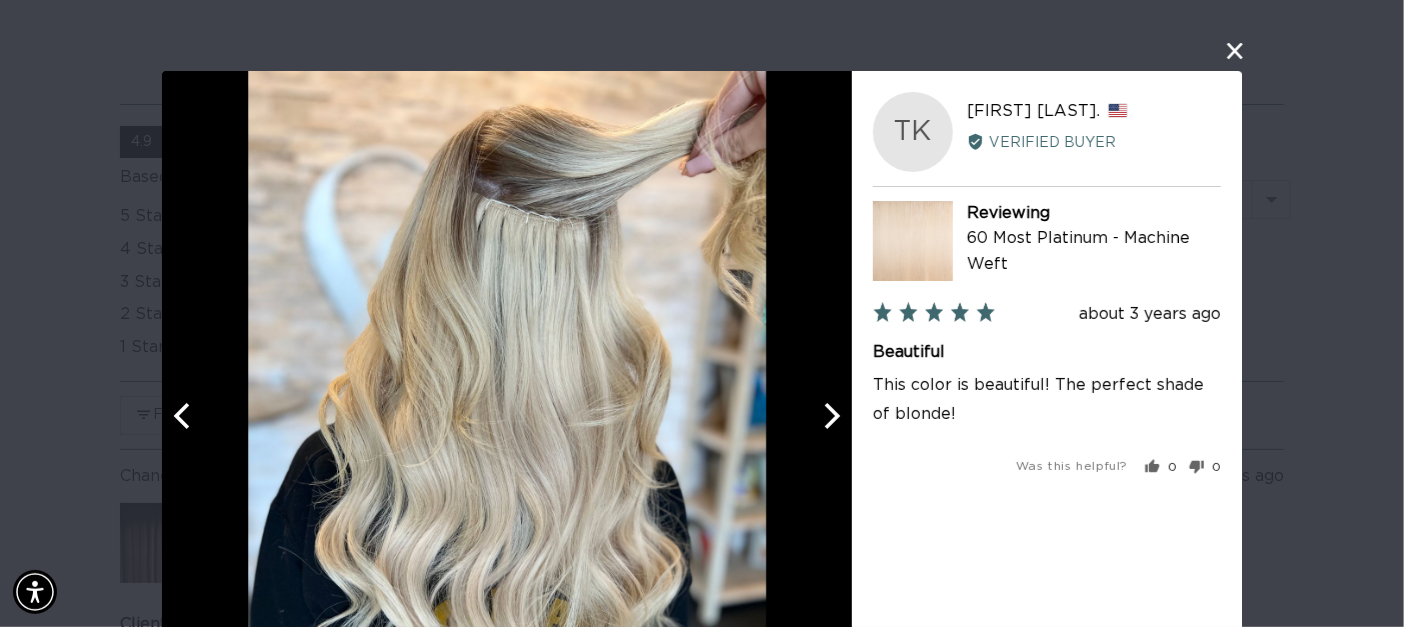 click 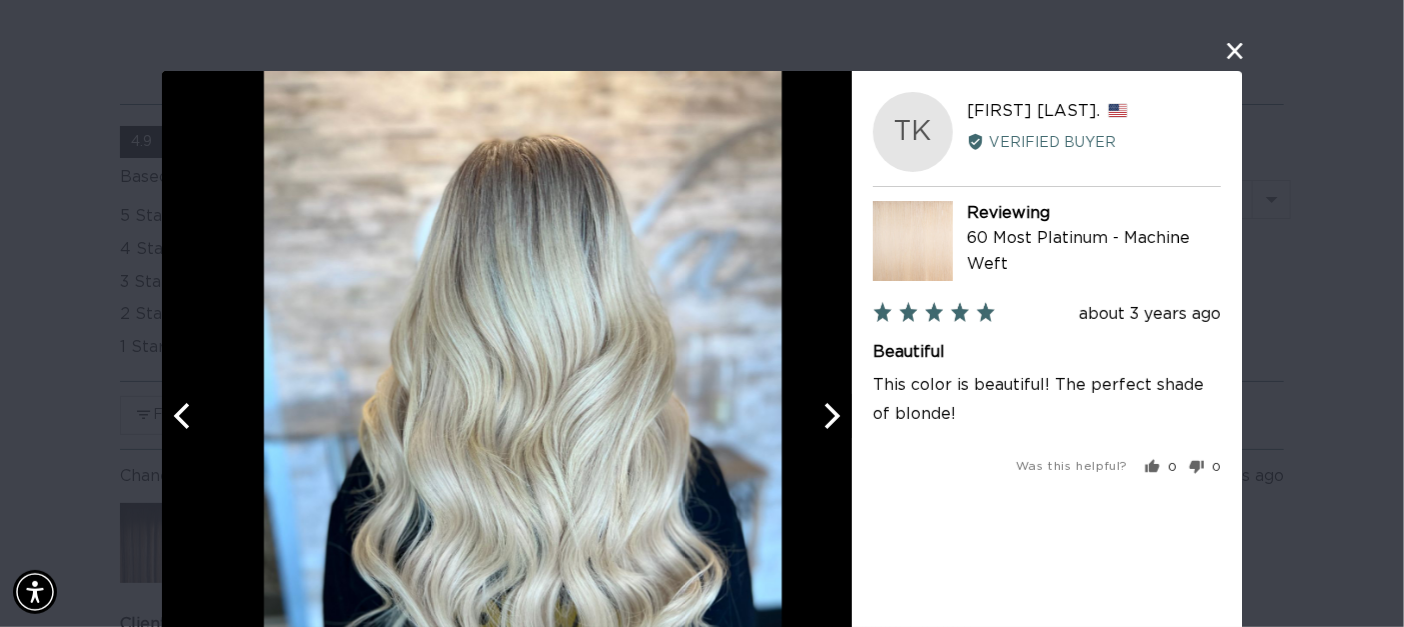 click 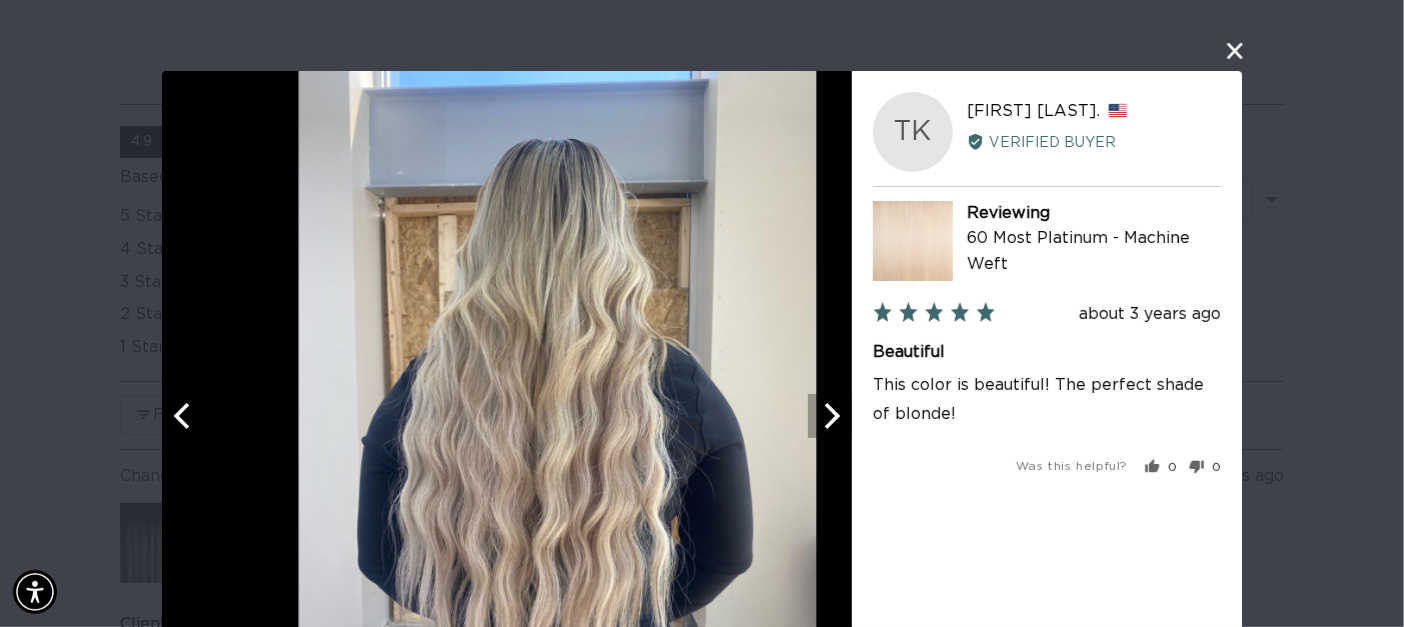 scroll, scrollTop: 0, scrollLeft: 0, axis: both 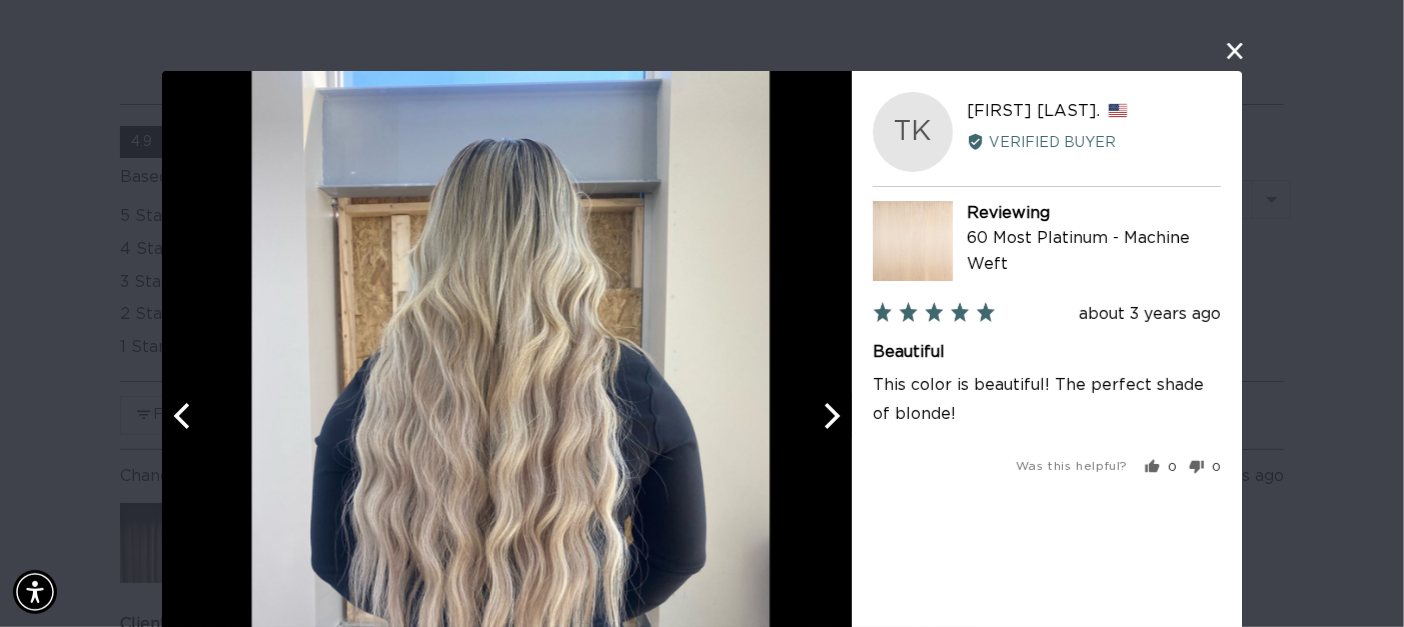 click 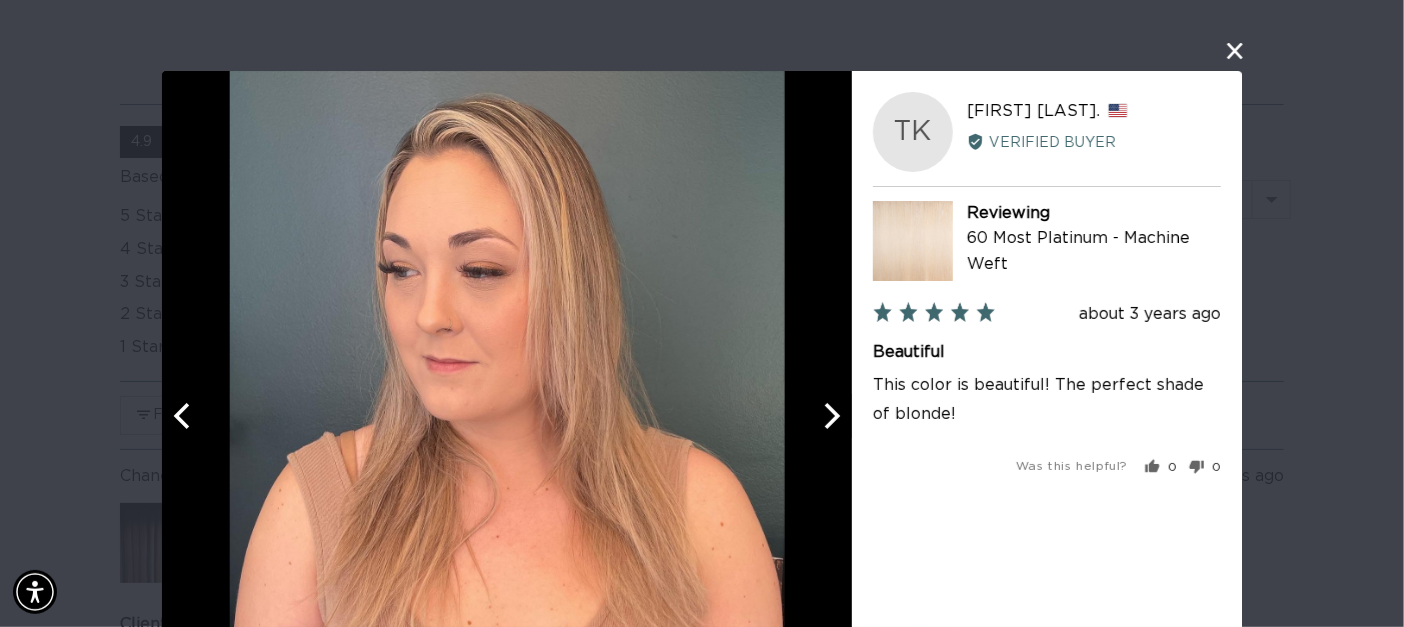 click 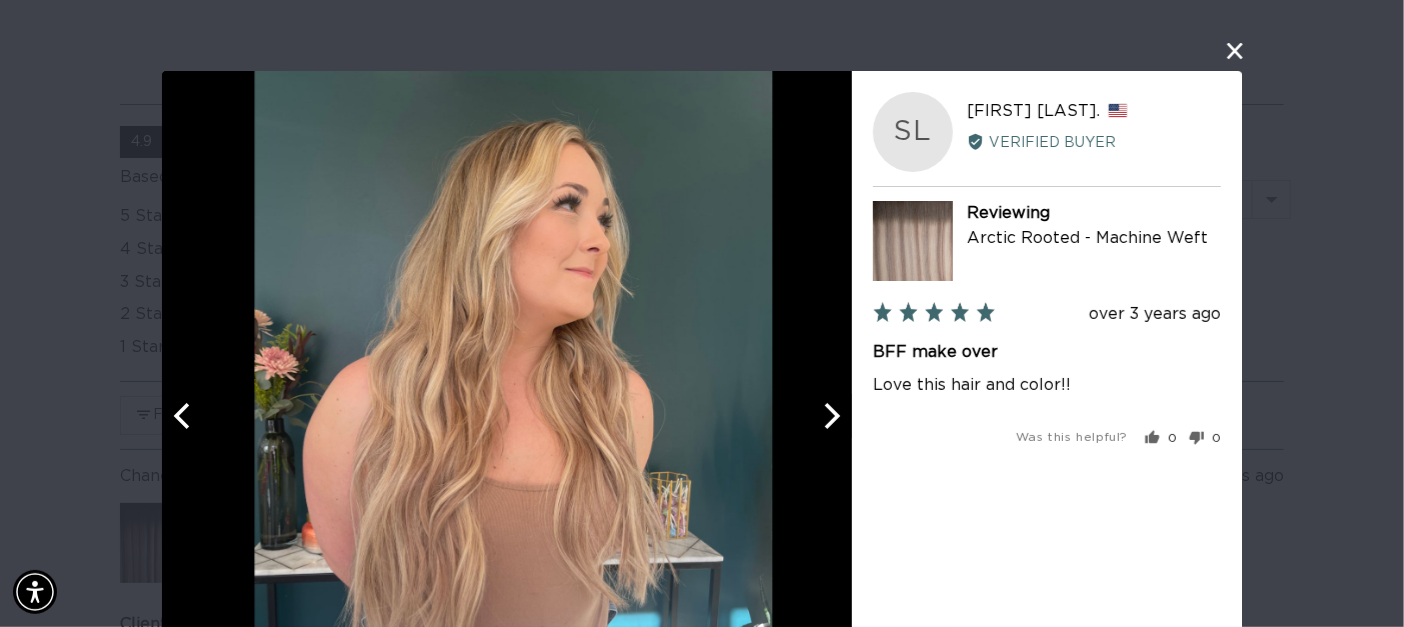 click 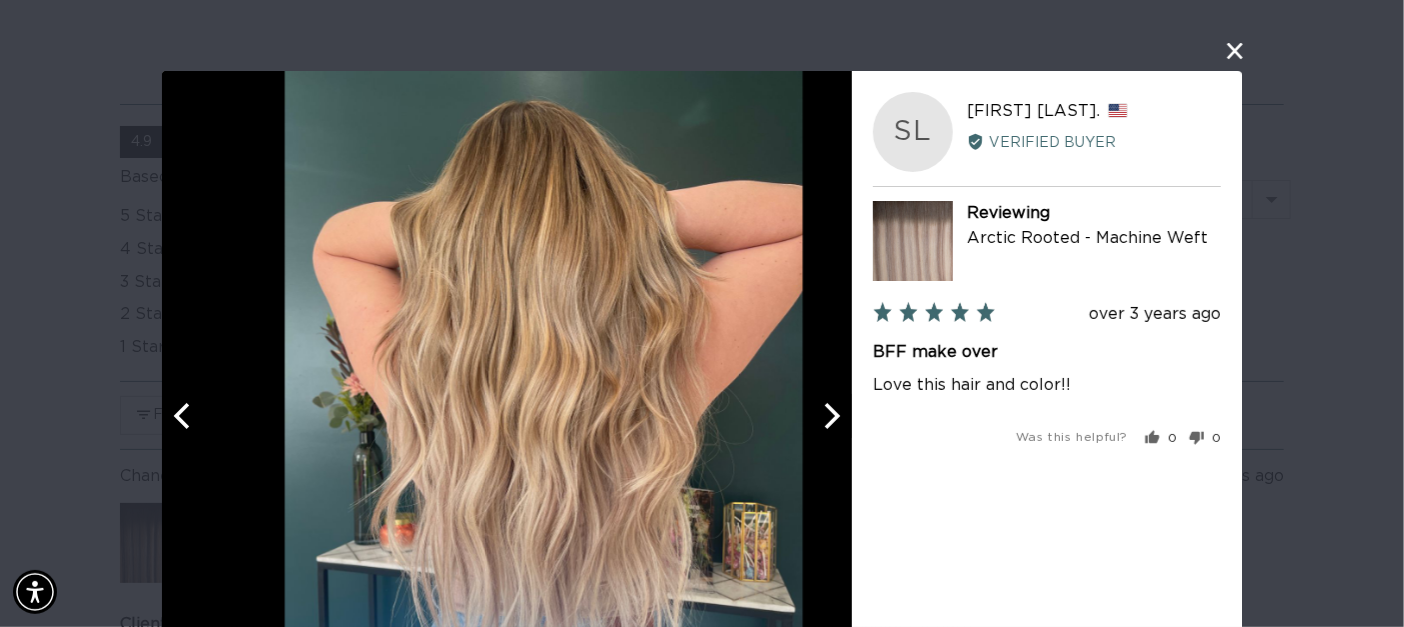 click 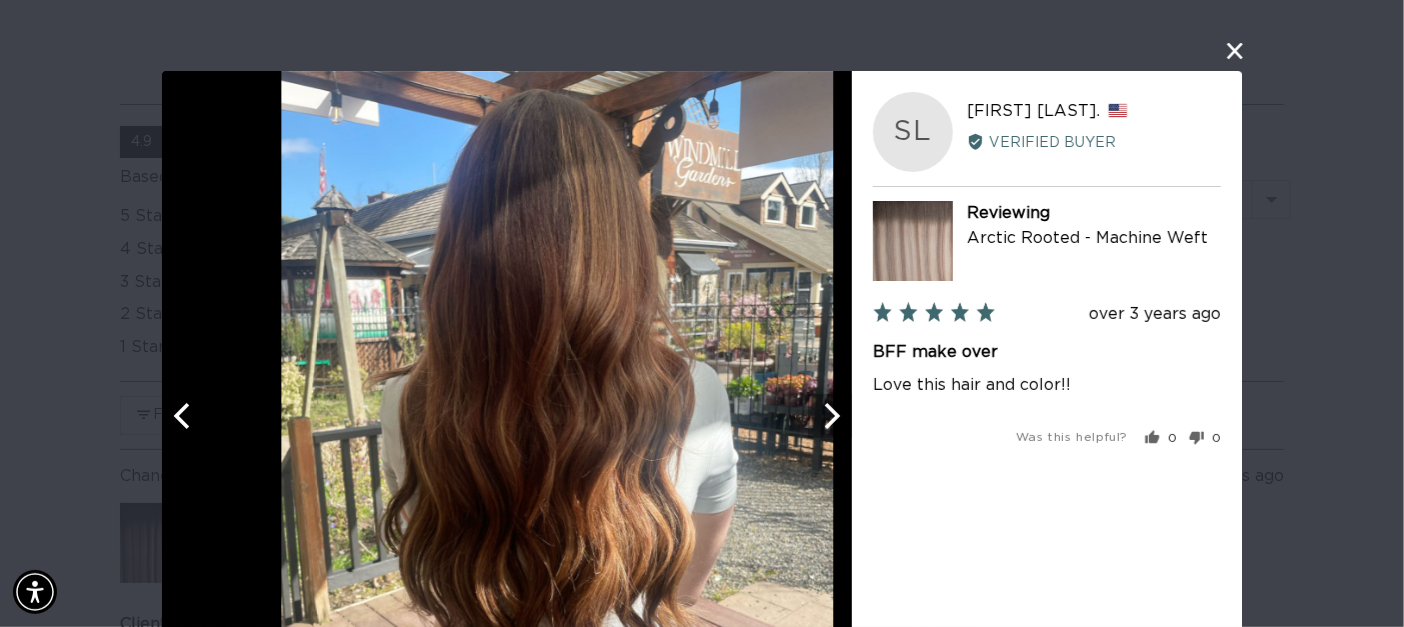 scroll, scrollTop: 0, scrollLeft: 1262, axis: horizontal 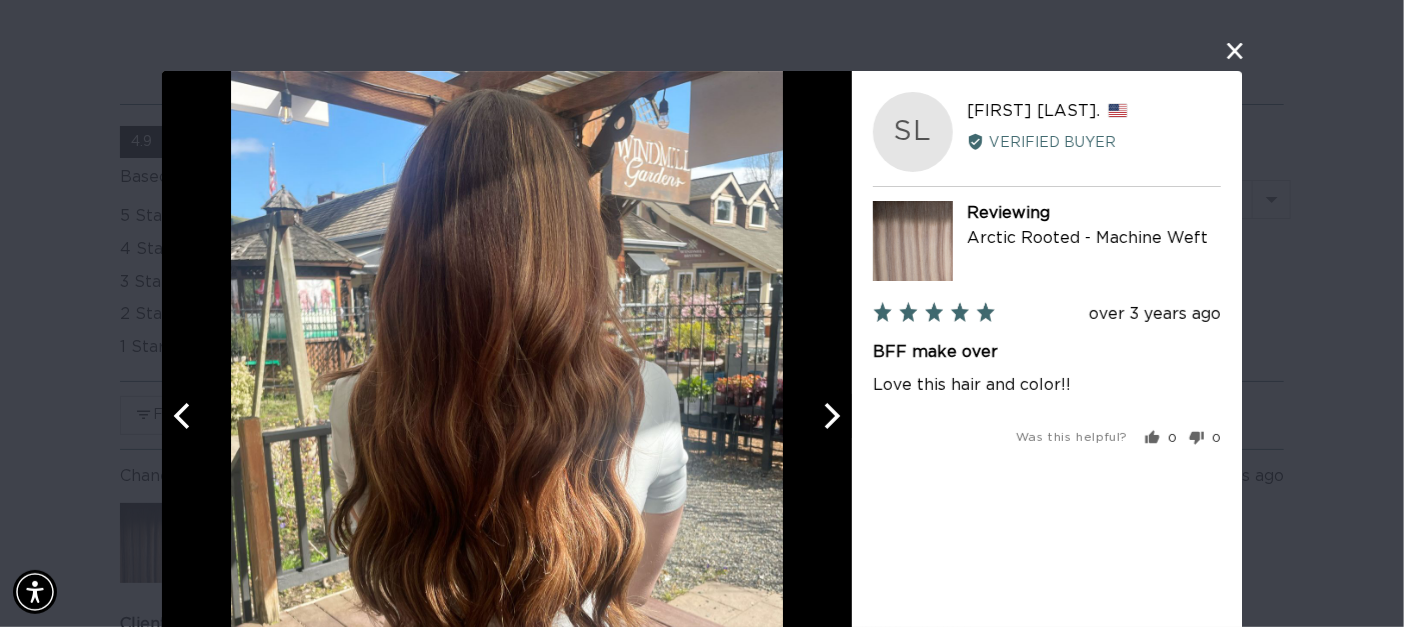 click 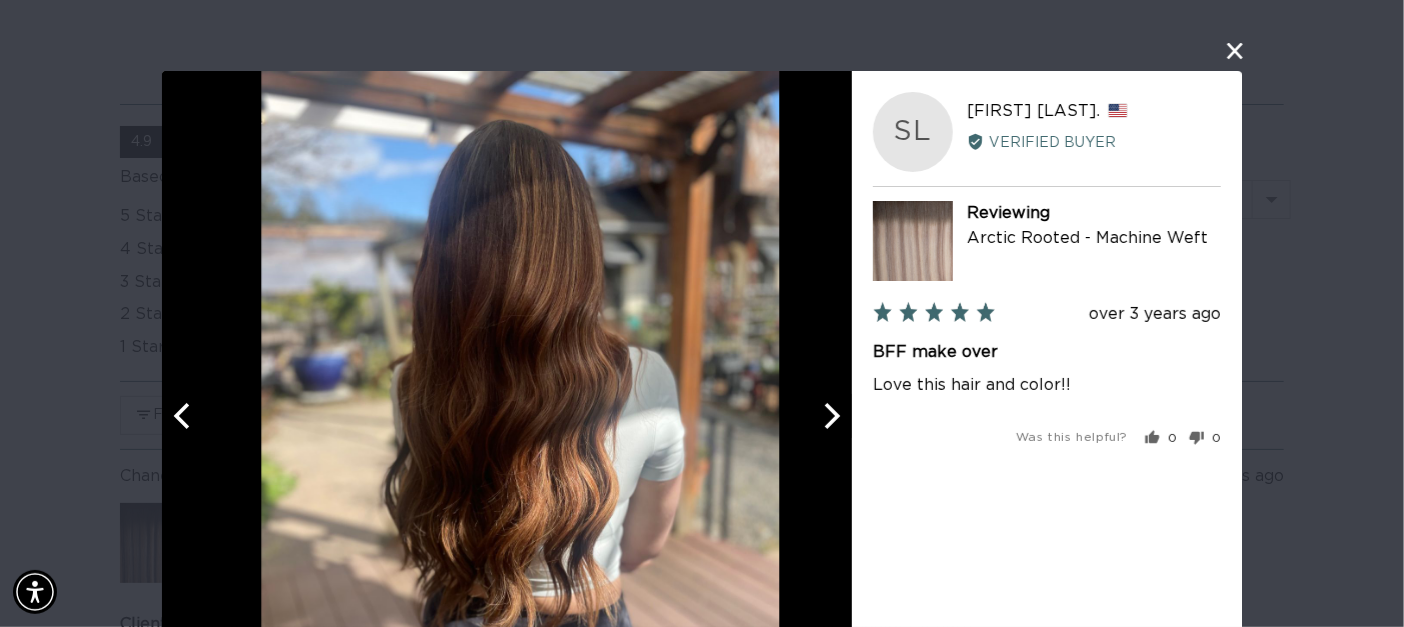 click 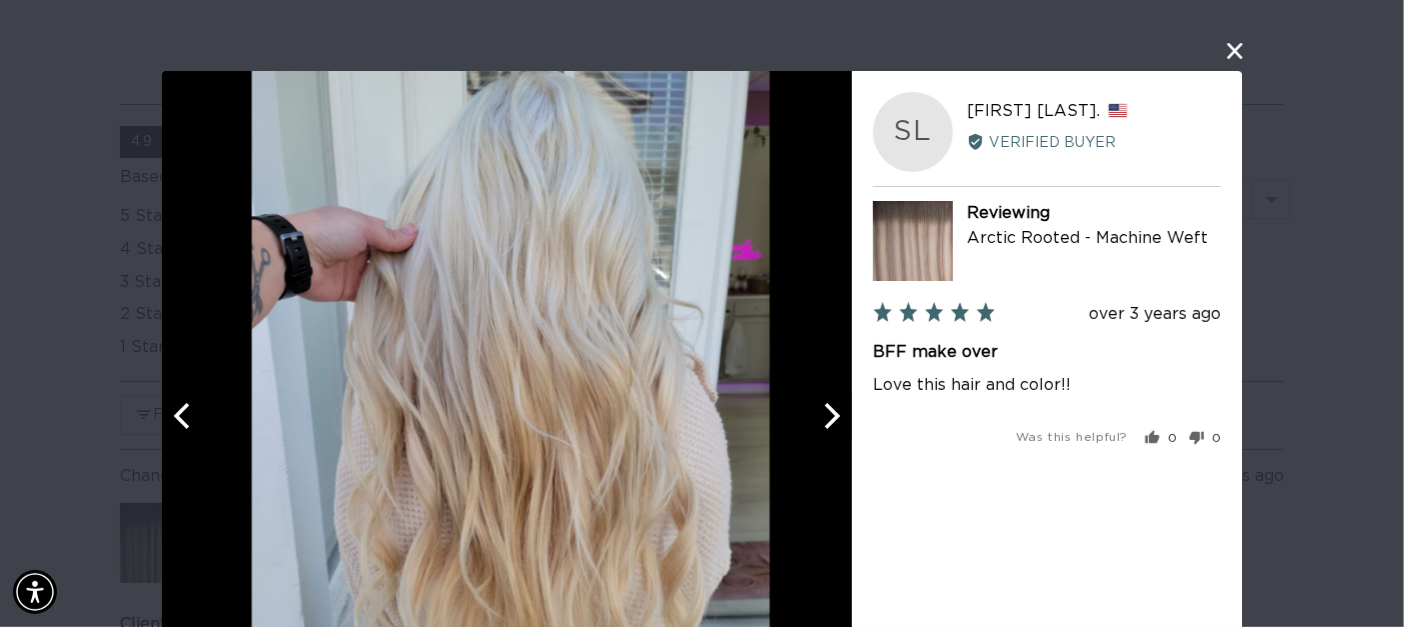 click 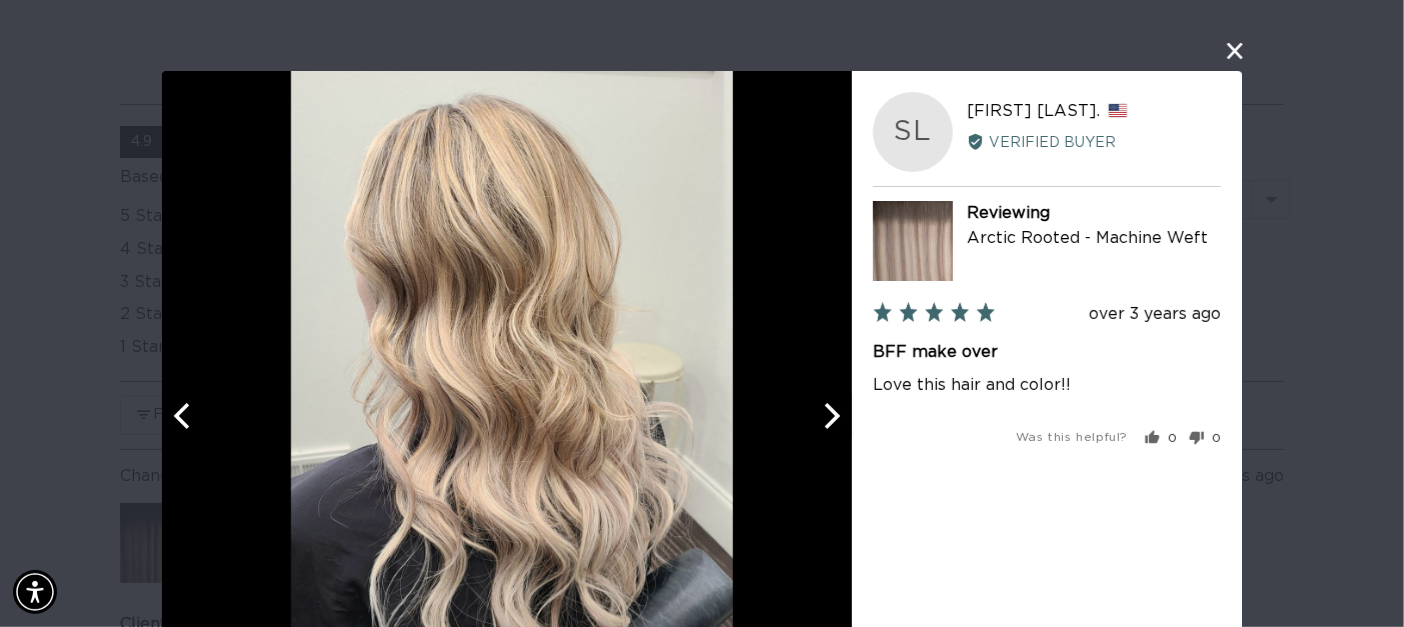 click 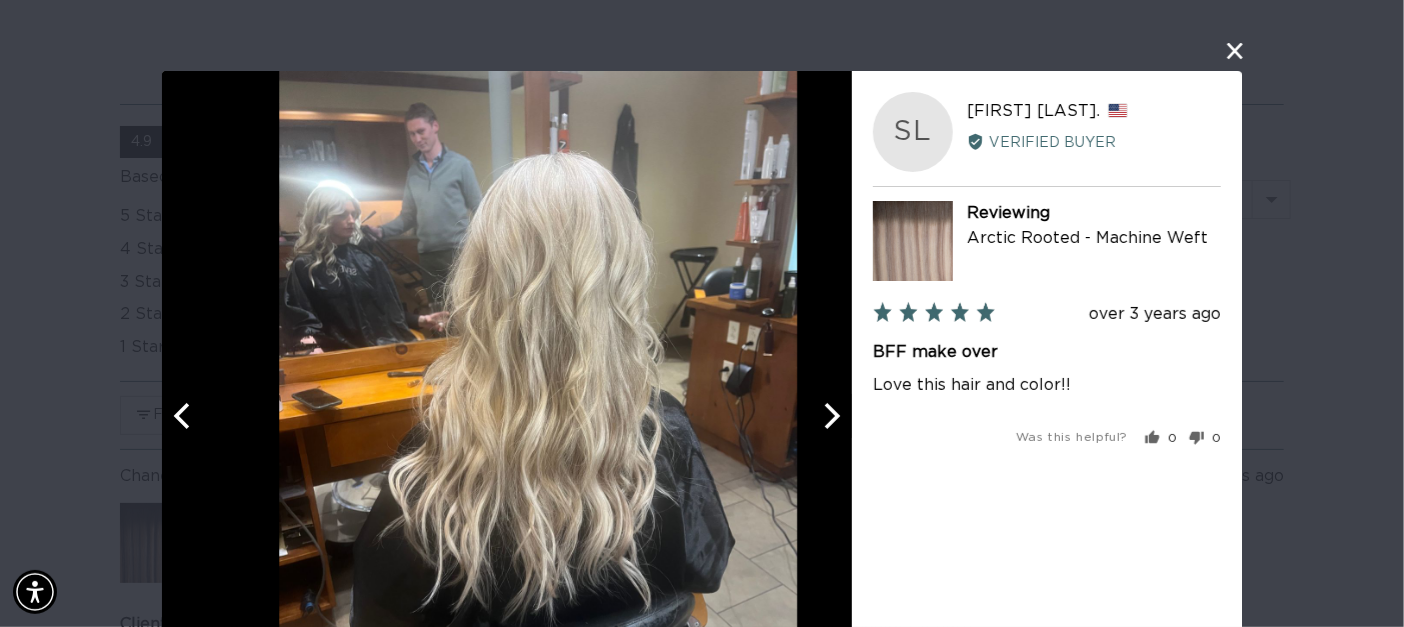 scroll, scrollTop: 0, scrollLeft: 2524, axis: horizontal 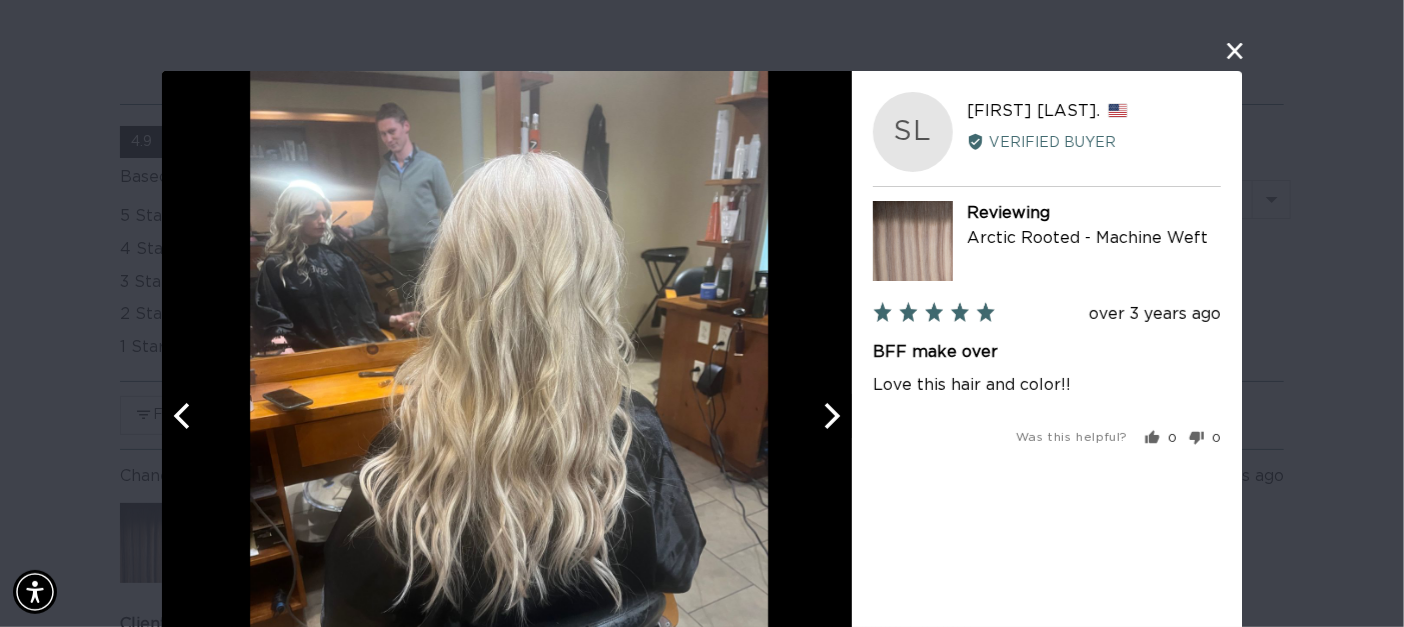 click 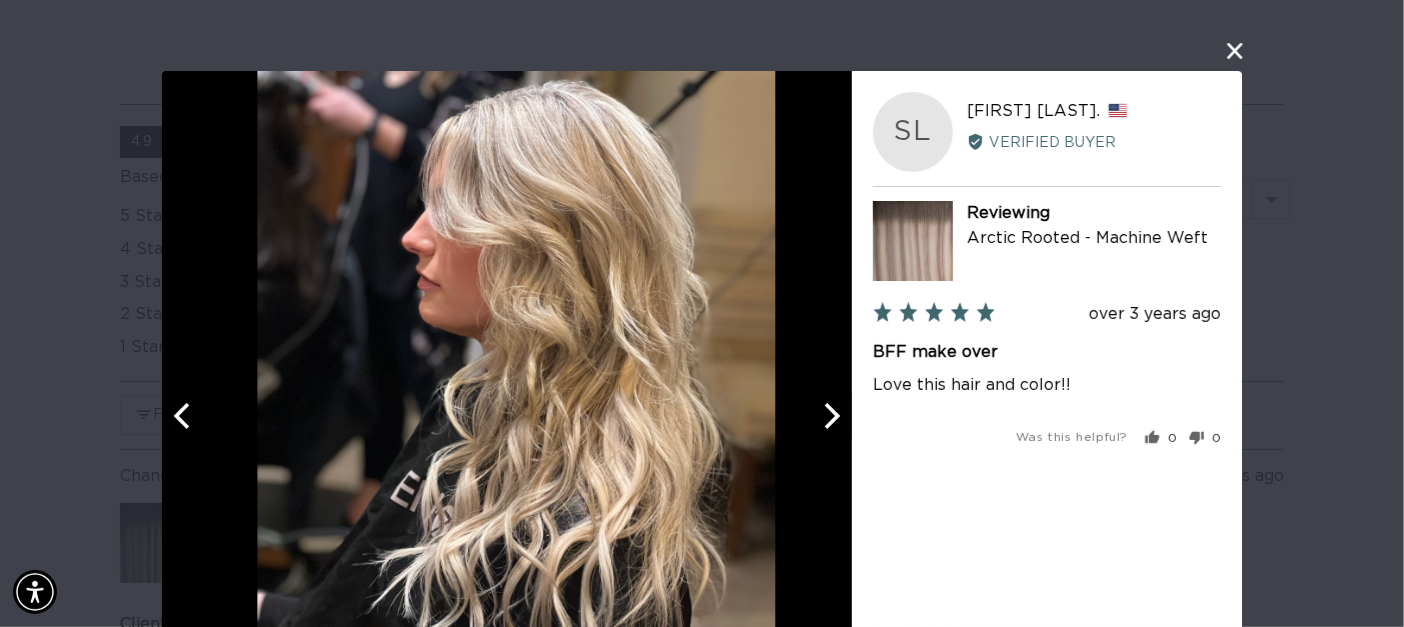 click 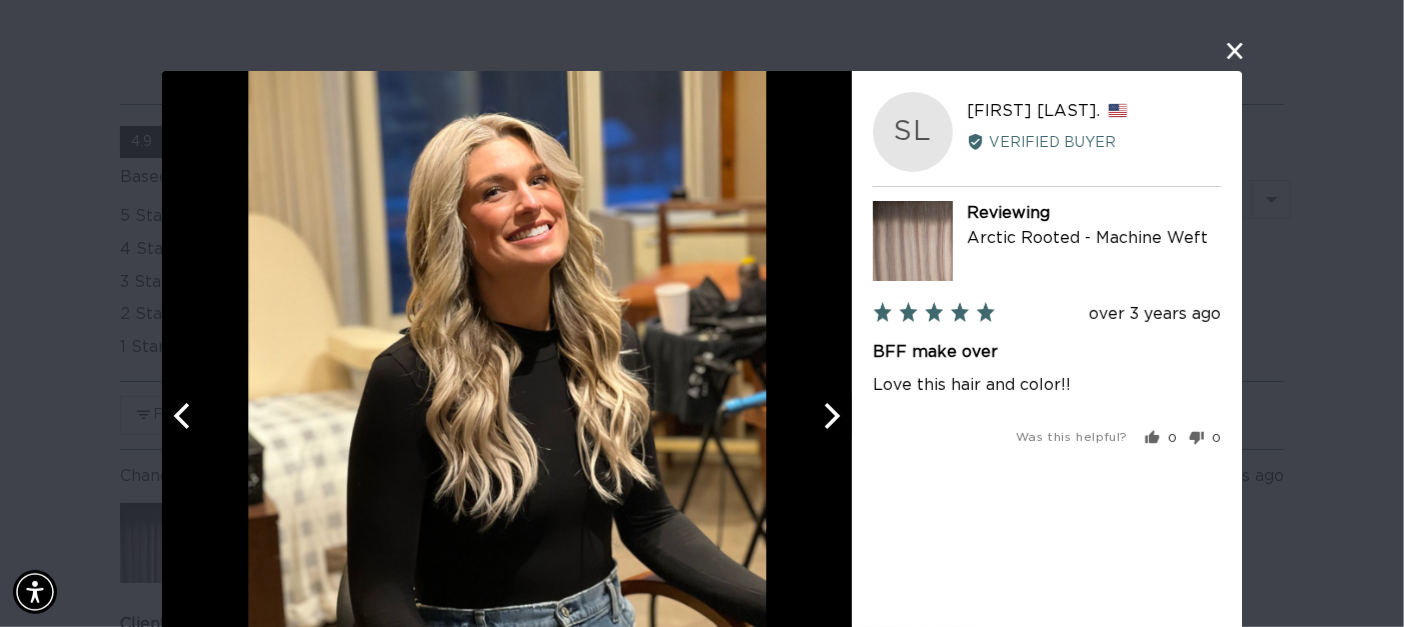 click 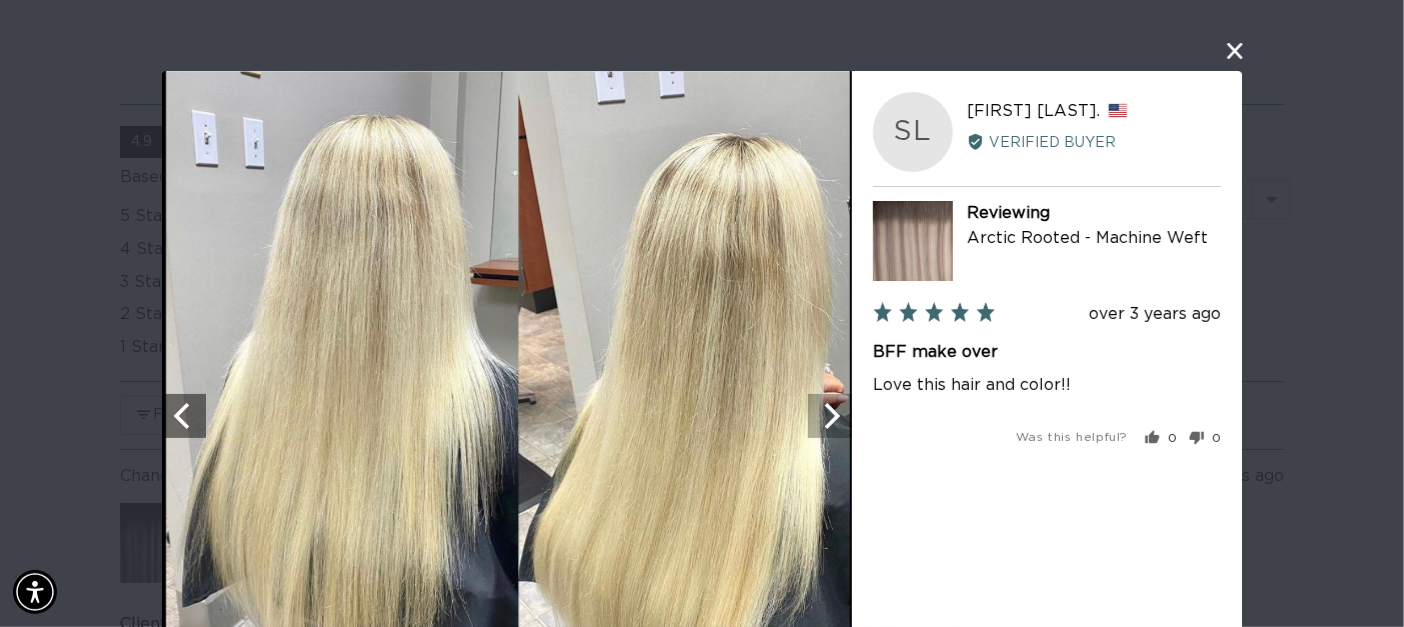 click 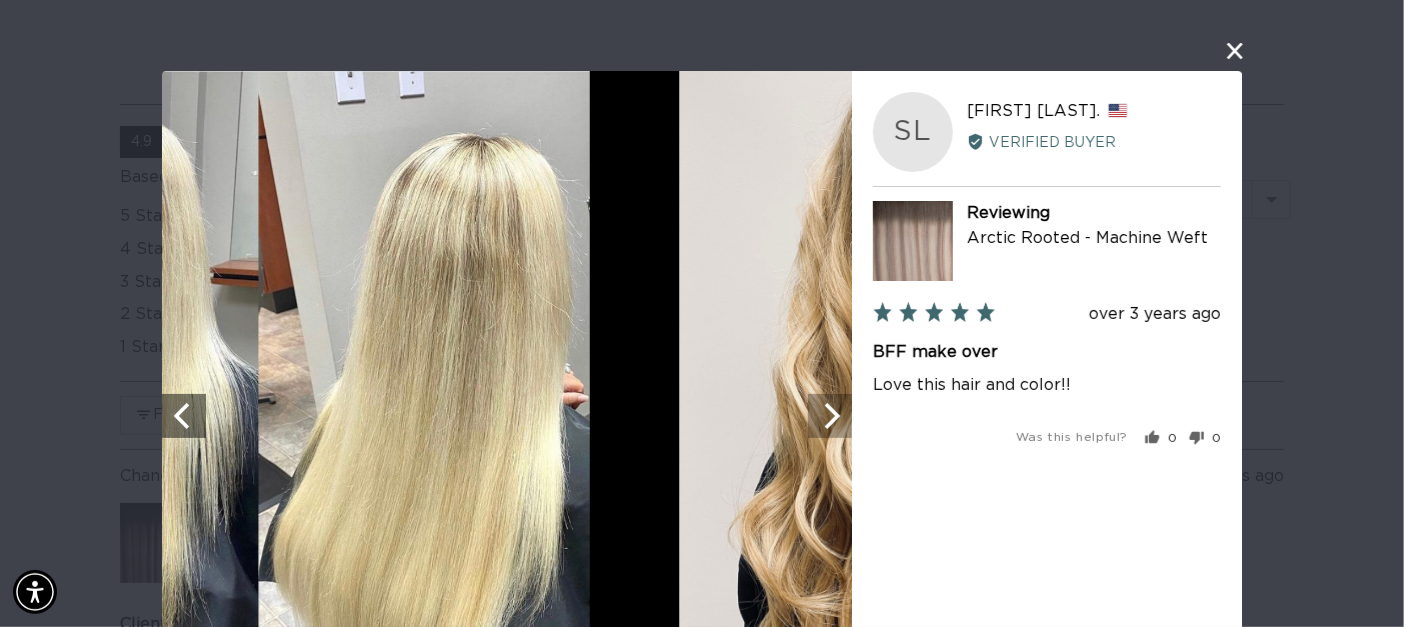 scroll, scrollTop: 0, scrollLeft: 0, axis: both 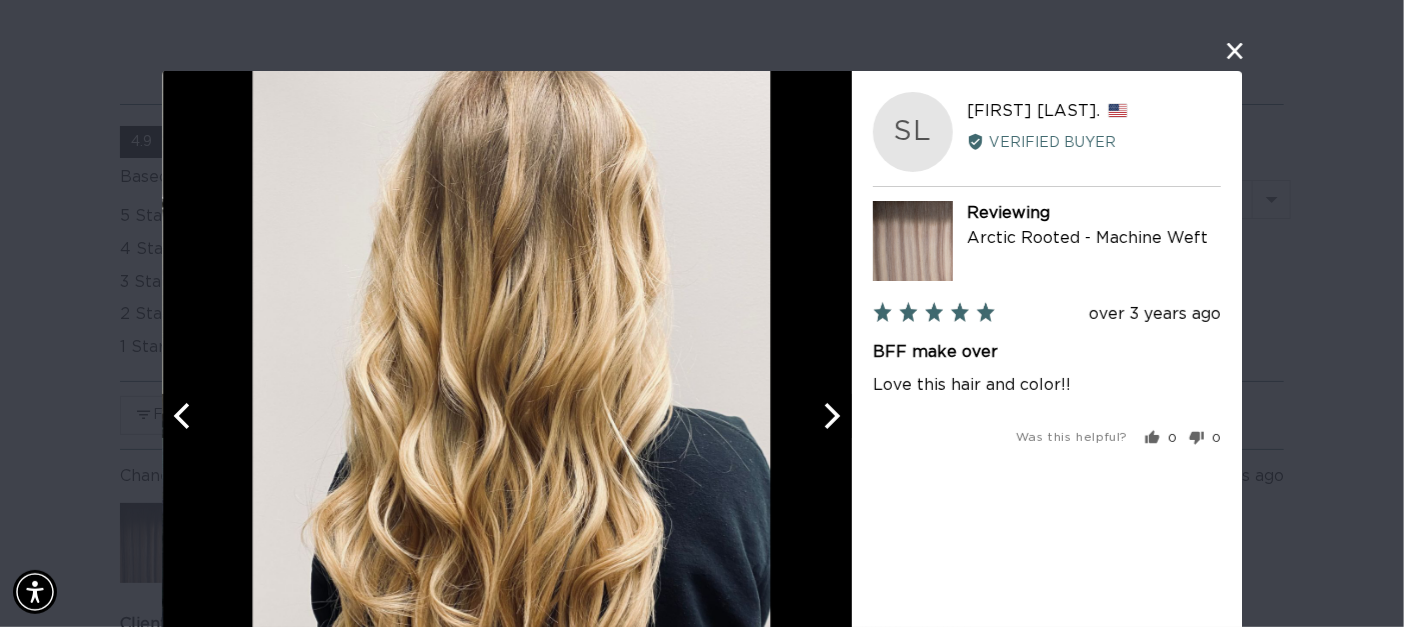 click 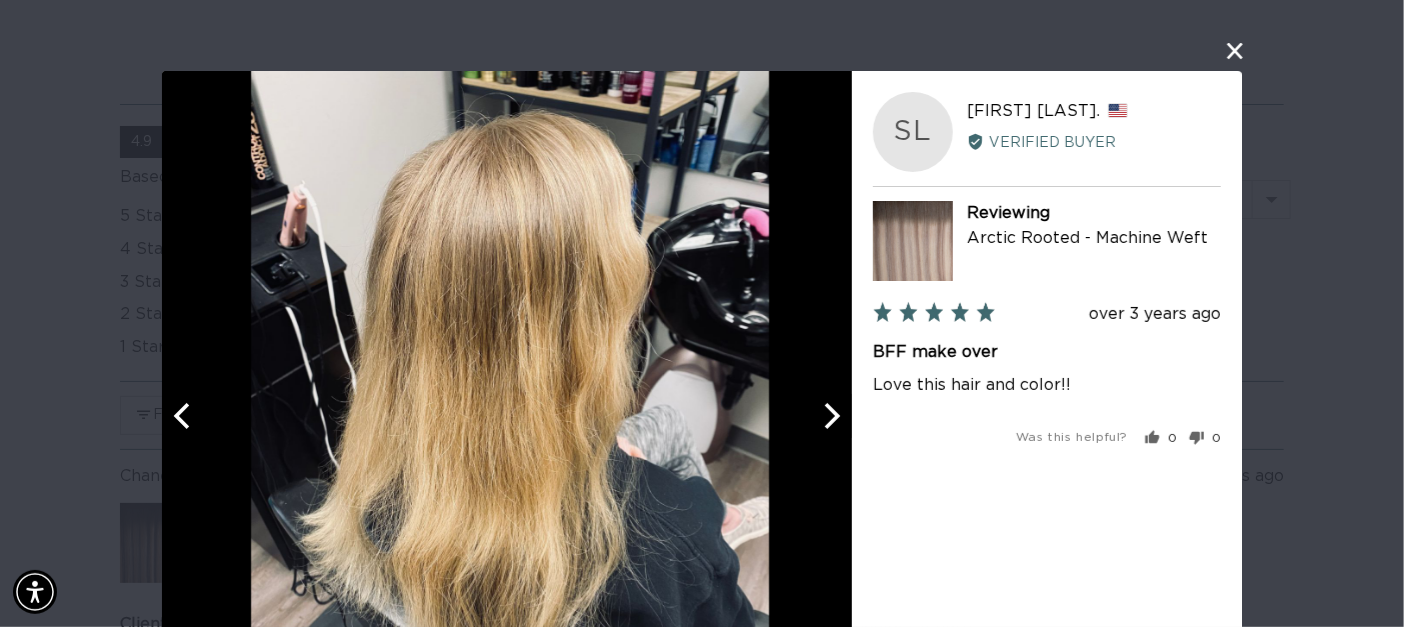 click 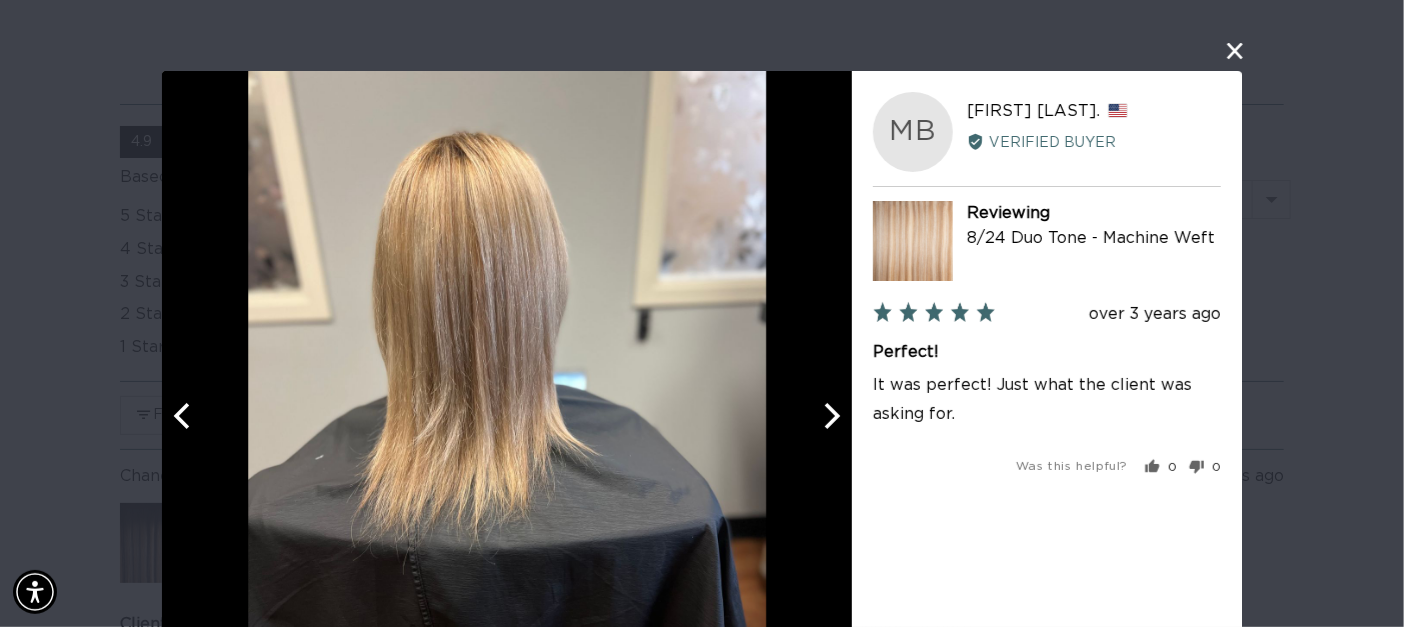 scroll, scrollTop: 0, scrollLeft: 1262, axis: horizontal 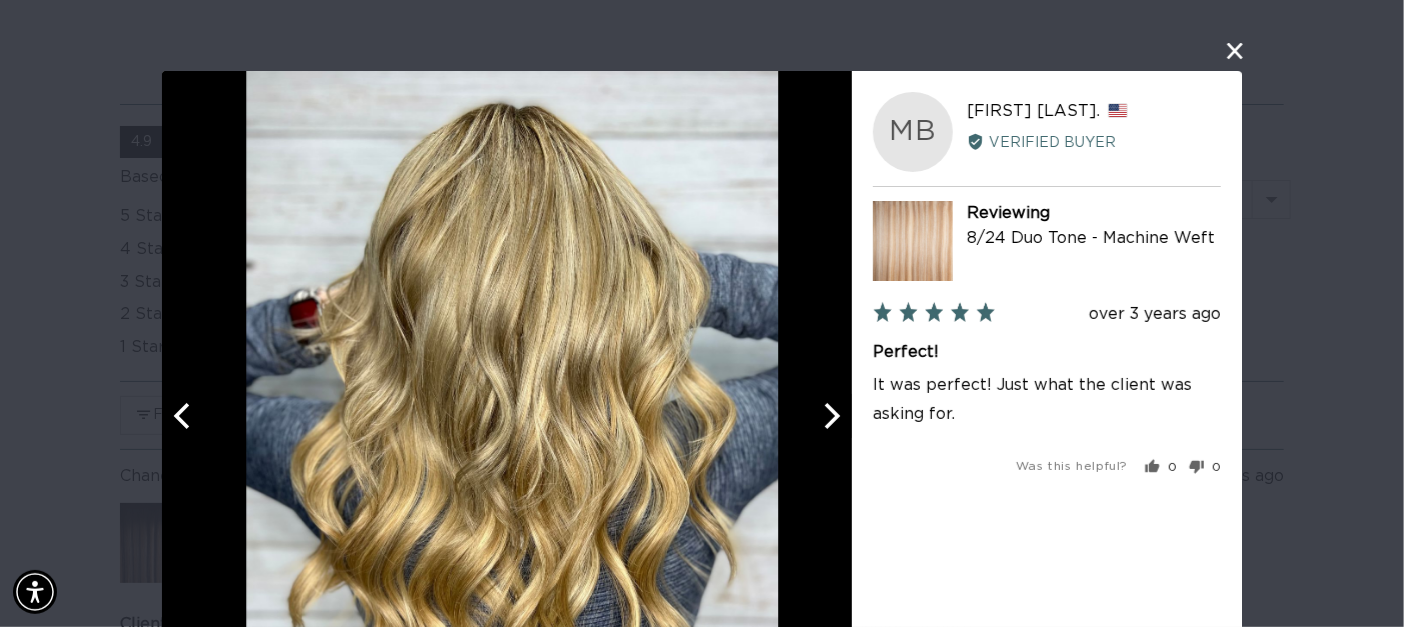 click 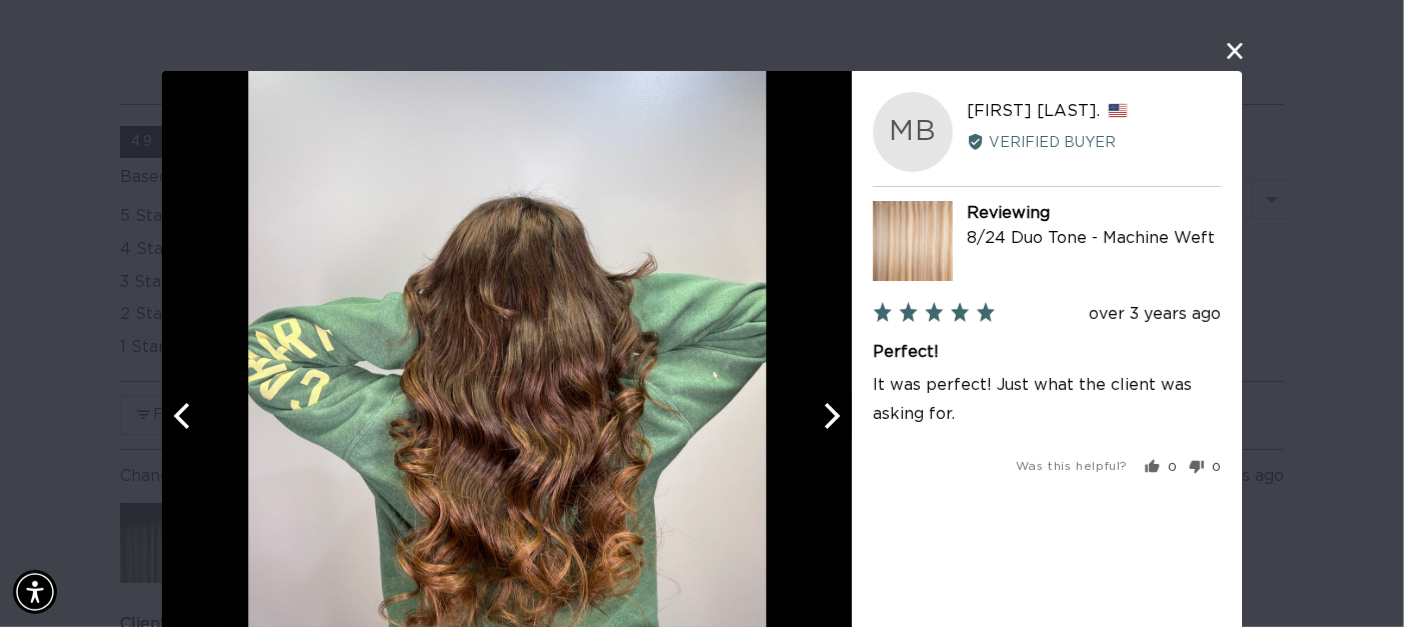 click 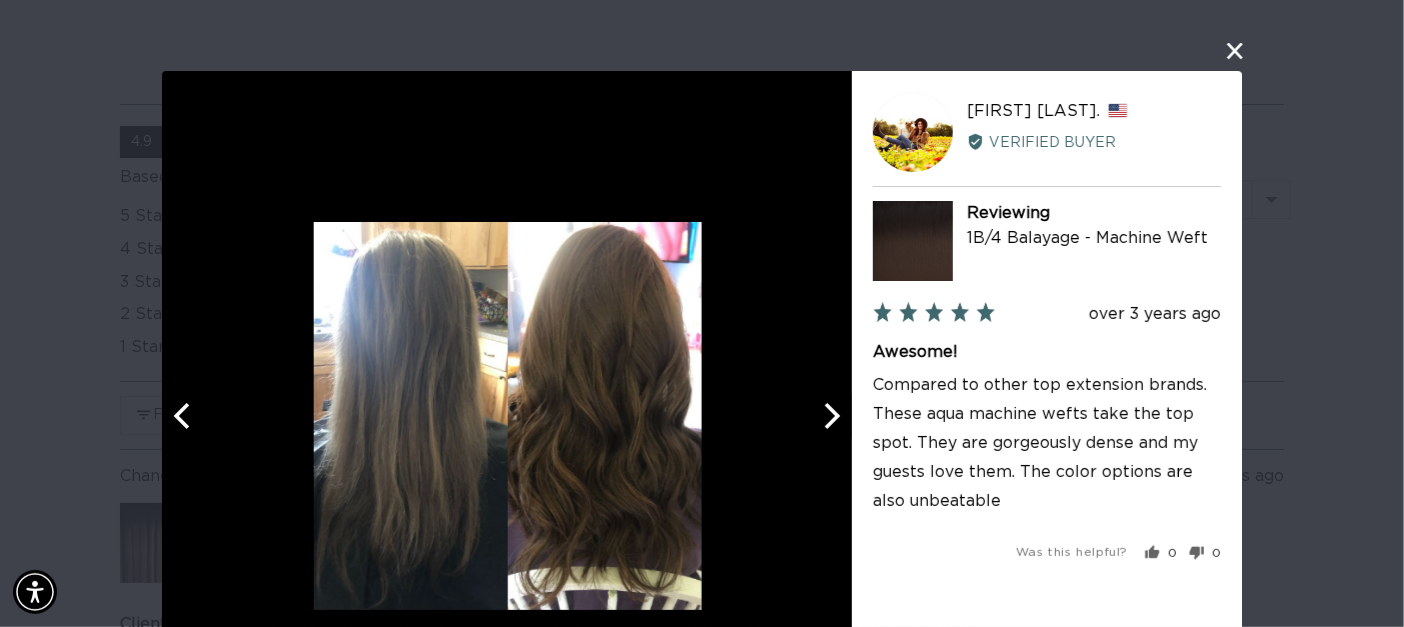 click 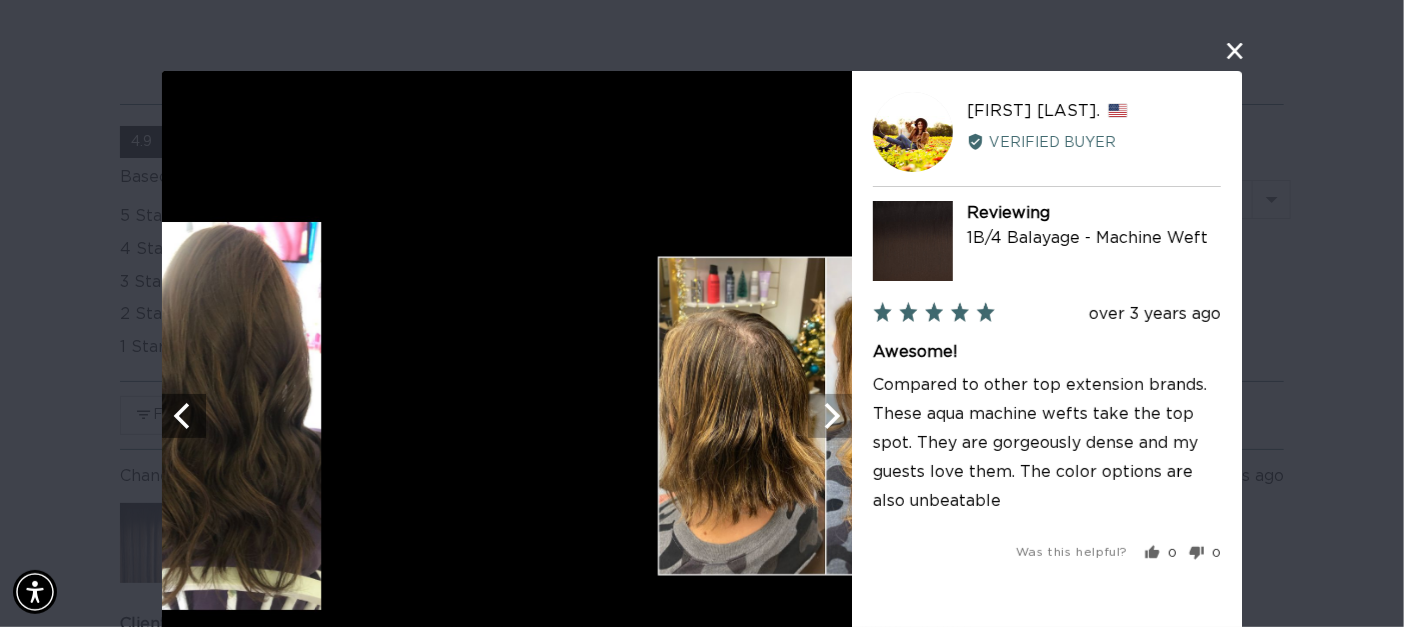 scroll, scrollTop: 0, scrollLeft: 2524, axis: horizontal 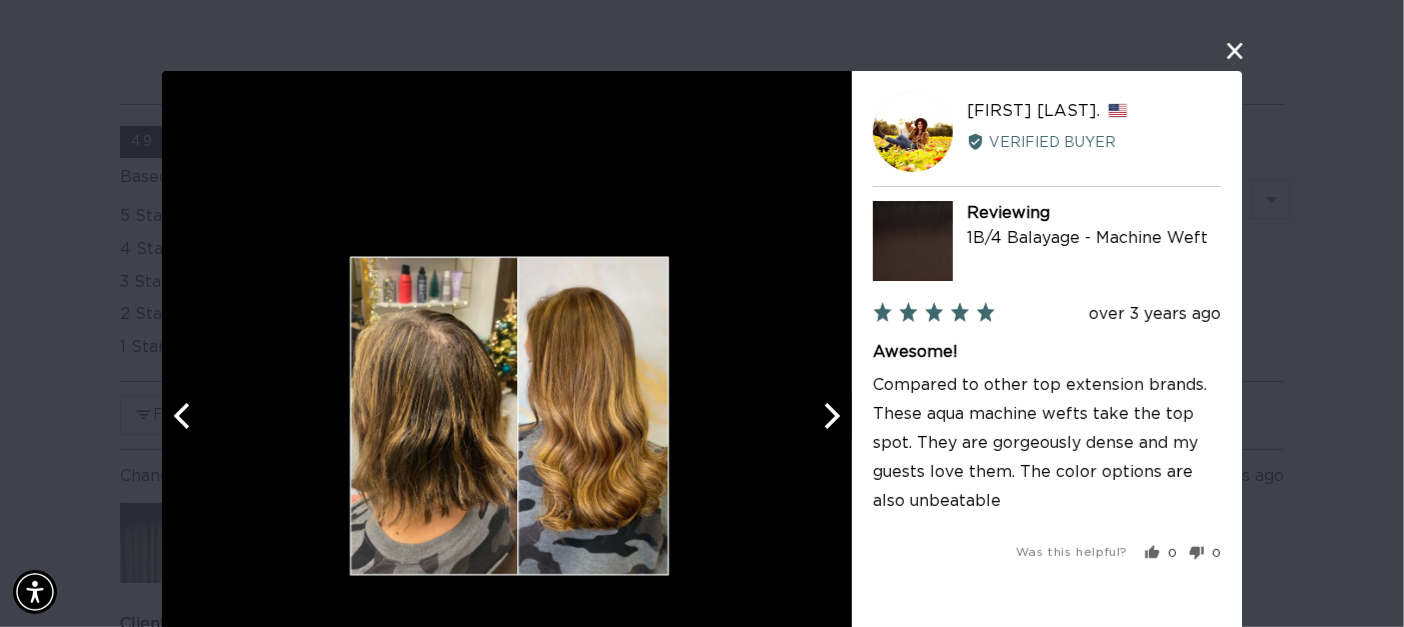 click 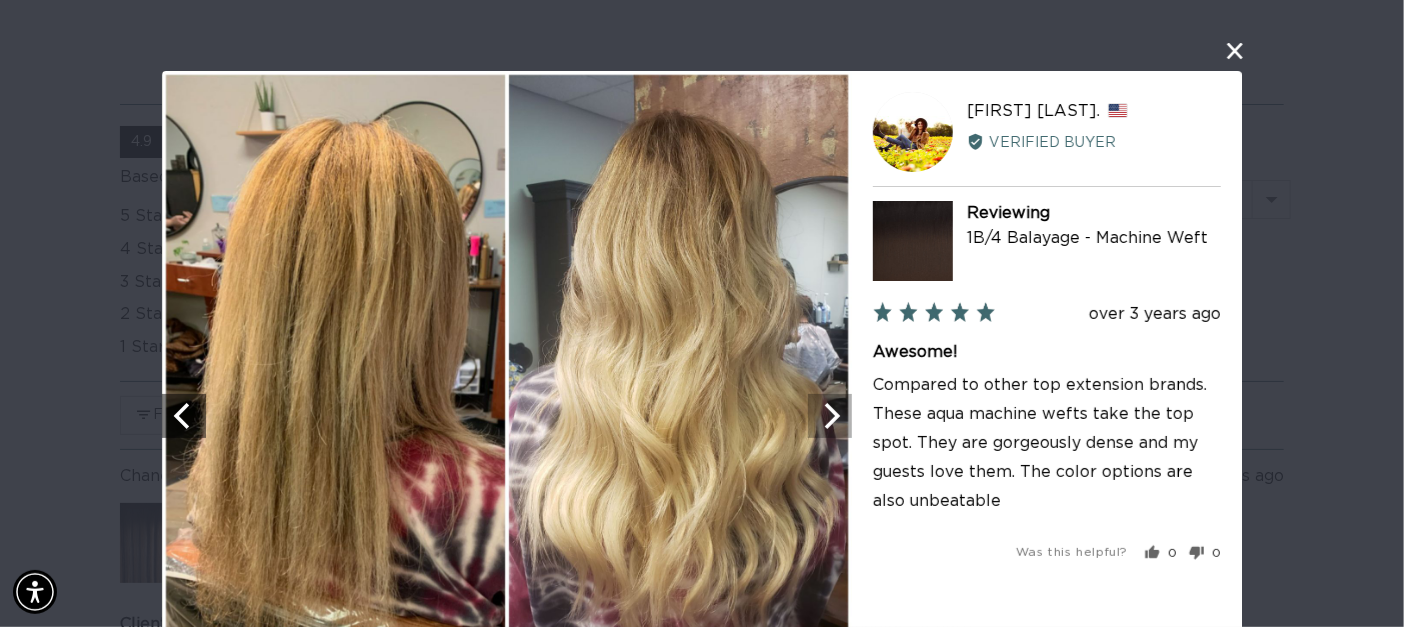 click 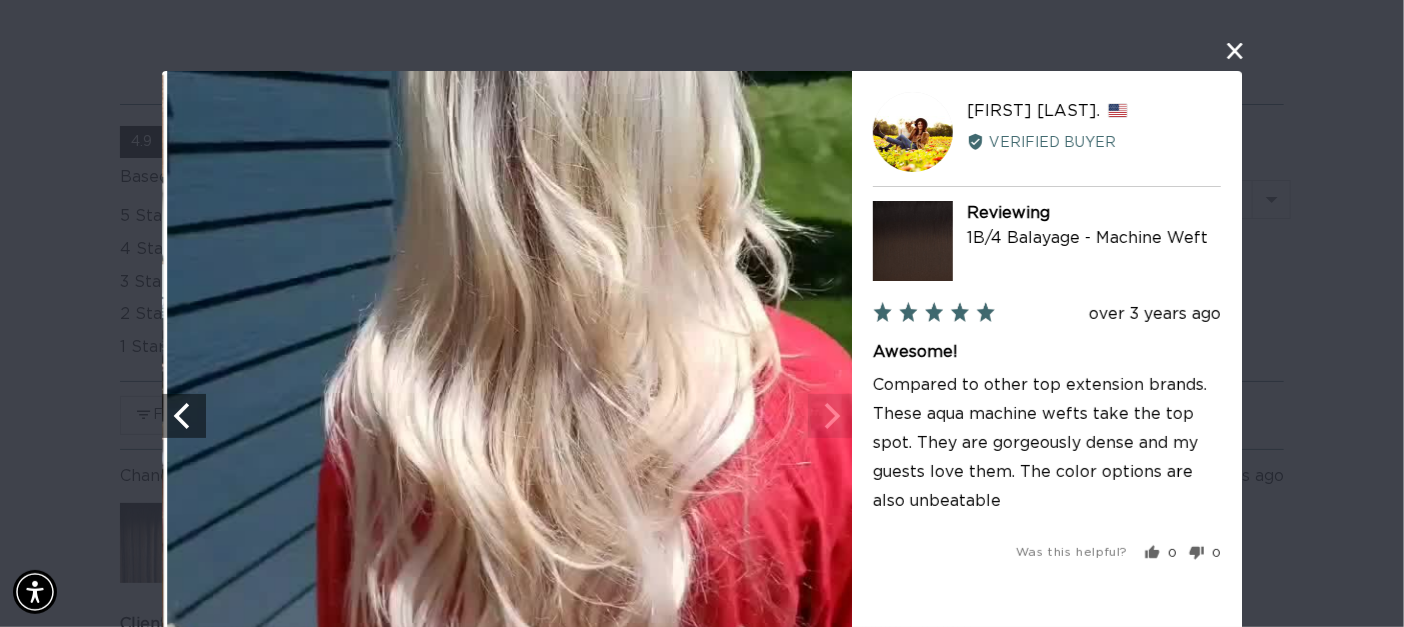 click on "Your browser doesn't support HTML5 videos." at bounding box center [512, 416] 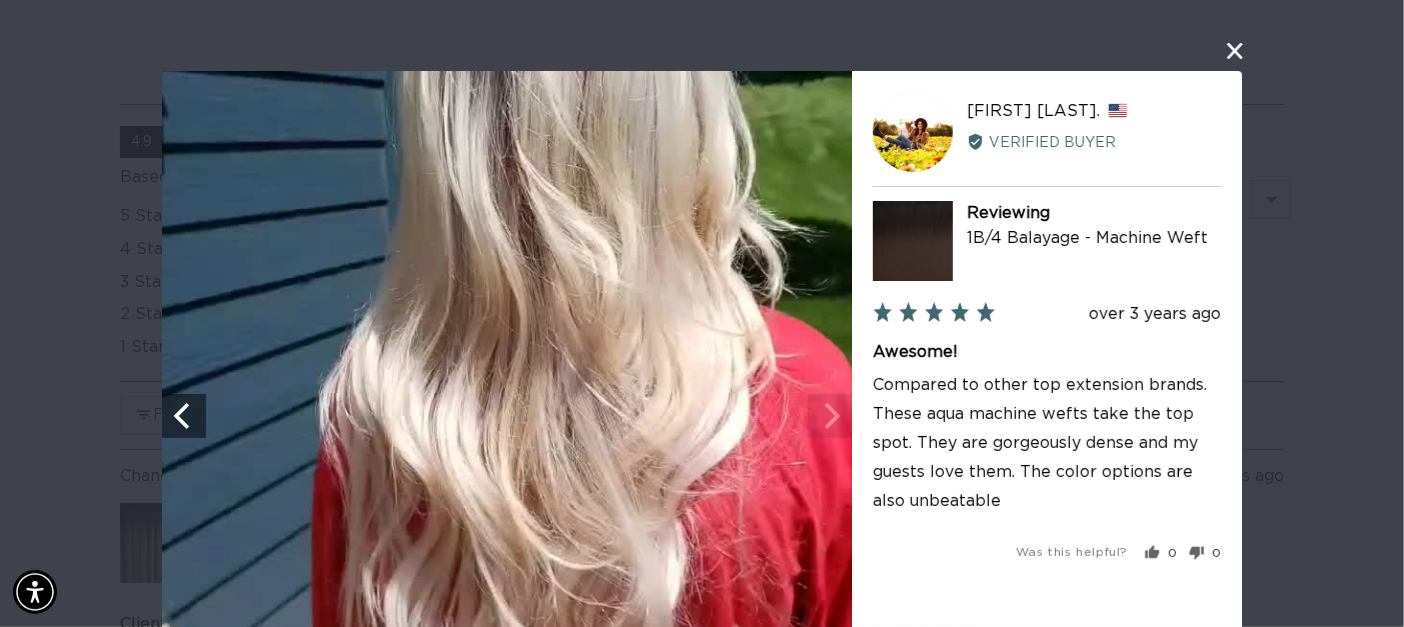 scroll, scrollTop: 0, scrollLeft: 0, axis: both 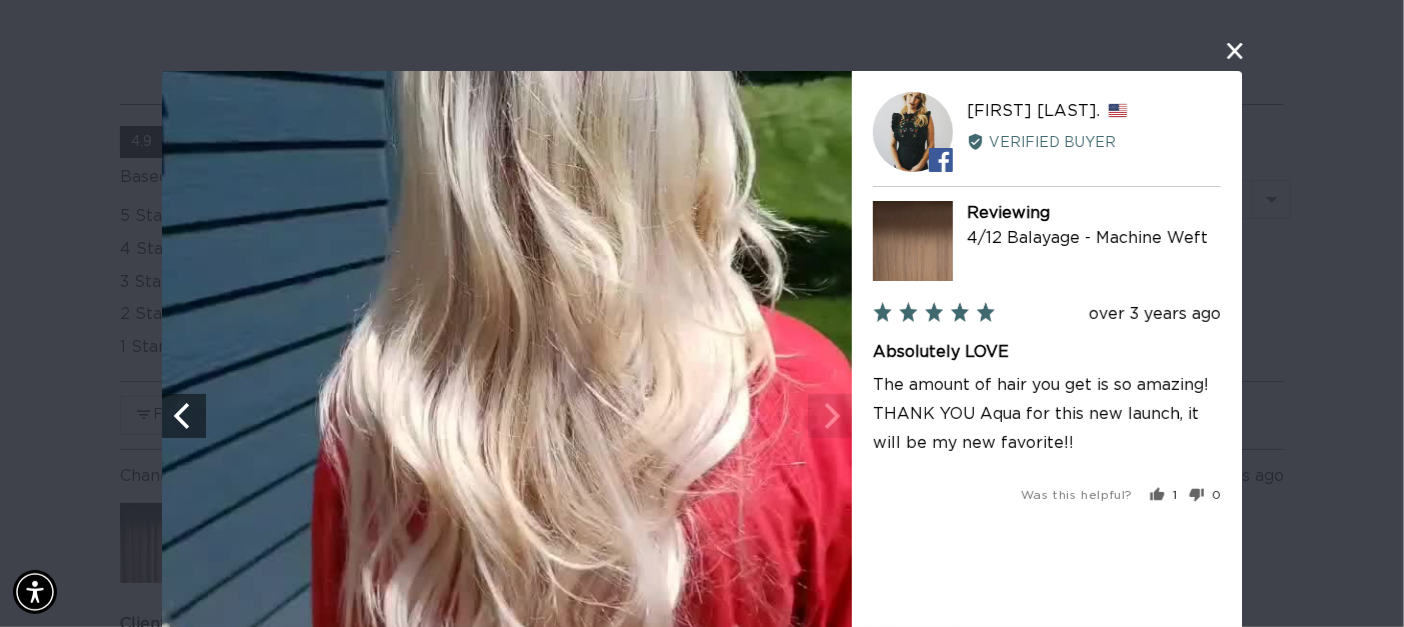 click on "Your browser doesn't support HTML5 videos." at bounding box center [507, 416] 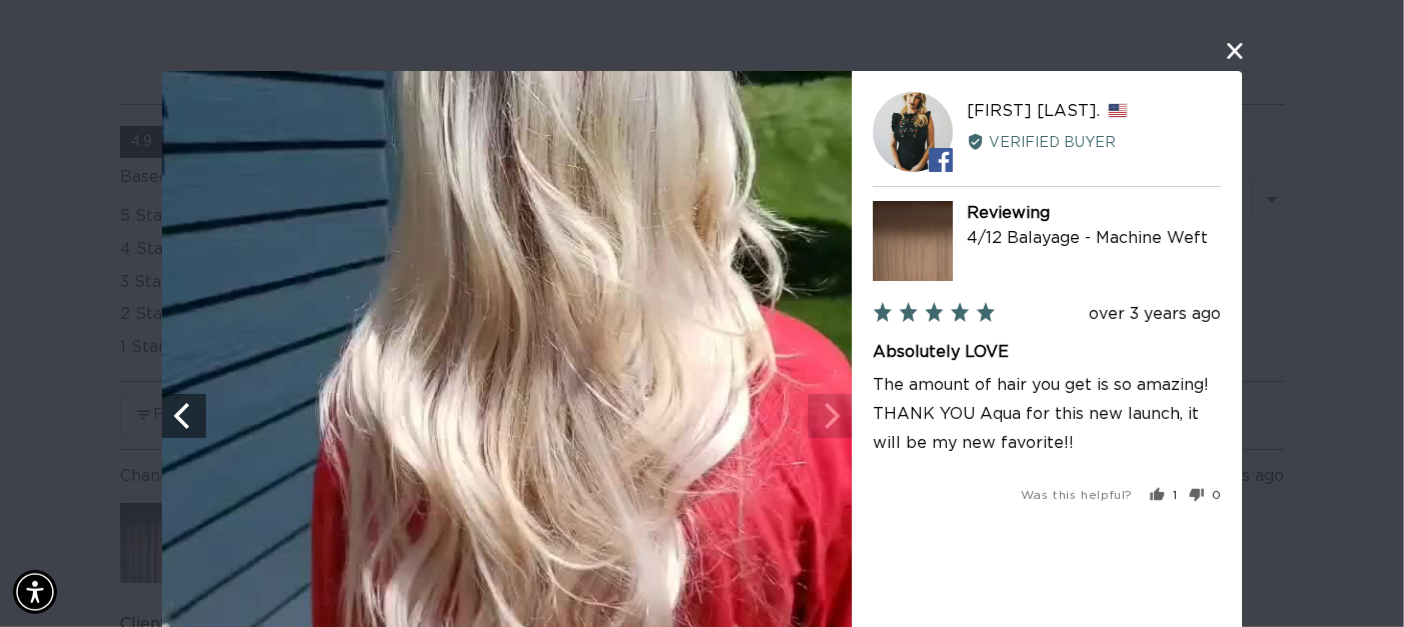 click on "Your browser doesn't support HTML5 videos." at bounding box center [507, 416] 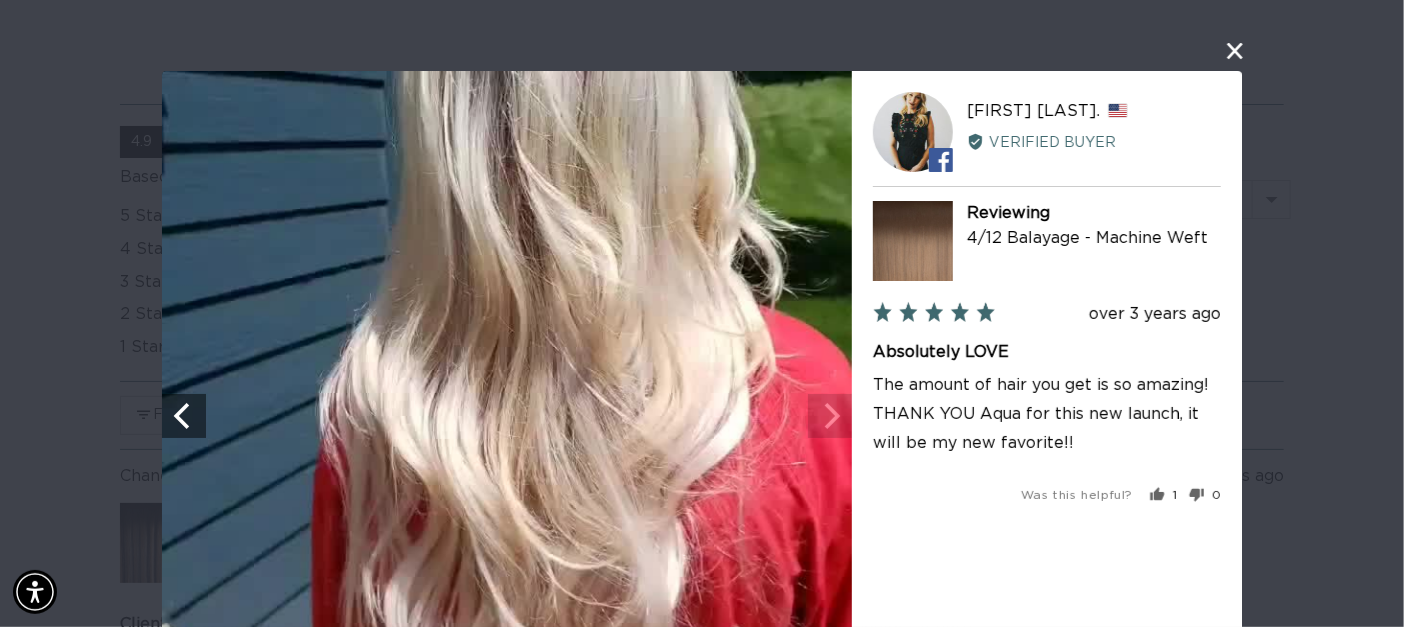 click on "Your browser doesn't support HTML5 videos." at bounding box center (507, 416) 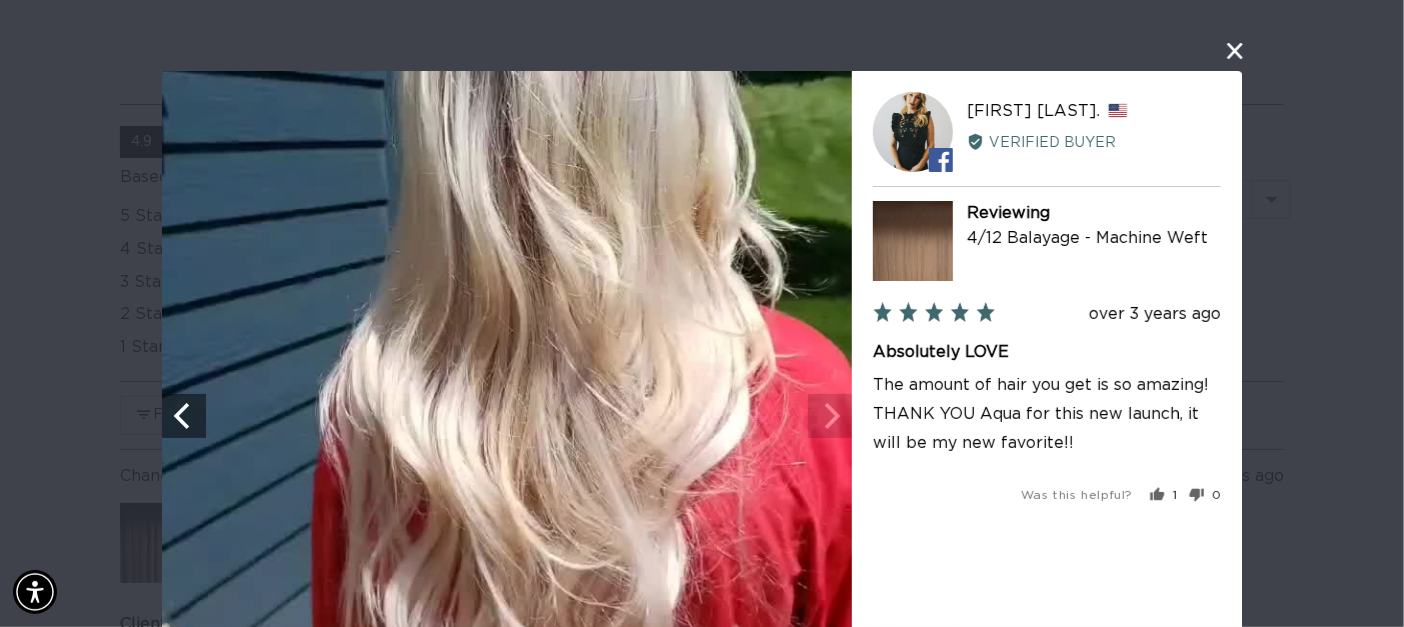 scroll, scrollTop: 106, scrollLeft: 0, axis: vertical 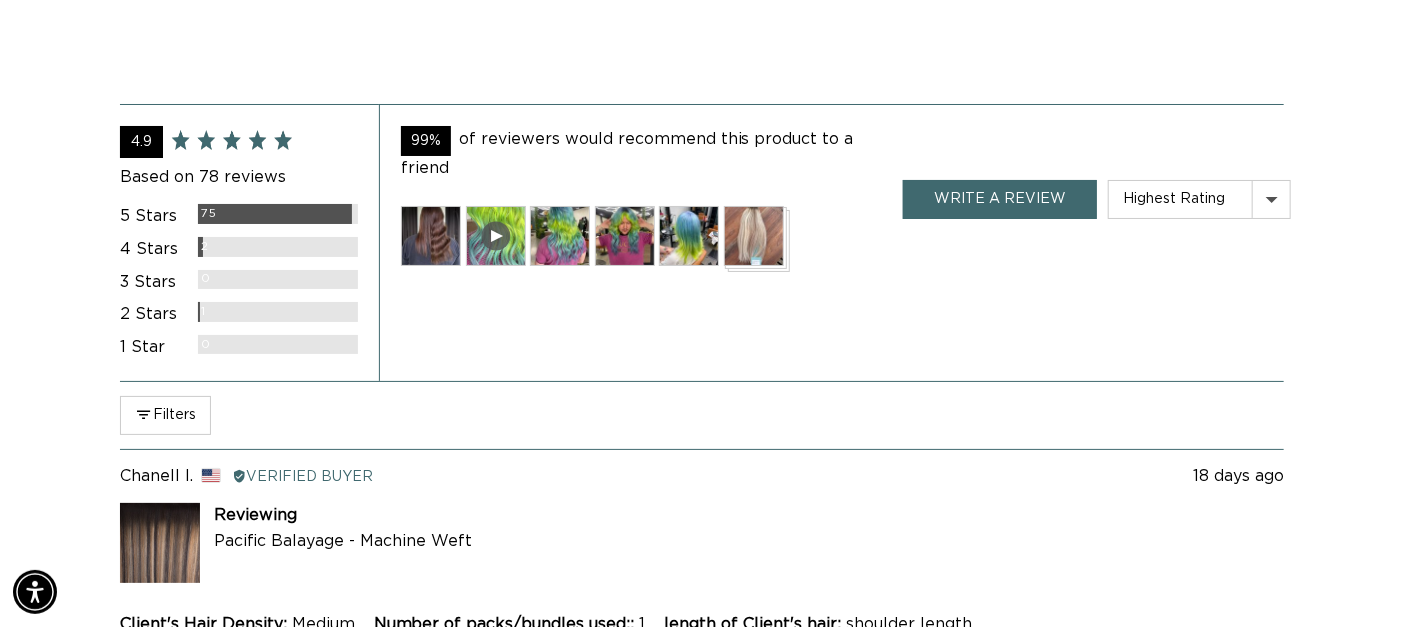click on "User-Uploaded Media Gallery
Your browser doesn't support HTML5 videos.
Your browser doesn't support HTML5 videos.
Your browser doesn't support HTML5 videos.
Your browser doesn't support HTML5 videos.
[FIRST] [LAST]
Reviewed by [FIRST] [LAST]., from [COUNTRY]
Verified Buyer
Reviewing
4/12 Balayage - Machine Weft
Review posted over 3 years ago
Rated 5 out of 5
Absolutely LOVE
Was this helpful?
1   person voted yes
0   people voted no" at bounding box center [702, 313] 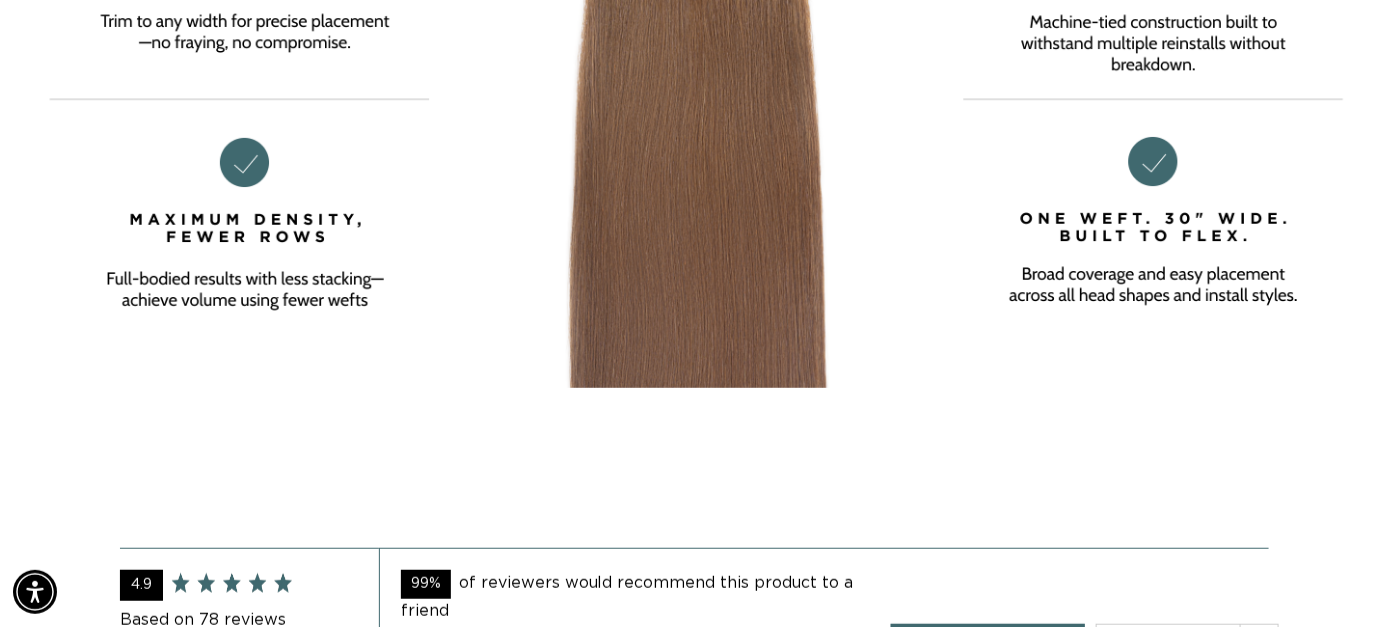 scroll, scrollTop: 2275, scrollLeft: 0, axis: vertical 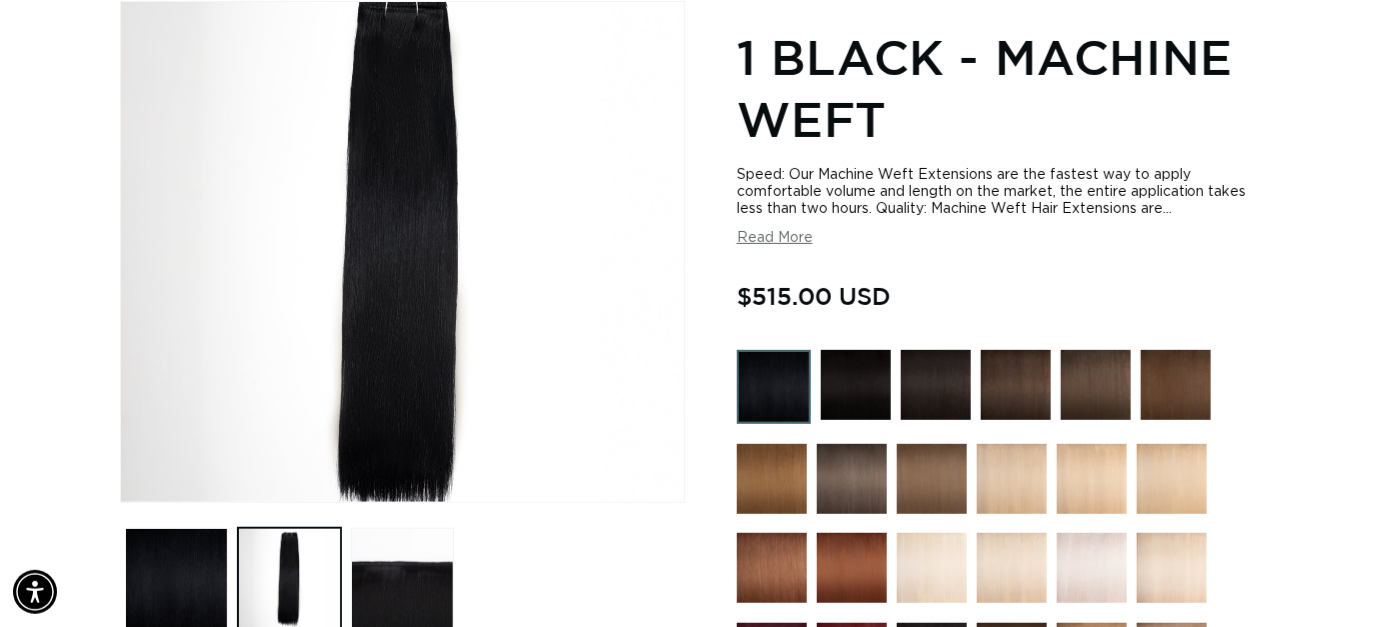 click on "Read More" at bounding box center [775, 238] 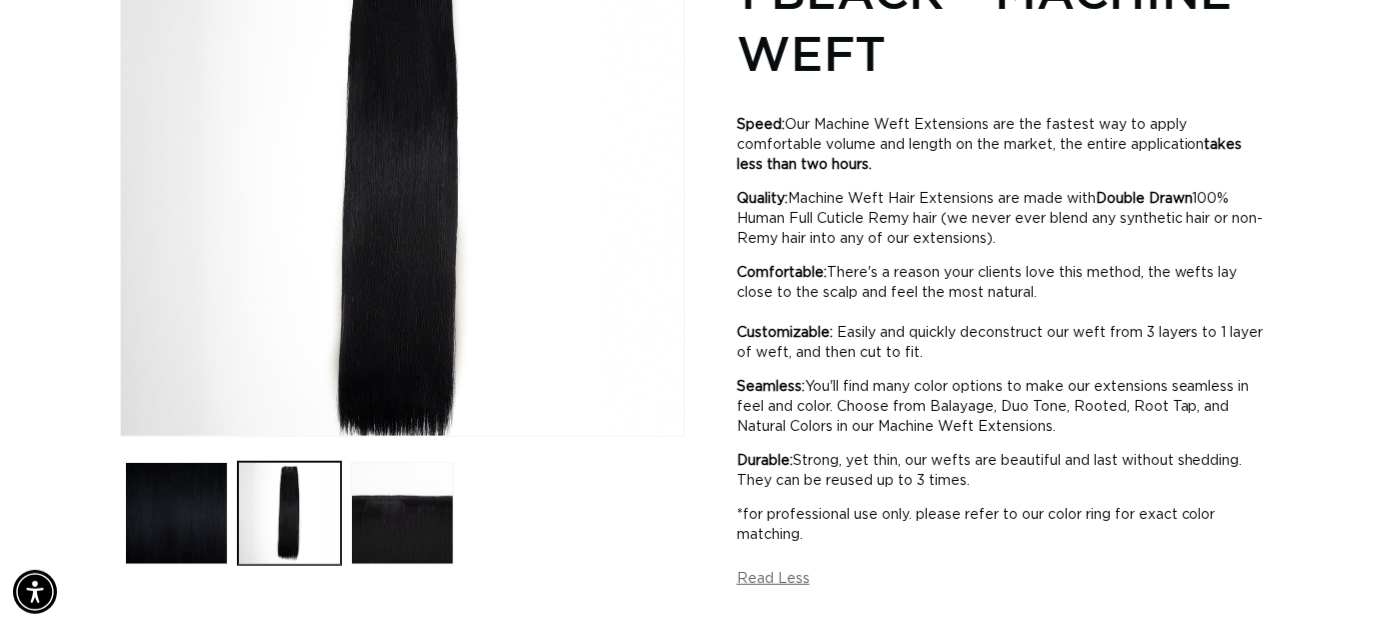 scroll, scrollTop: 370, scrollLeft: 0, axis: vertical 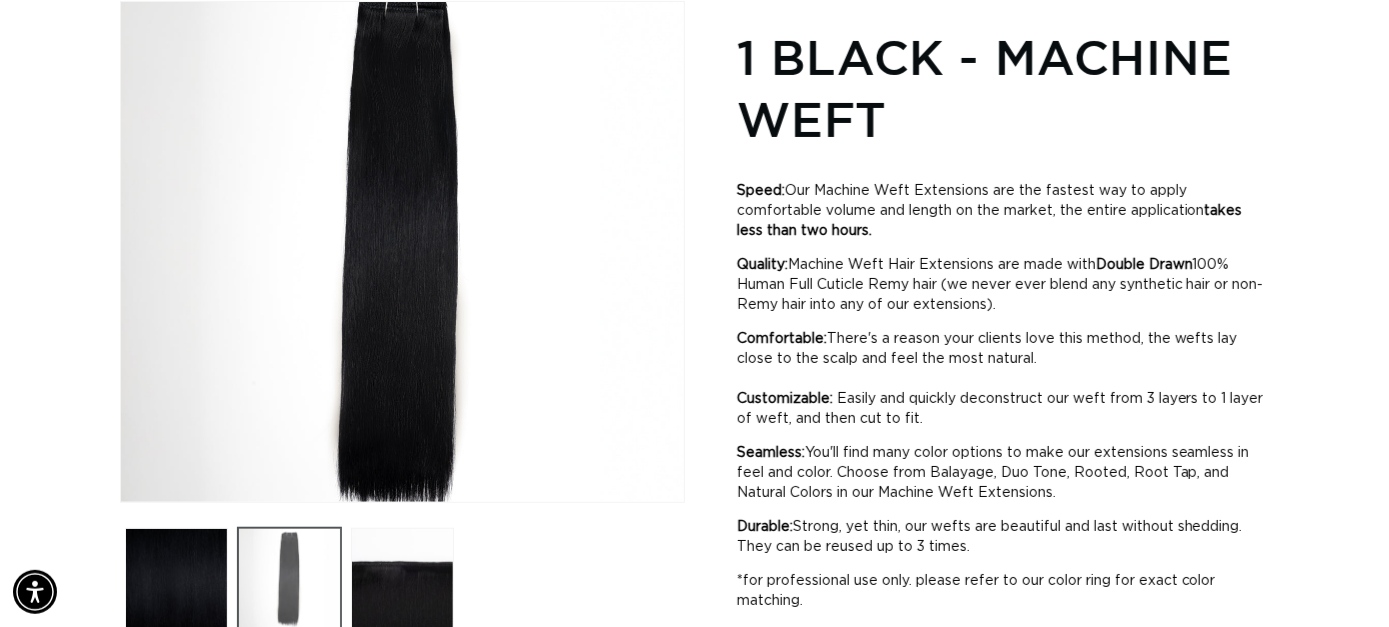 click at bounding box center [176, 579] 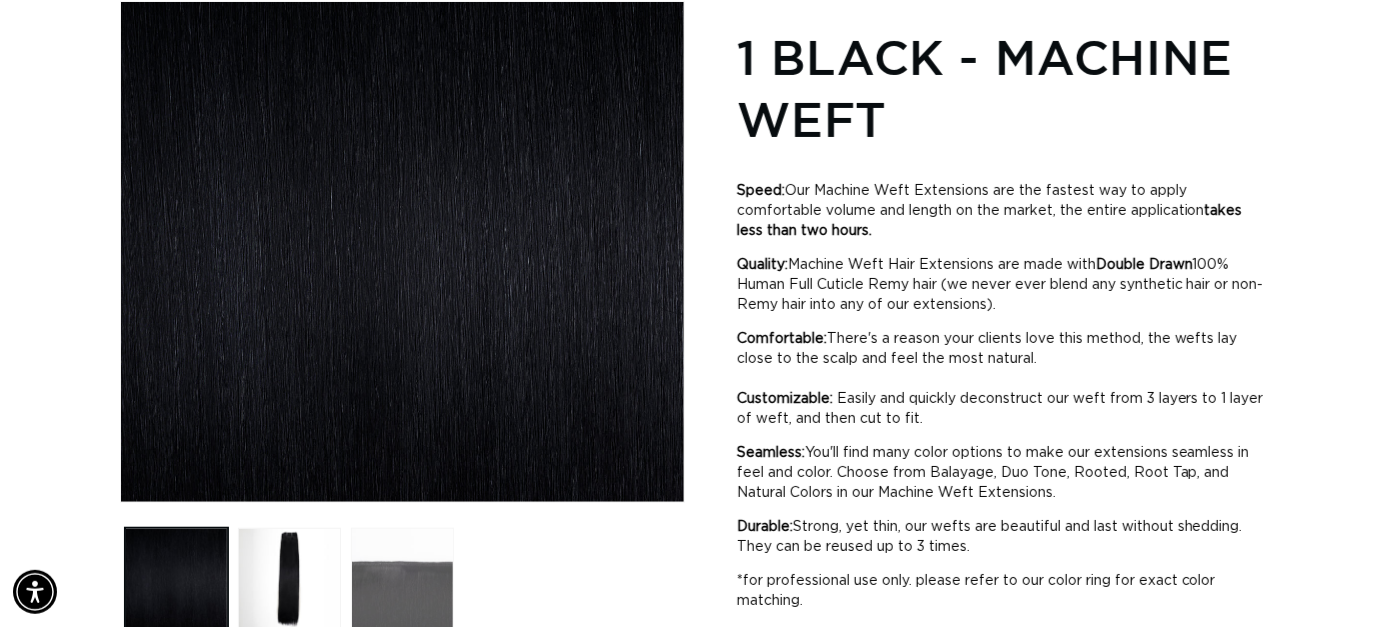 drag, startPoint x: 367, startPoint y: 560, endPoint x: 382, endPoint y: 550, distance: 18.027756 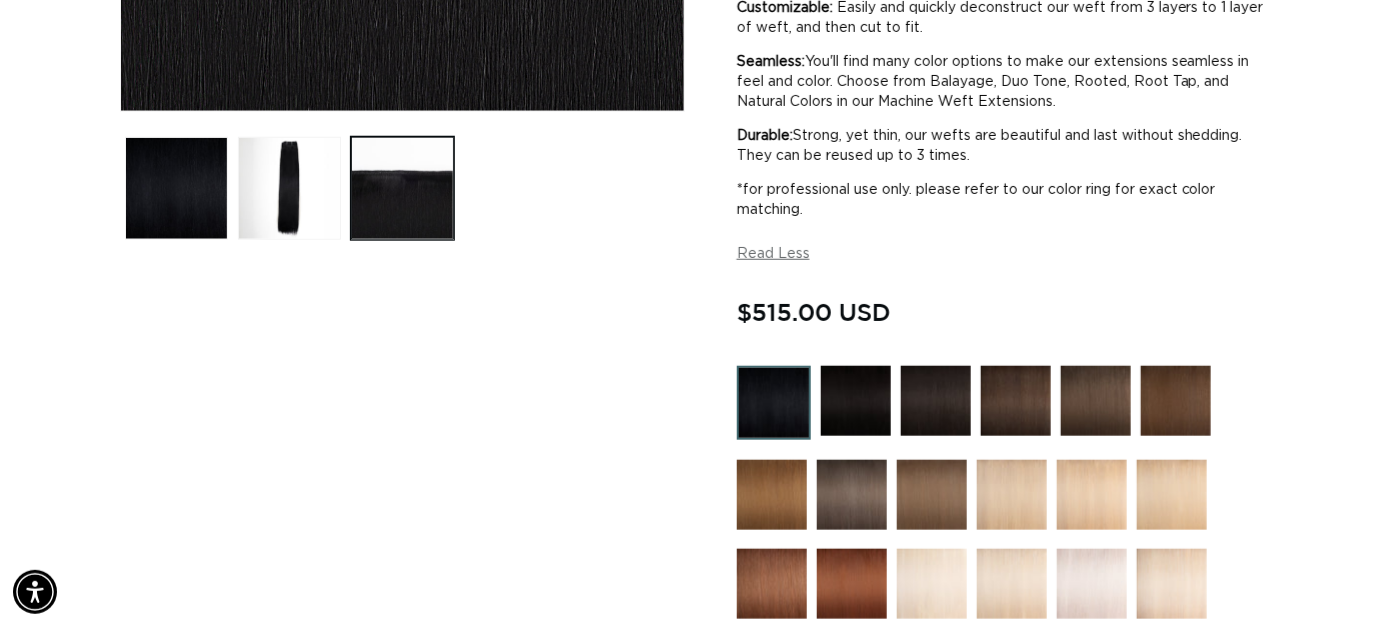 scroll, scrollTop: 575, scrollLeft: 0, axis: vertical 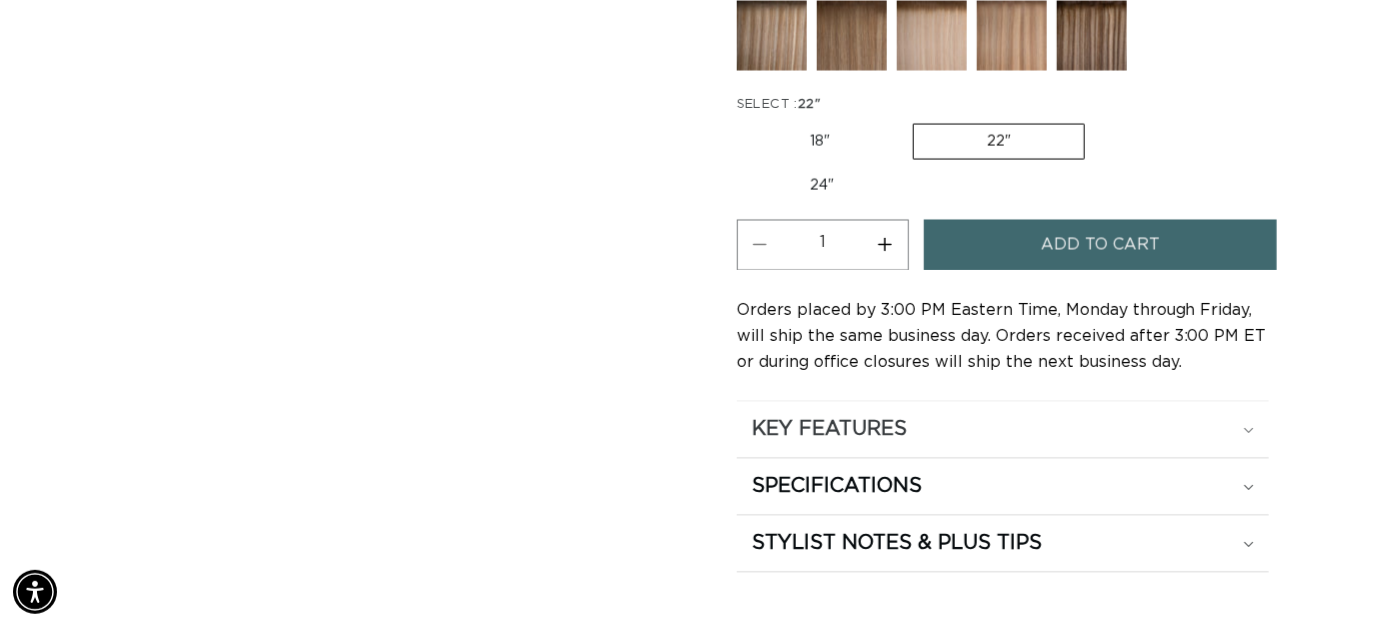 click on "KEY FEATURES" at bounding box center (1003, 429) 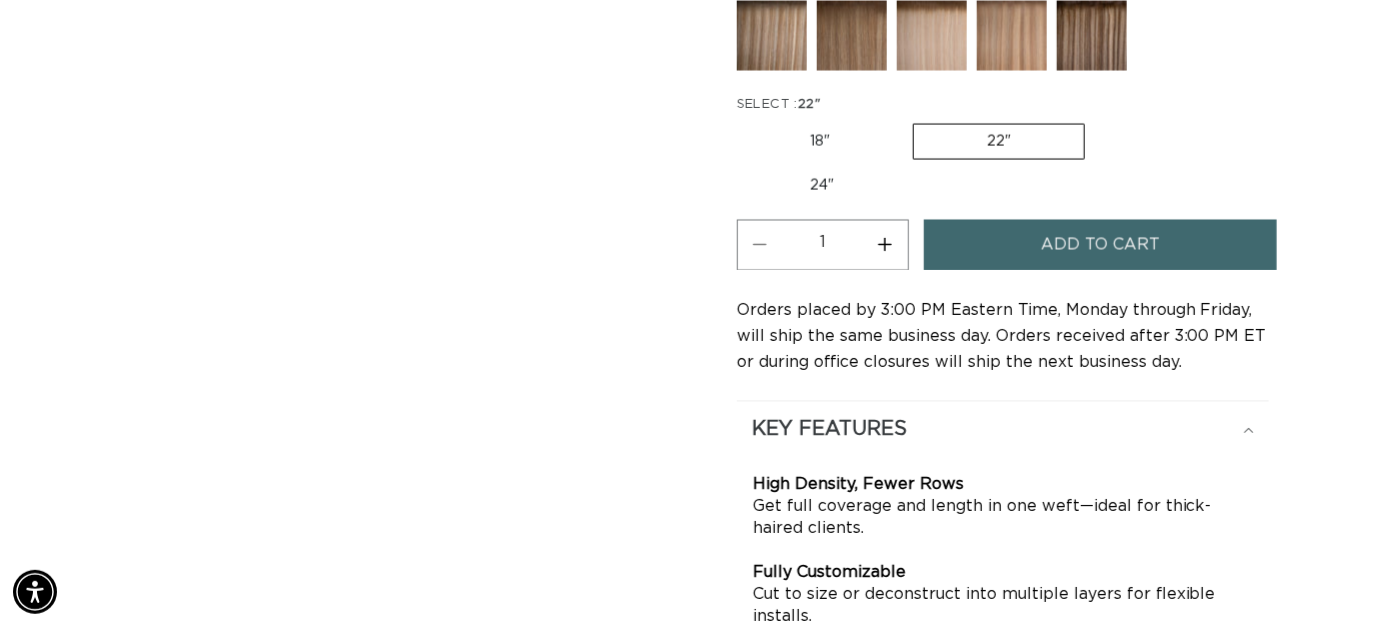 scroll, scrollTop: 0, scrollLeft: 1247, axis: horizontal 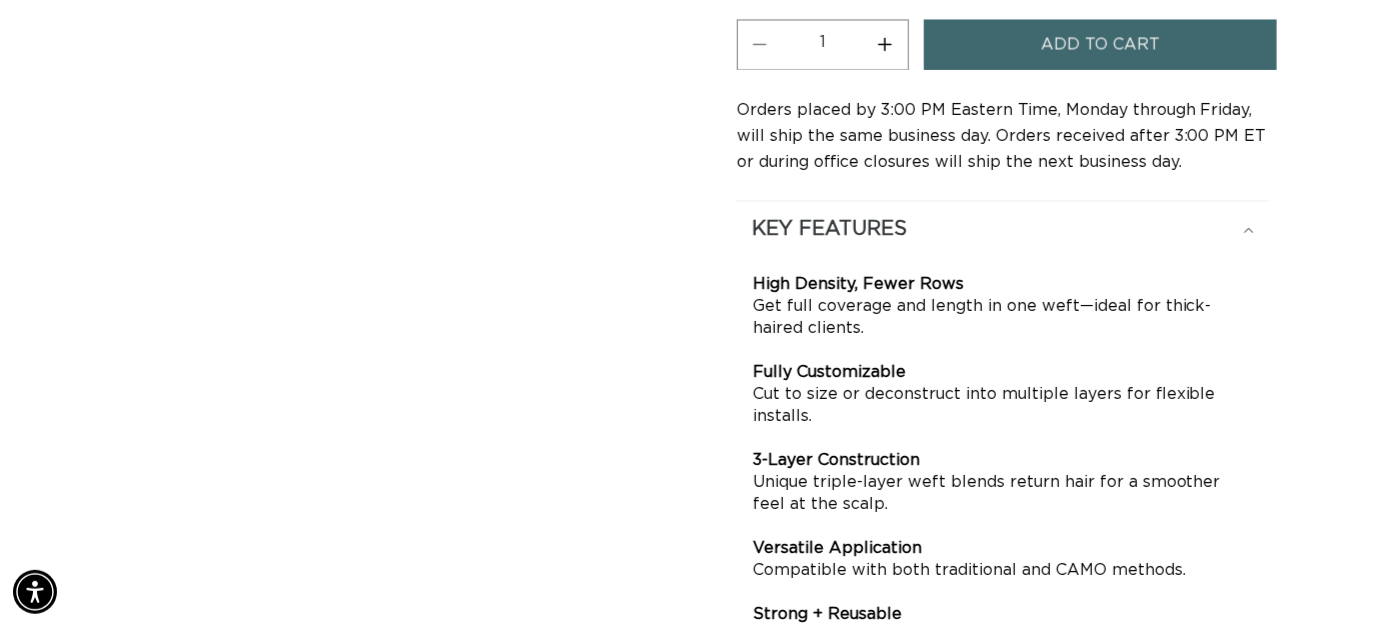 click on "KEY FEATURES" at bounding box center [829, 229] 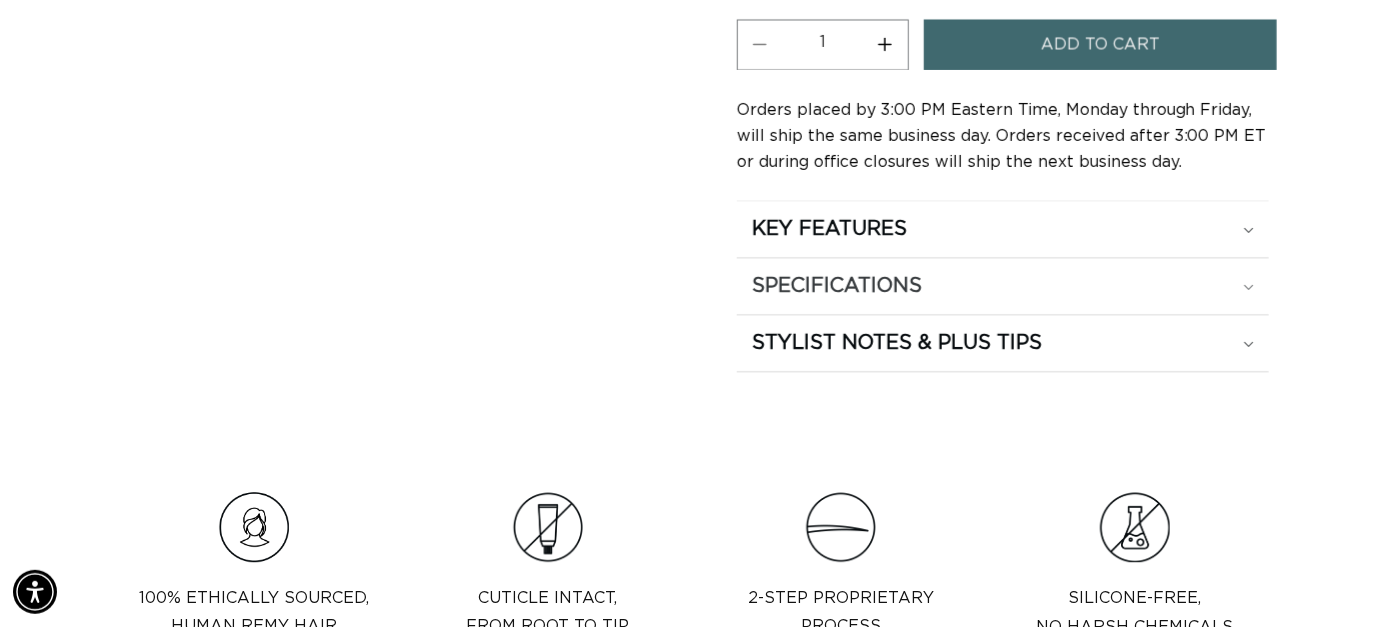 scroll, scrollTop: 0, scrollLeft: 1247, axis: horizontal 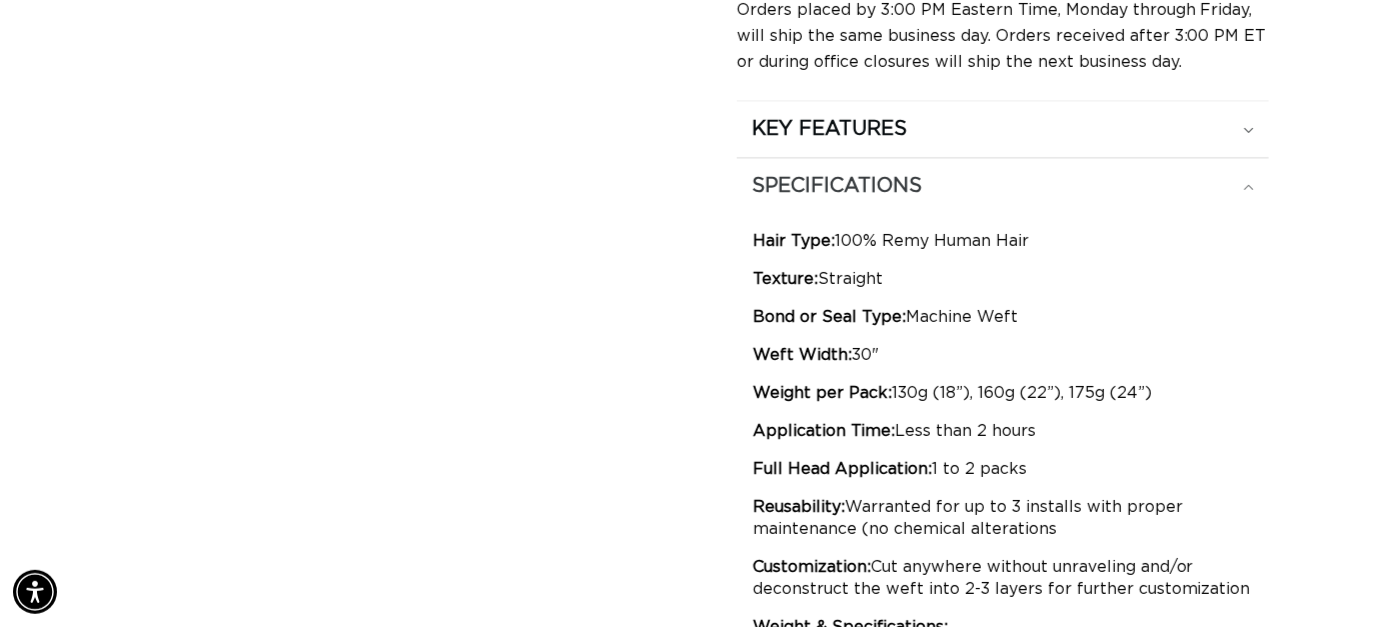 click on "SPECIFICATIONS" at bounding box center (1003, 129) 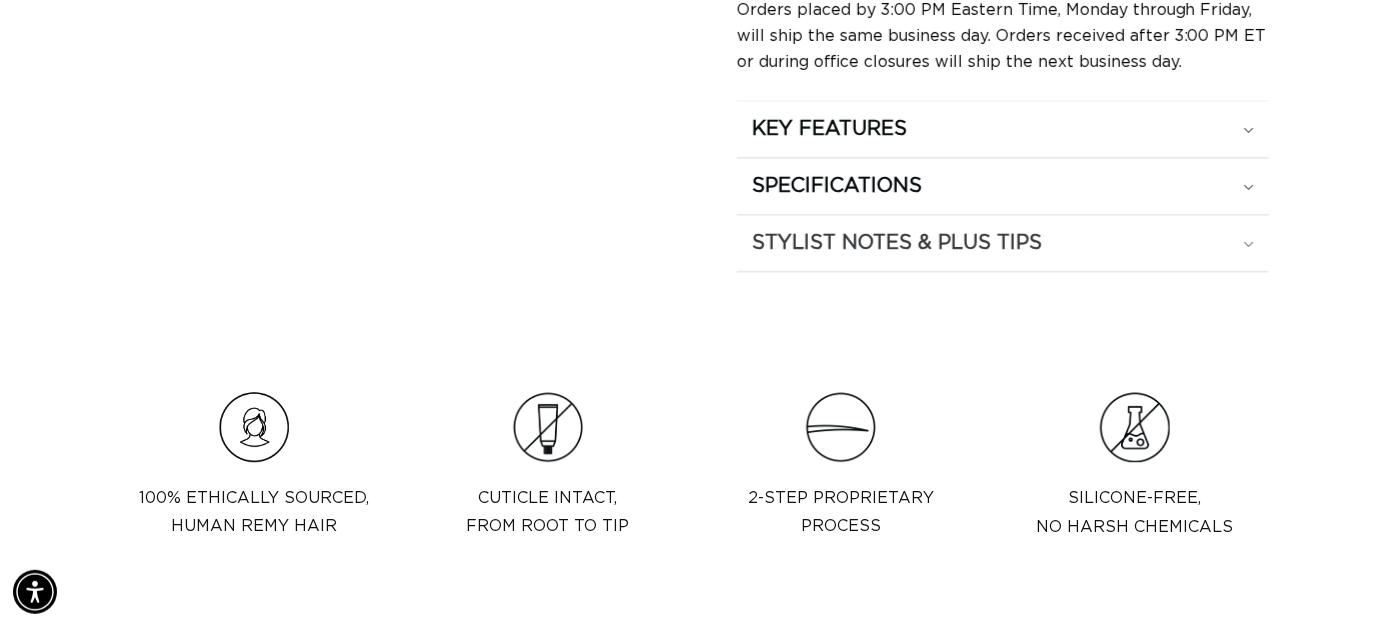 scroll, scrollTop: 0, scrollLeft: 1247, axis: horizontal 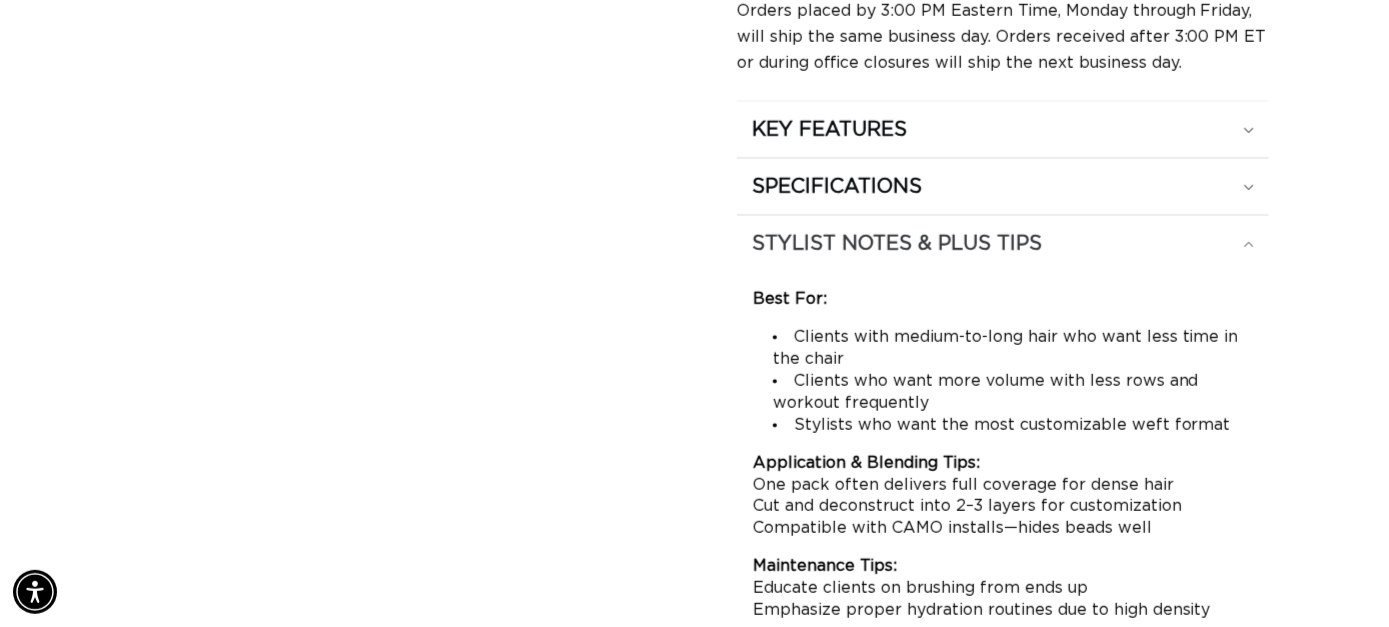 click on "STYLIST NOTES & PLUS TIPS" at bounding box center [829, 129] 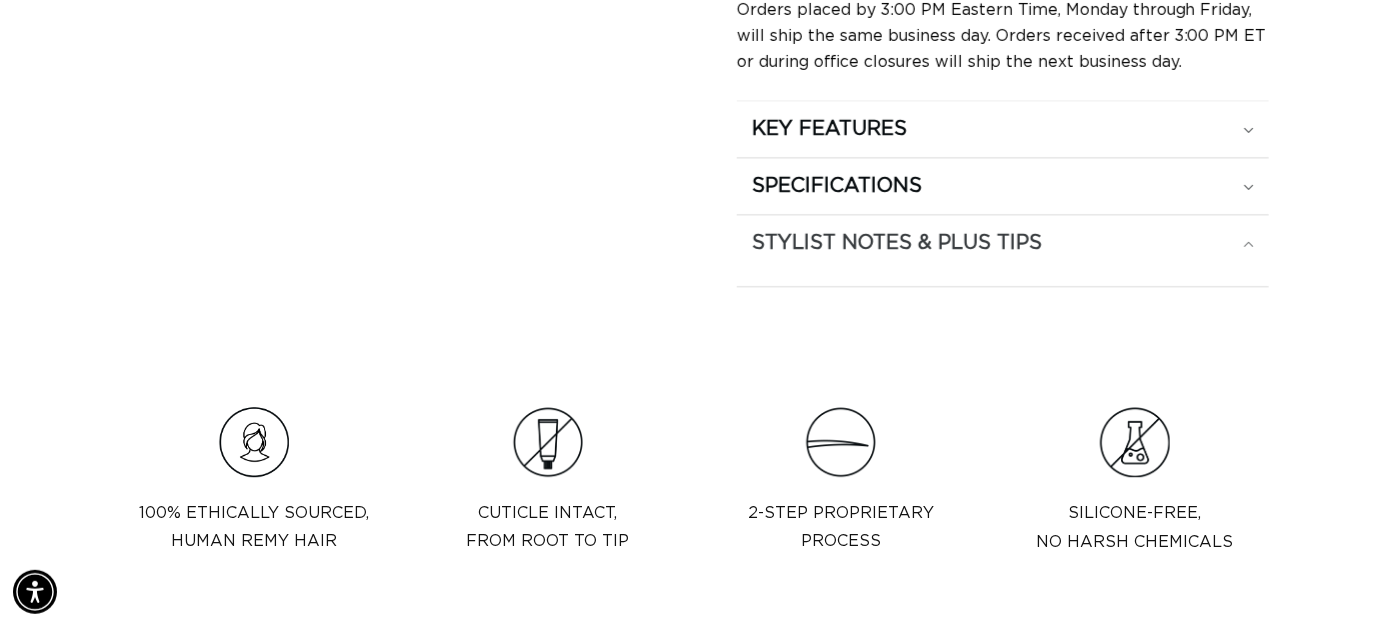 scroll, scrollTop: 0, scrollLeft: 1247, axis: horizontal 